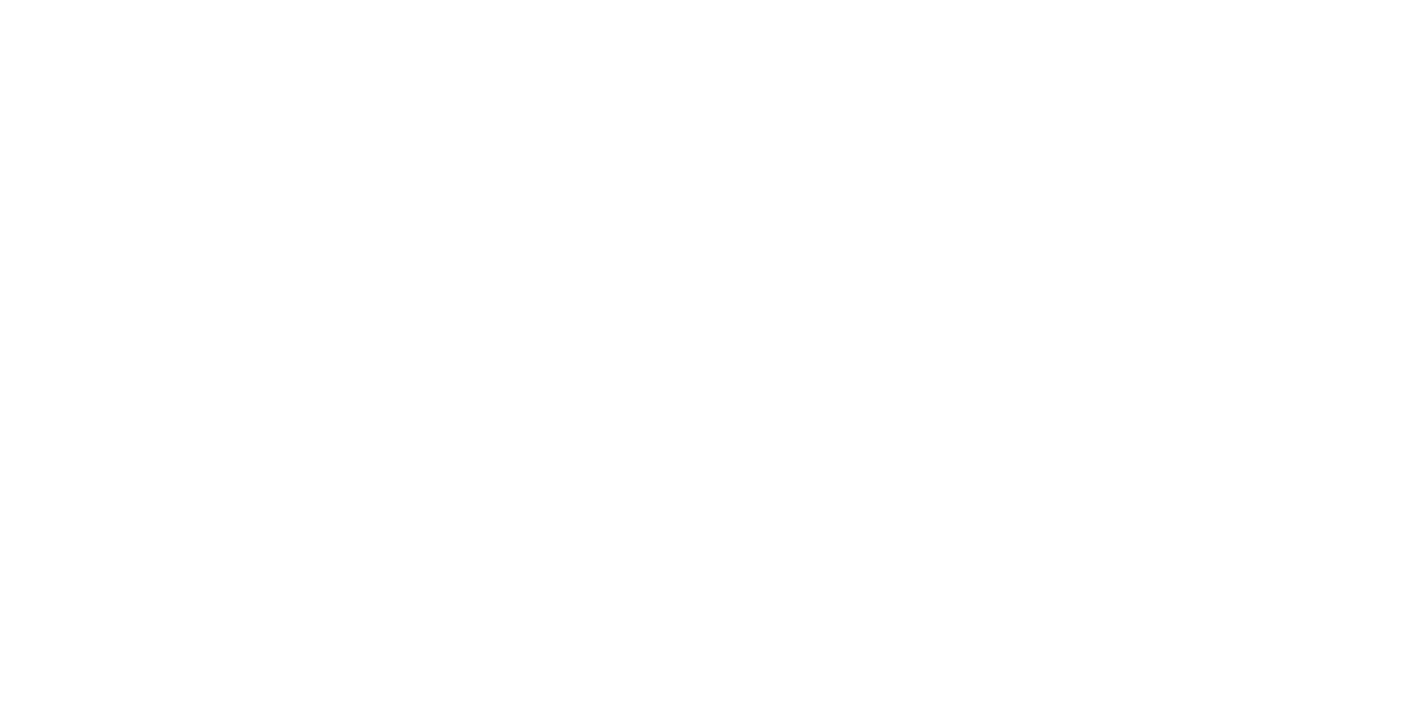 scroll, scrollTop: 0, scrollLeft: 0, axis: both 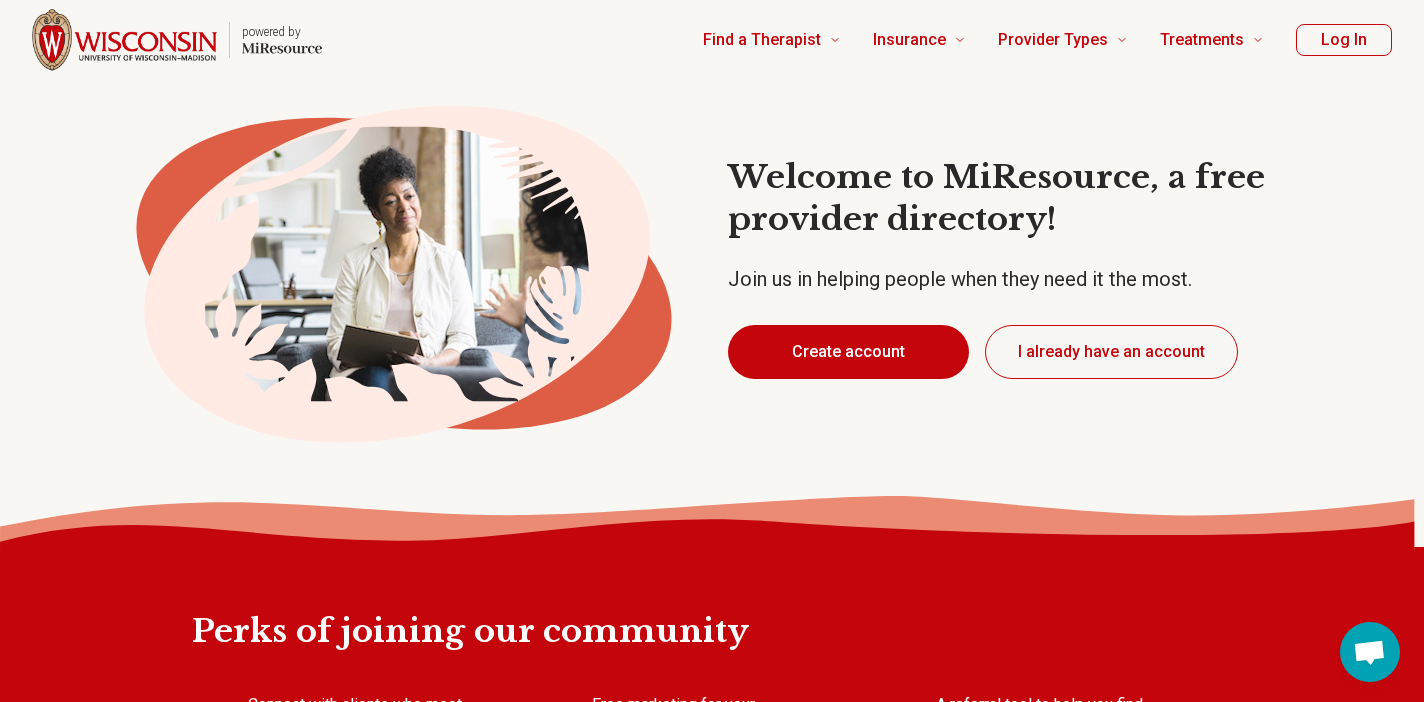 click on "Create account" at bounding box center [848, 352] 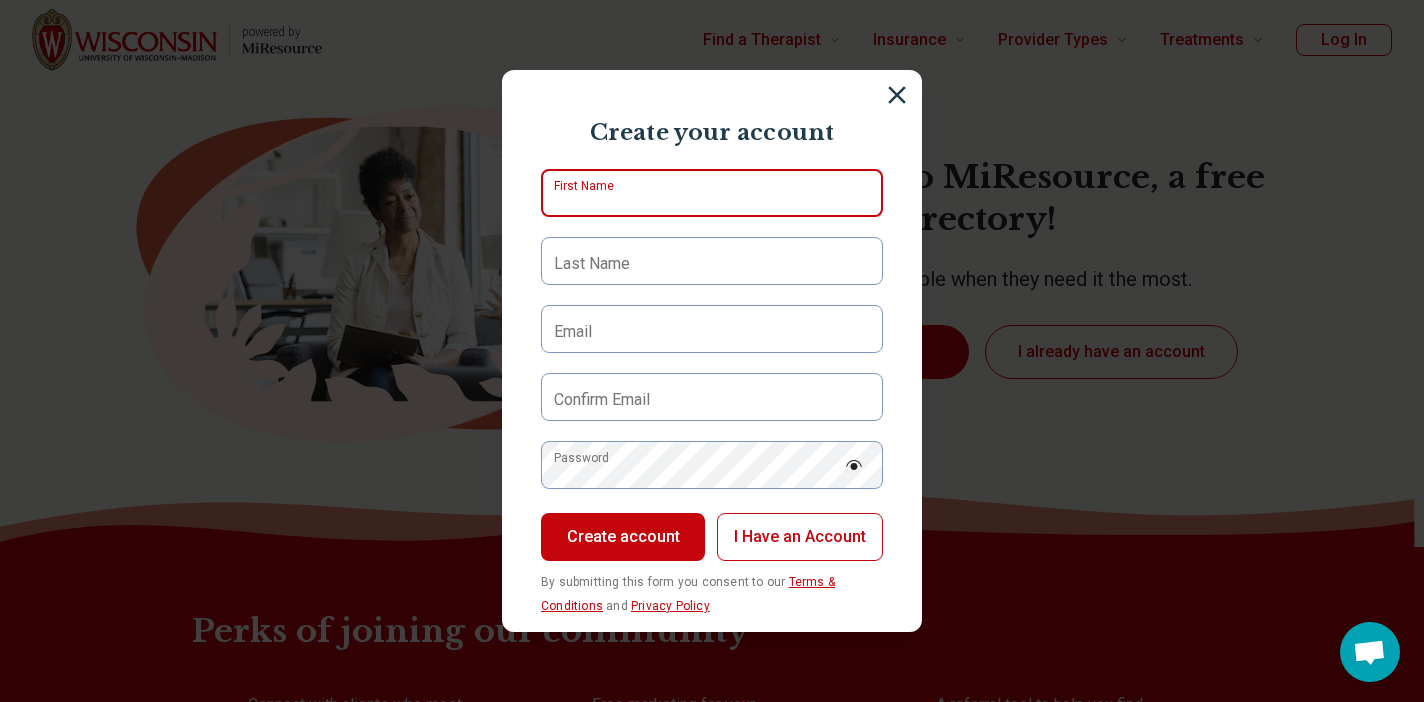 click on "First Name" at bounding box center (712, 193) 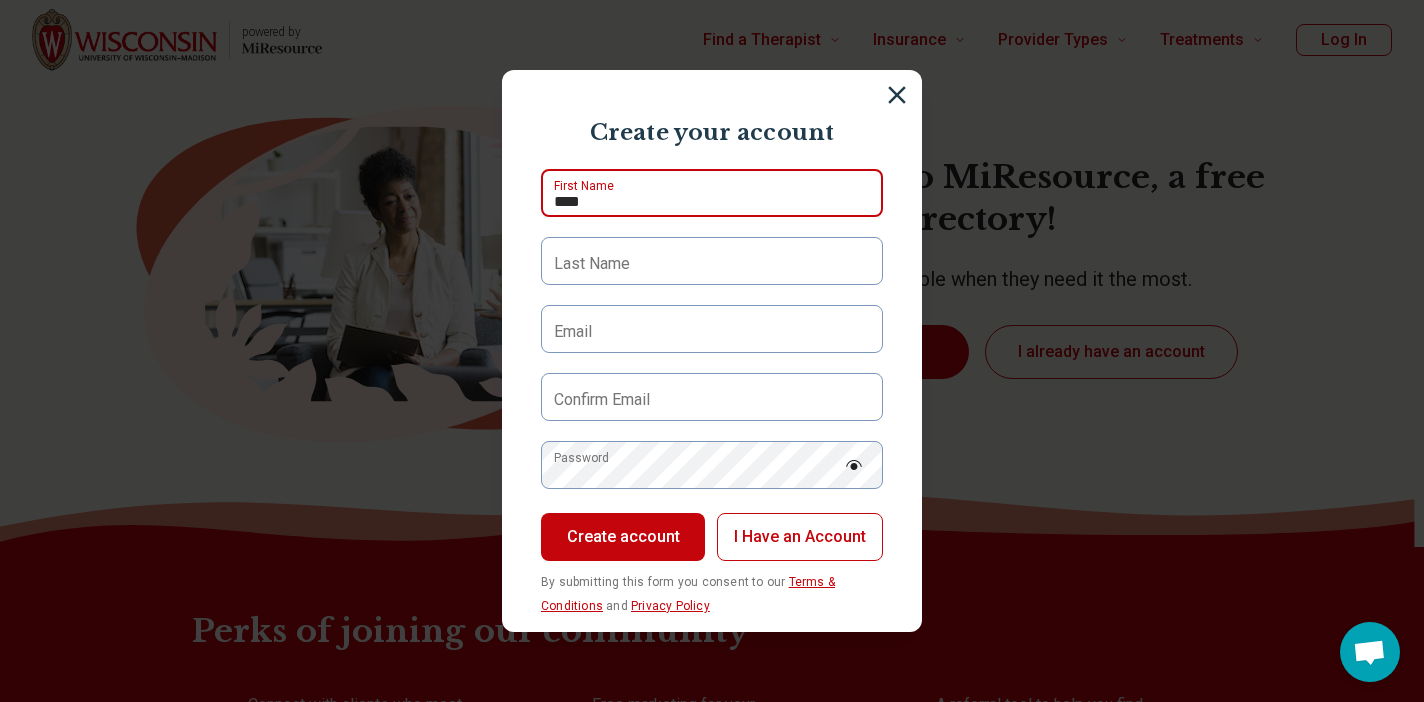 type on "****" 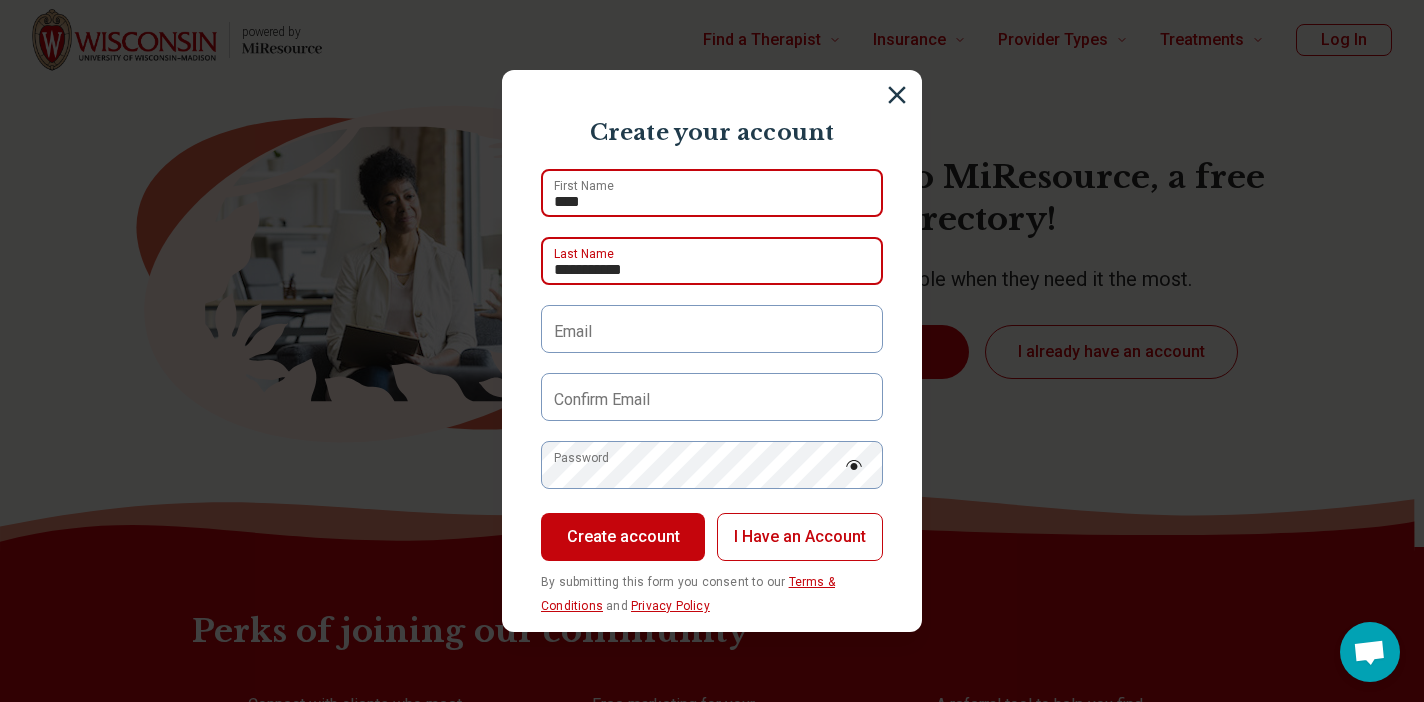 type on "**********" 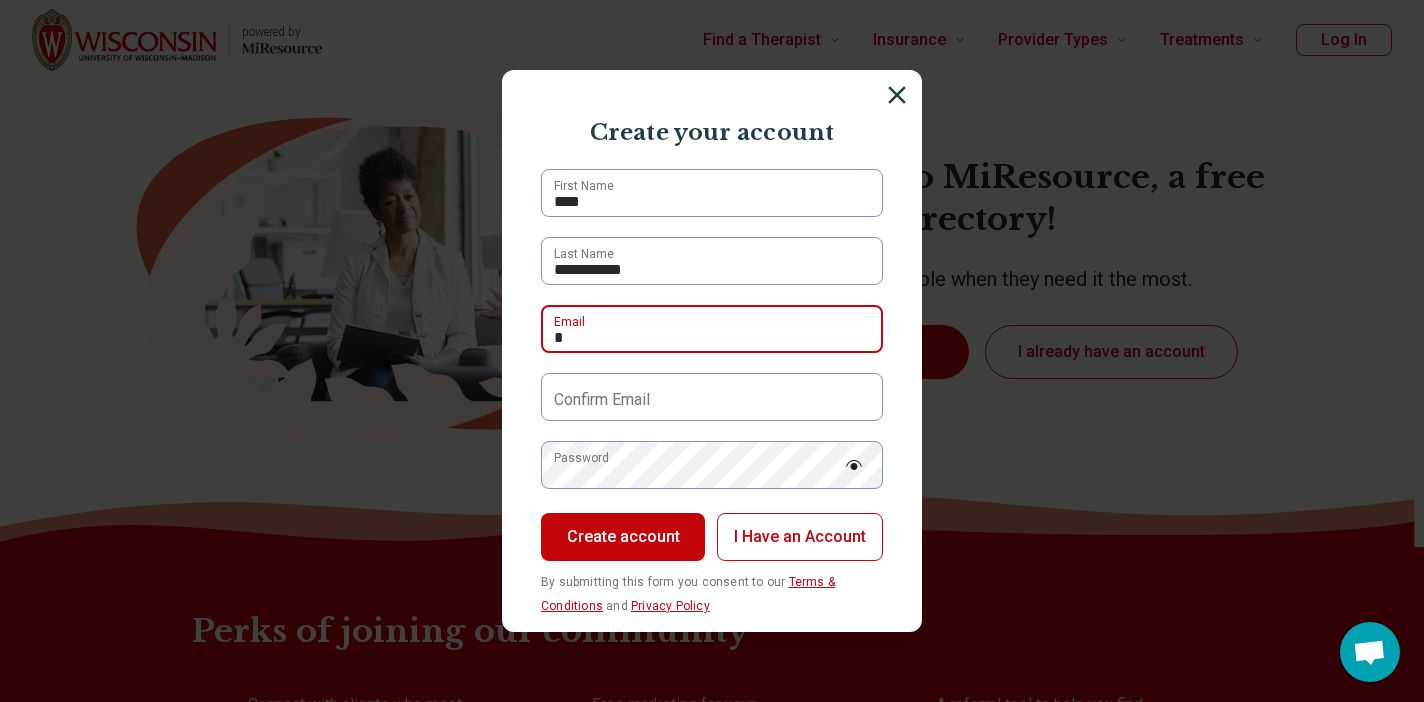 type on "**********" 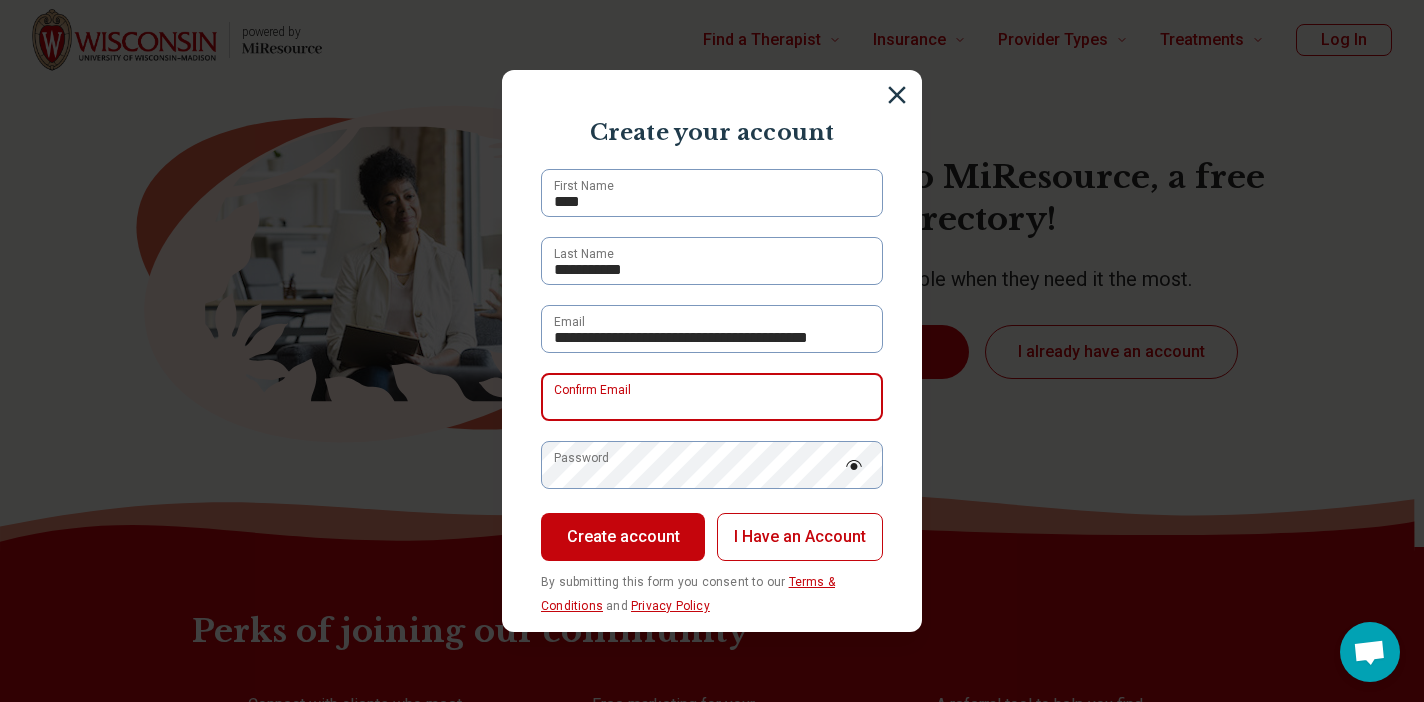 click on "Confirm Email" at bounding box center (712, 397) 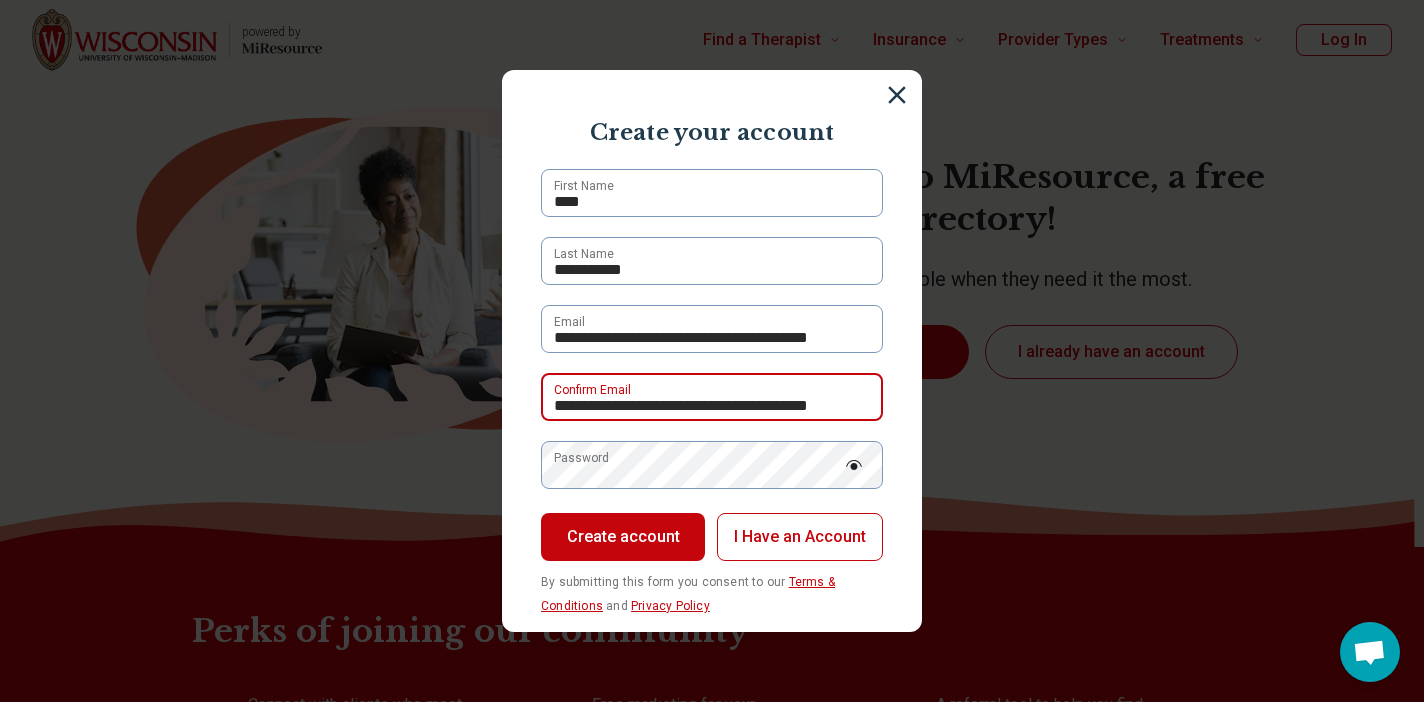 scroll, scrollTop: 0, scrollLeft: 7, axis: horizontal 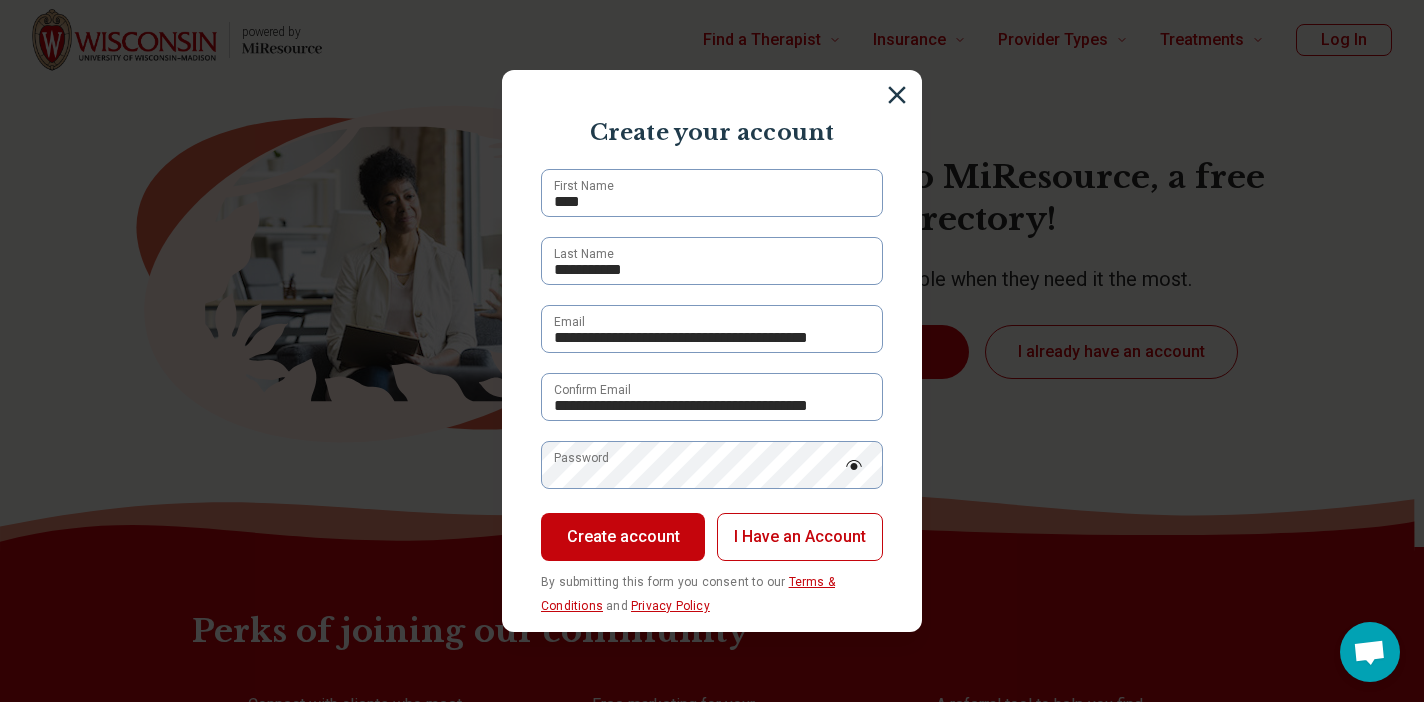 click on "Password" at bounding box center [581, 458] 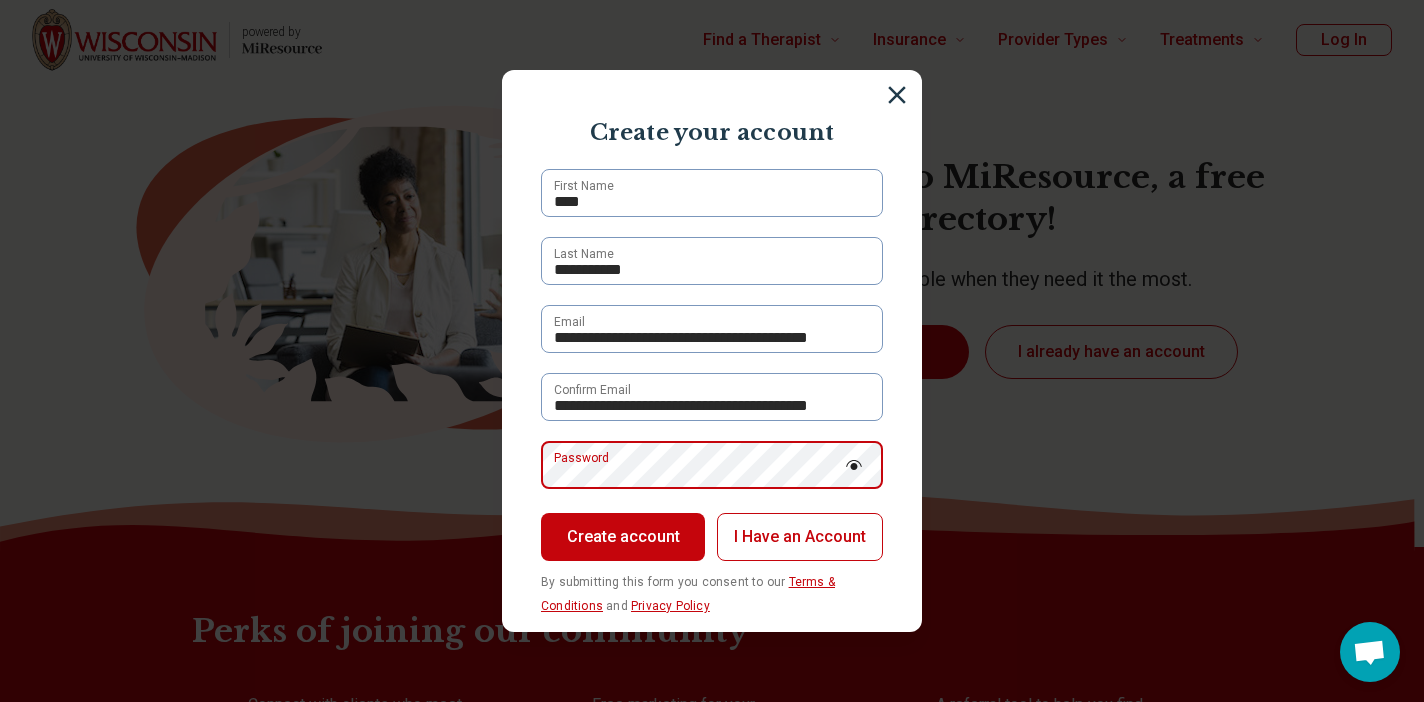 scroll, scrollTop: 0, scrollLeft: 0, axis: both 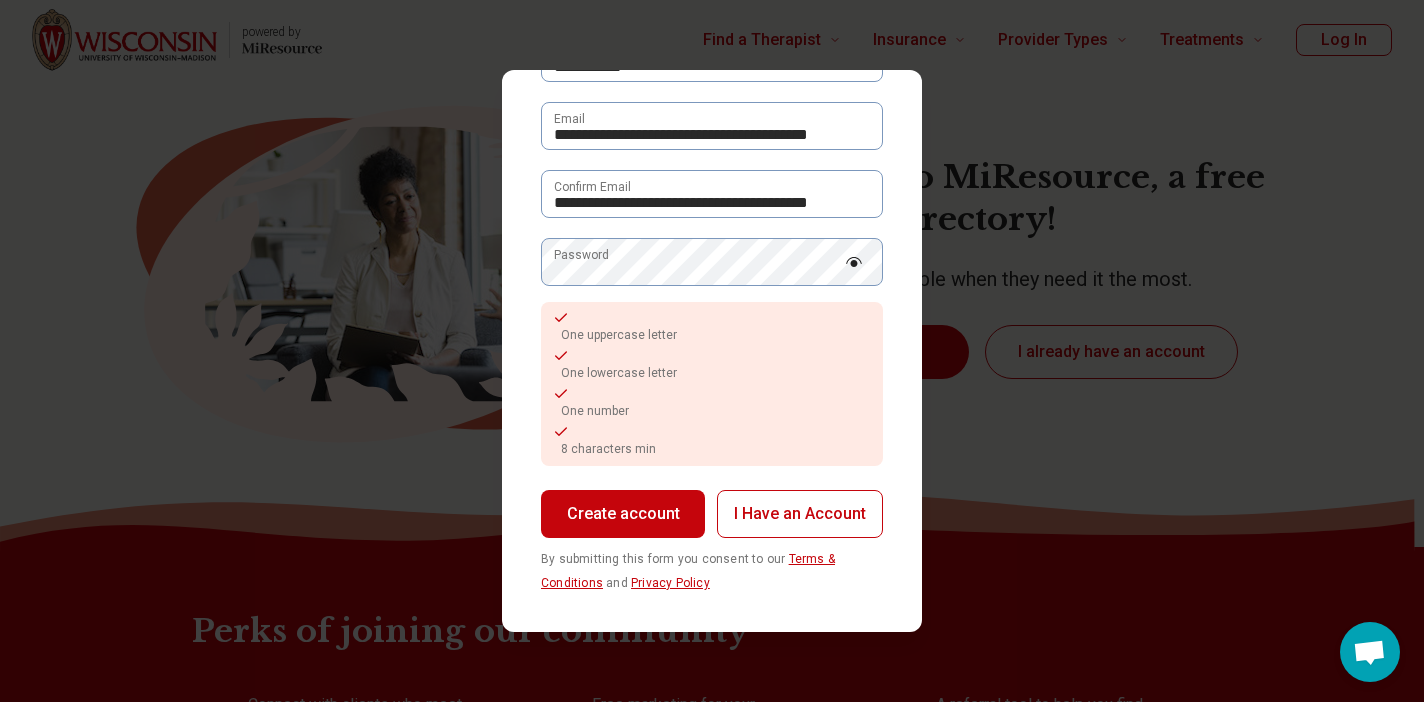 click on "Create account" at bounding box center [623, 514] 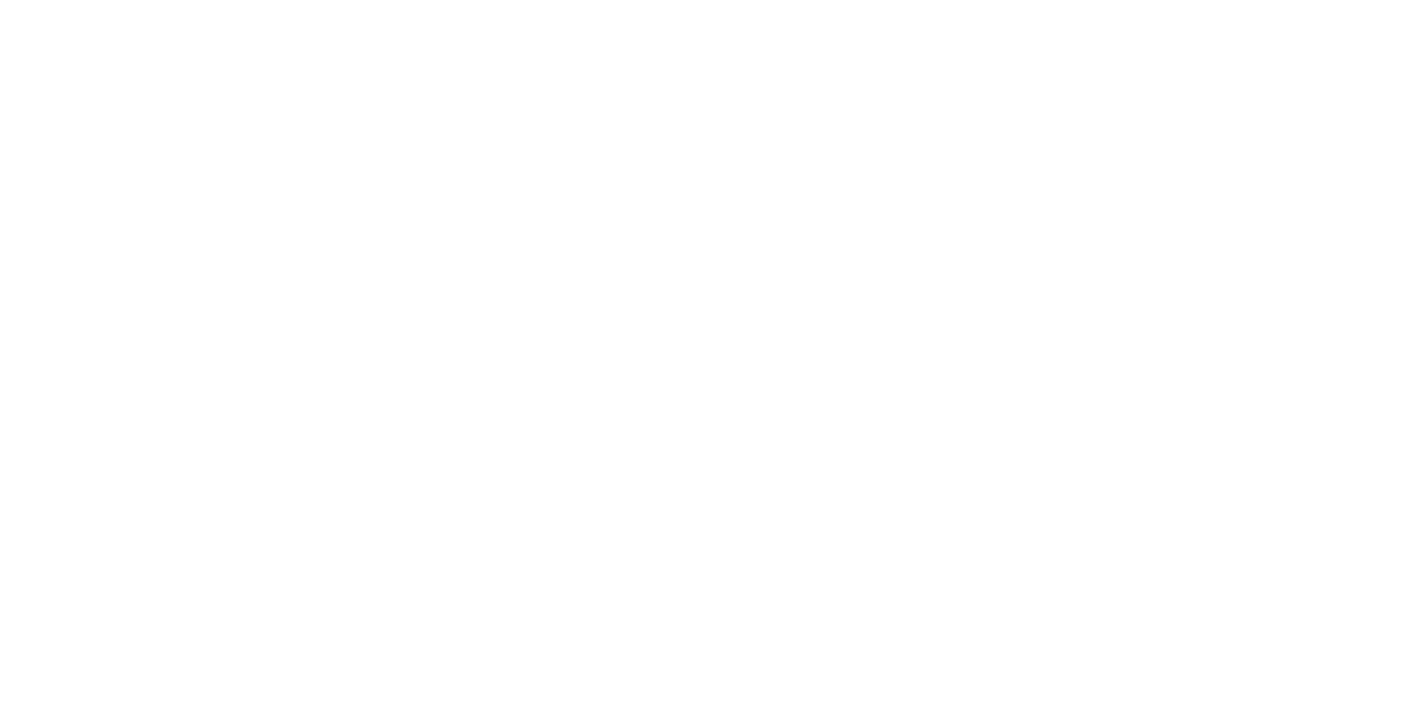 scroll, scrollTop: 0, scrollLeft: 0, axis: both 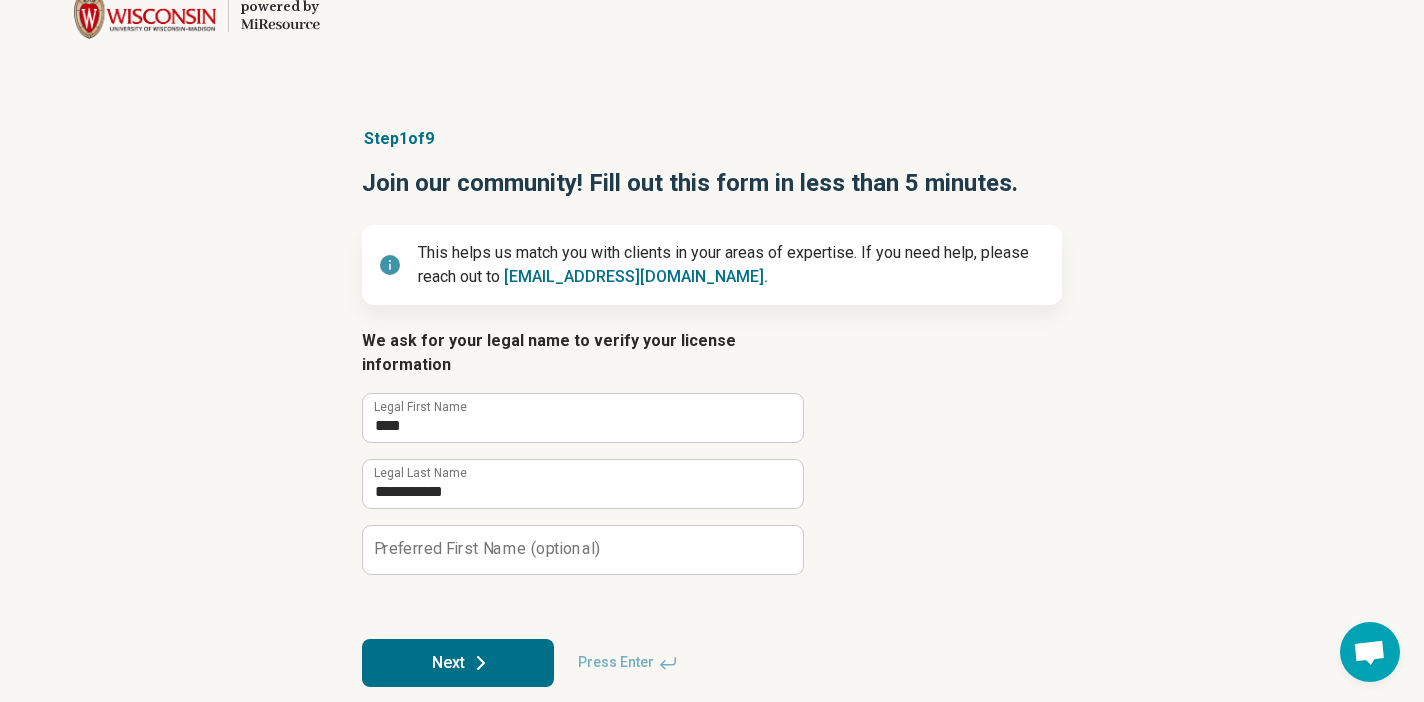 click on "Next" at bounding box center [458, 663] 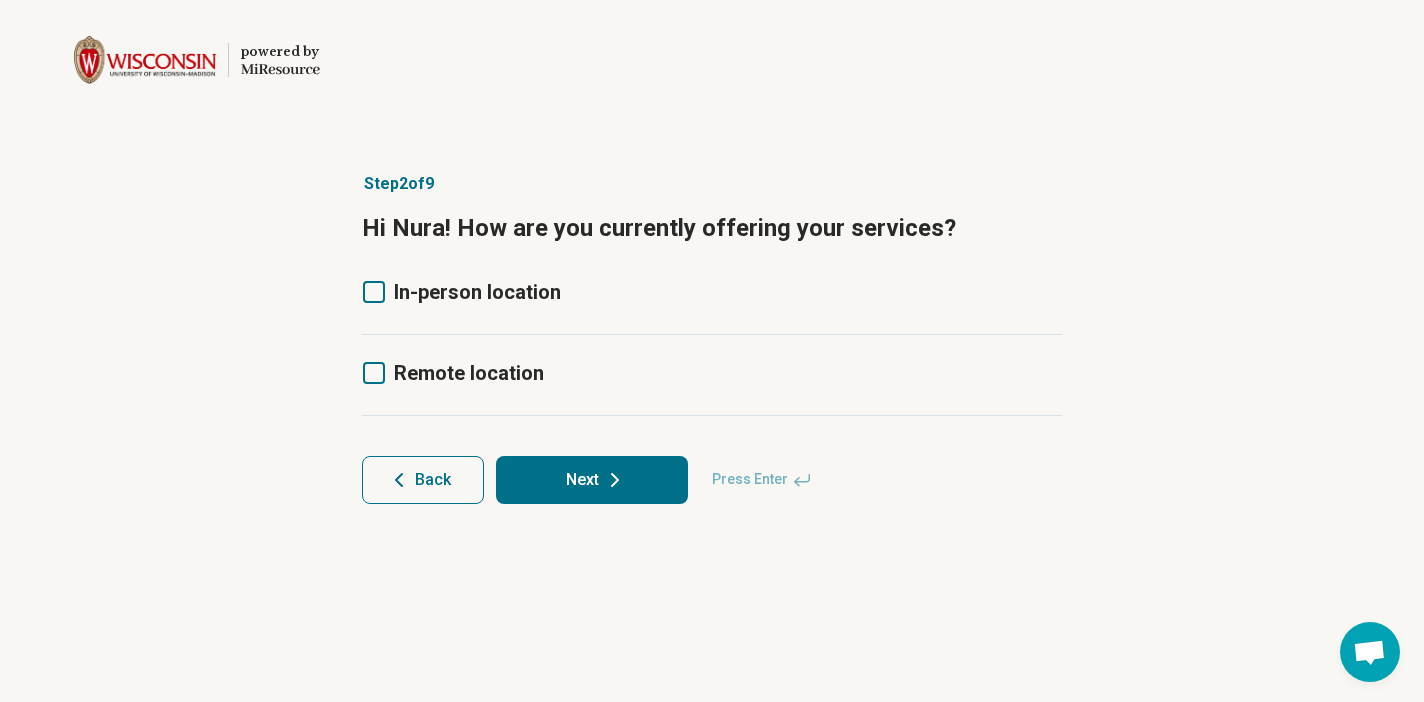 click 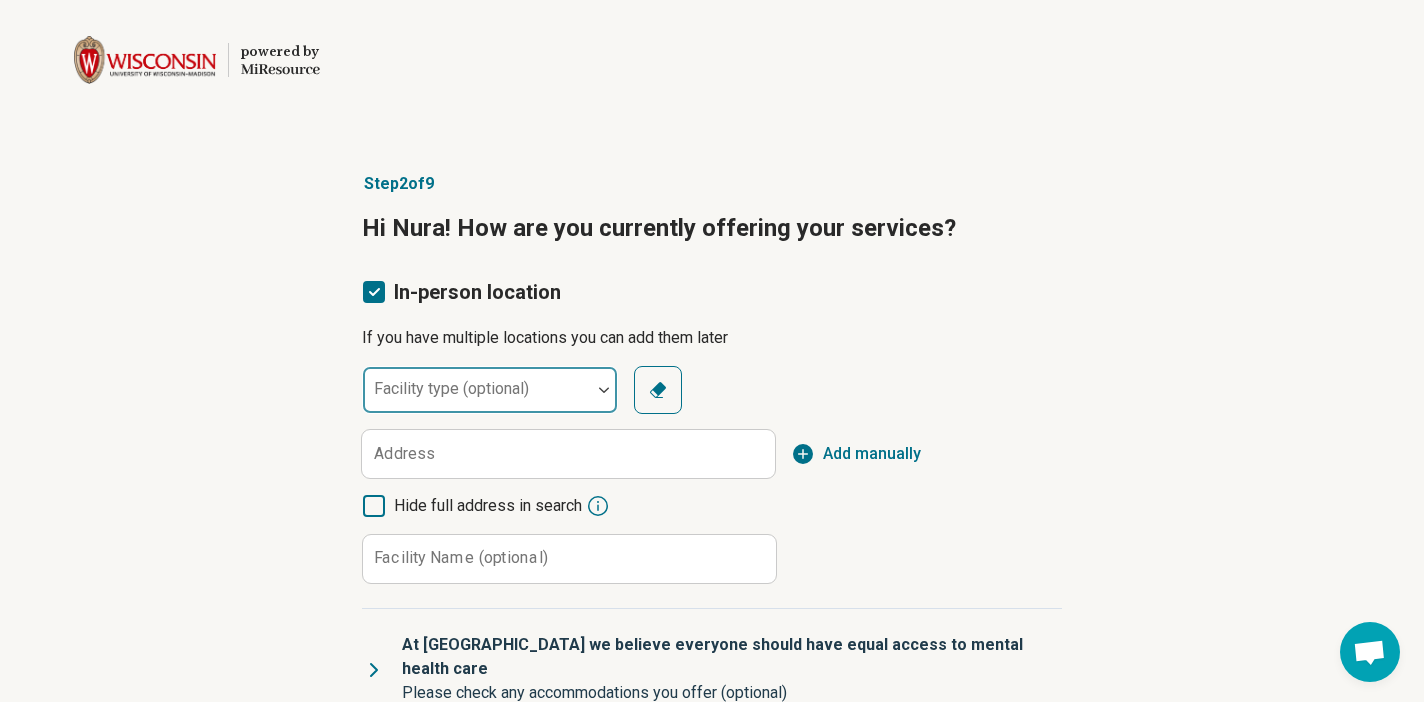 click at bounding box center (604, 390) 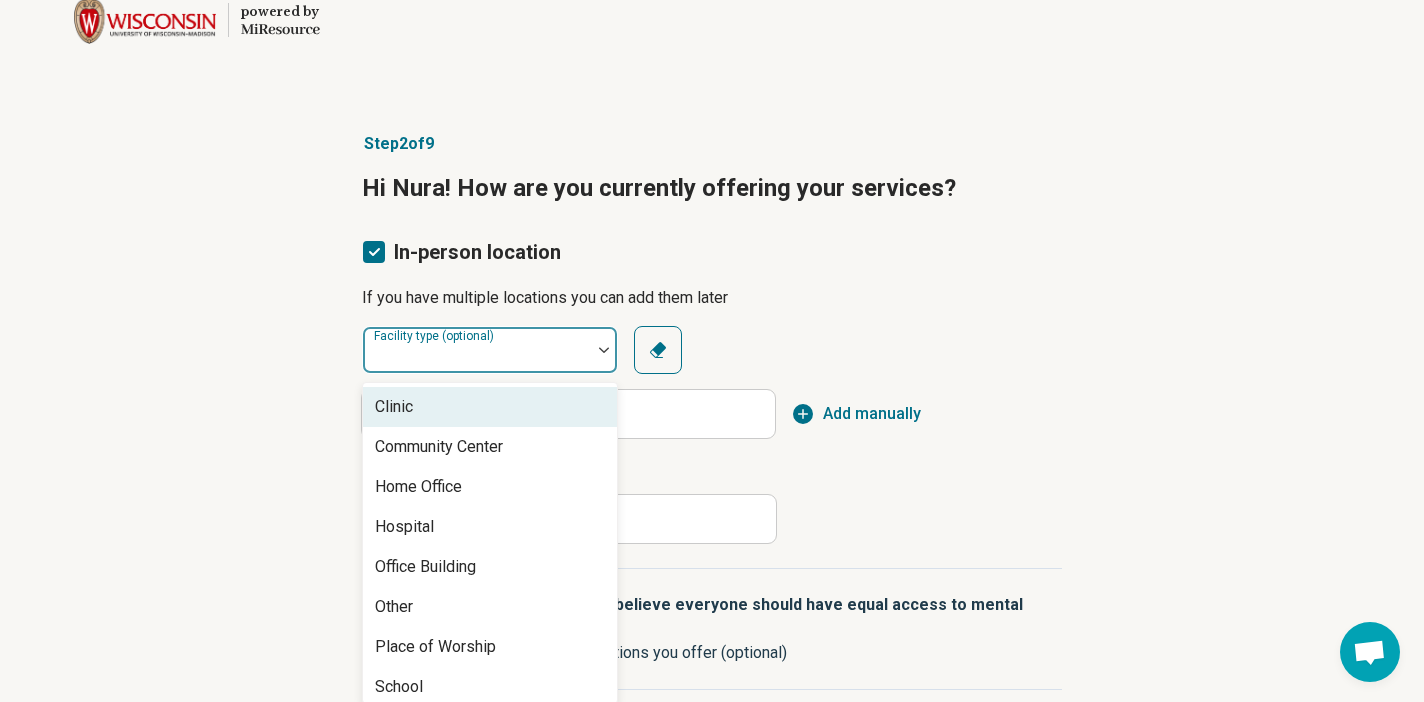 scroll, scrollTop: 49, scrollLeft: 0, axis: vertical 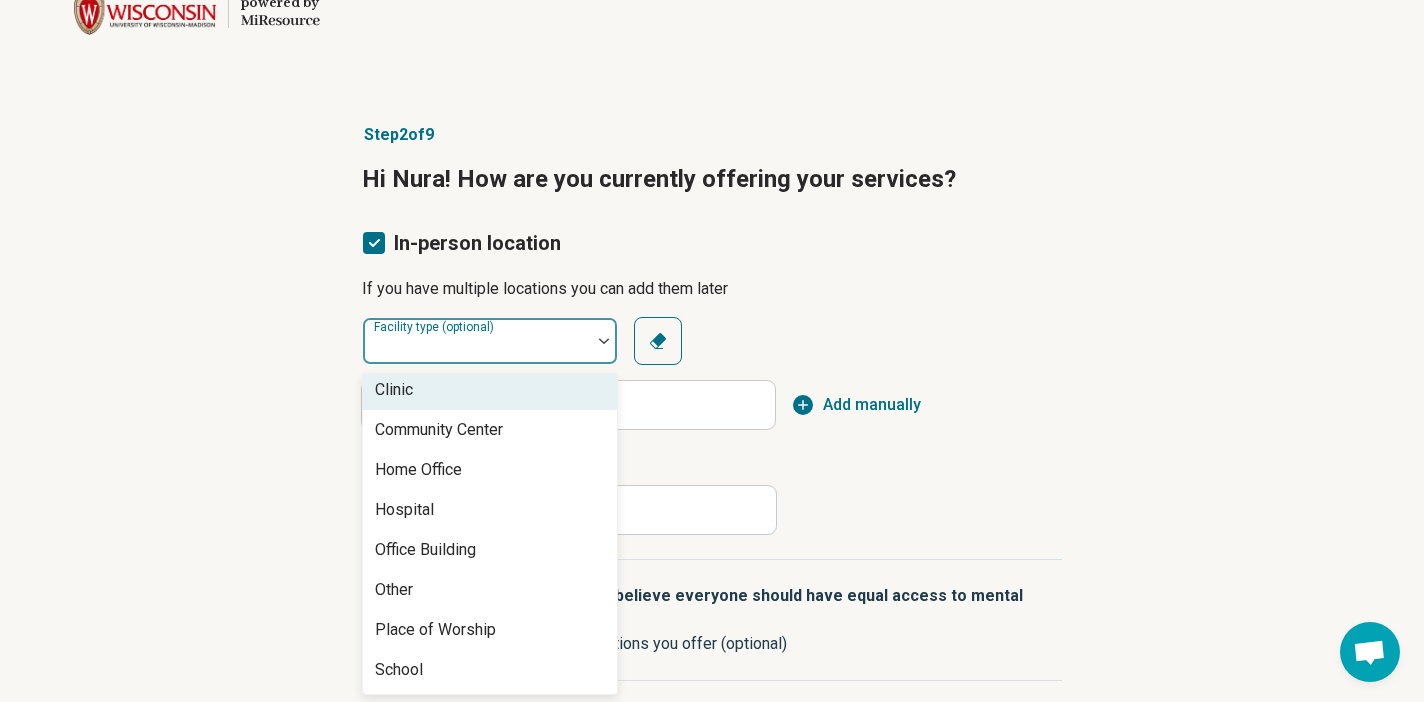 click on "Clinic" at bounding box center (490, 390) 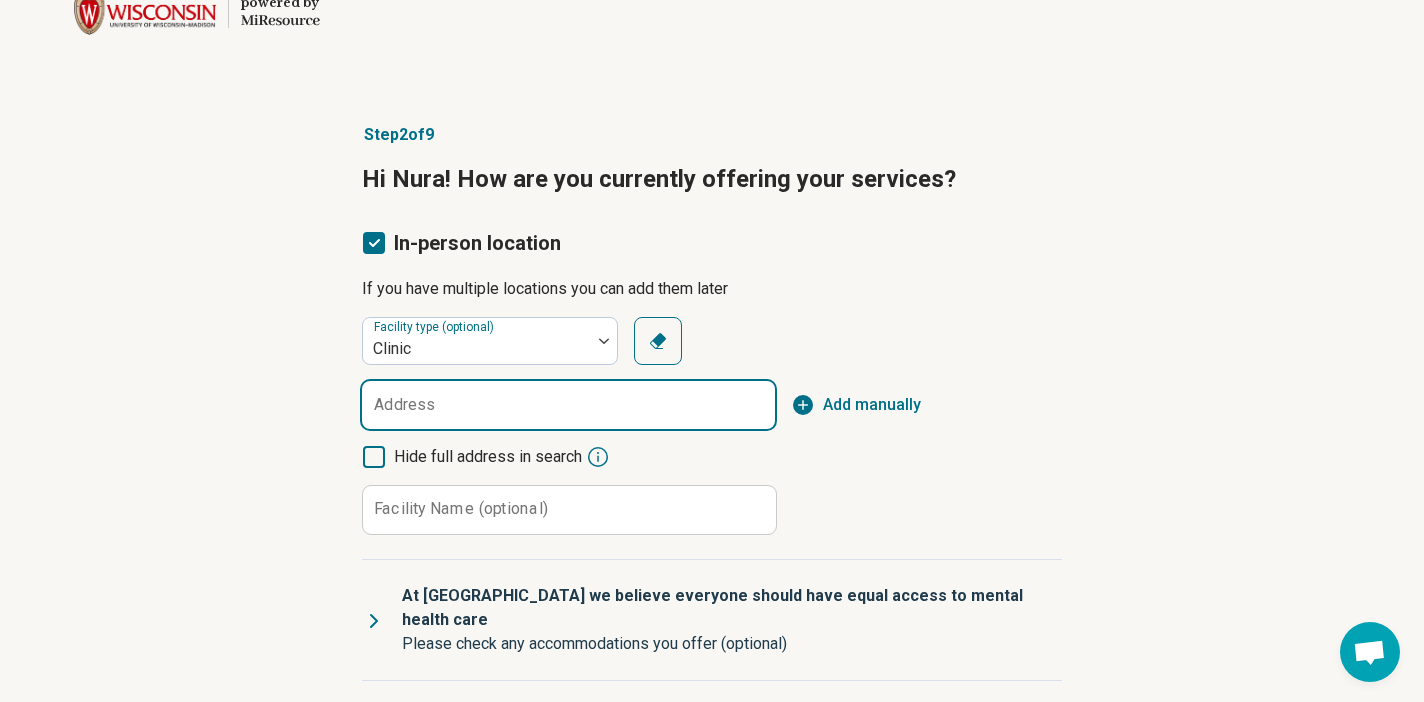 click on "Address" at bounding box center [568, 405] 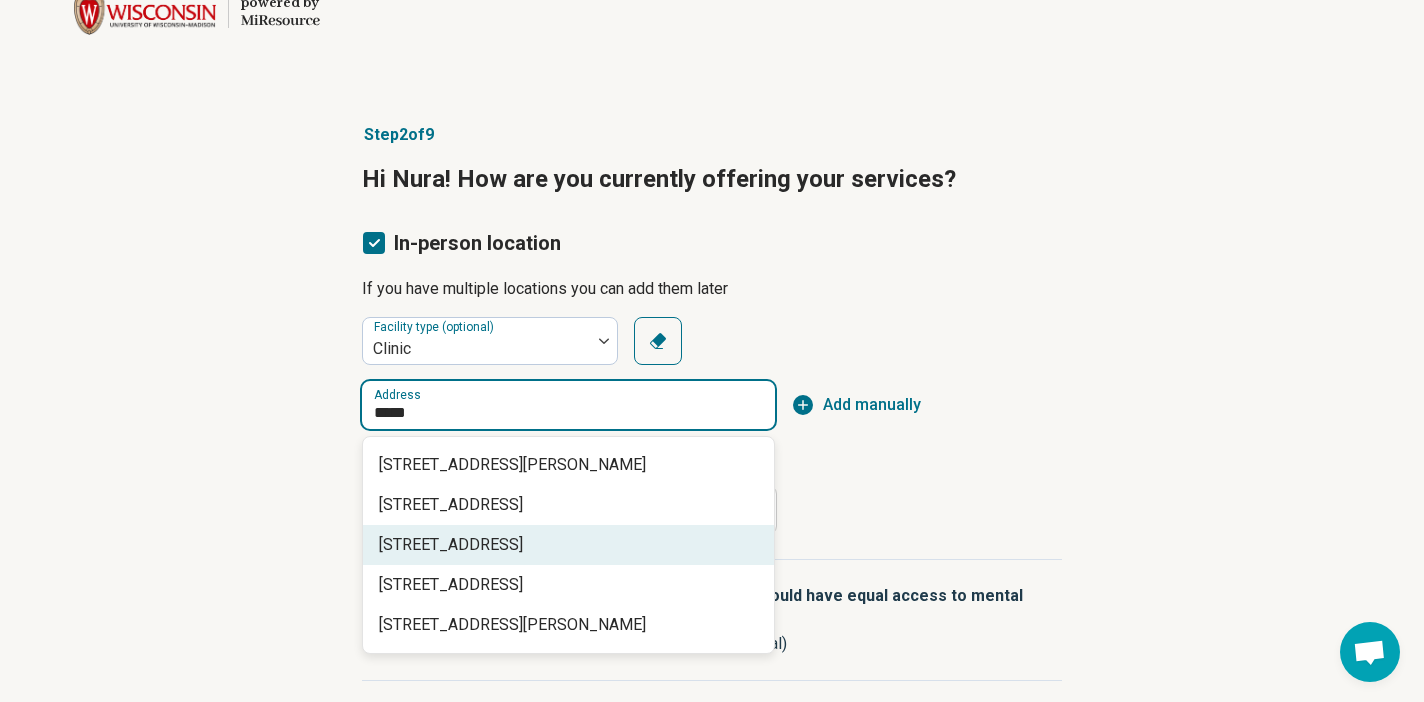 click on "[STREET_ADDRESS]" at bounding box center [572, 545] 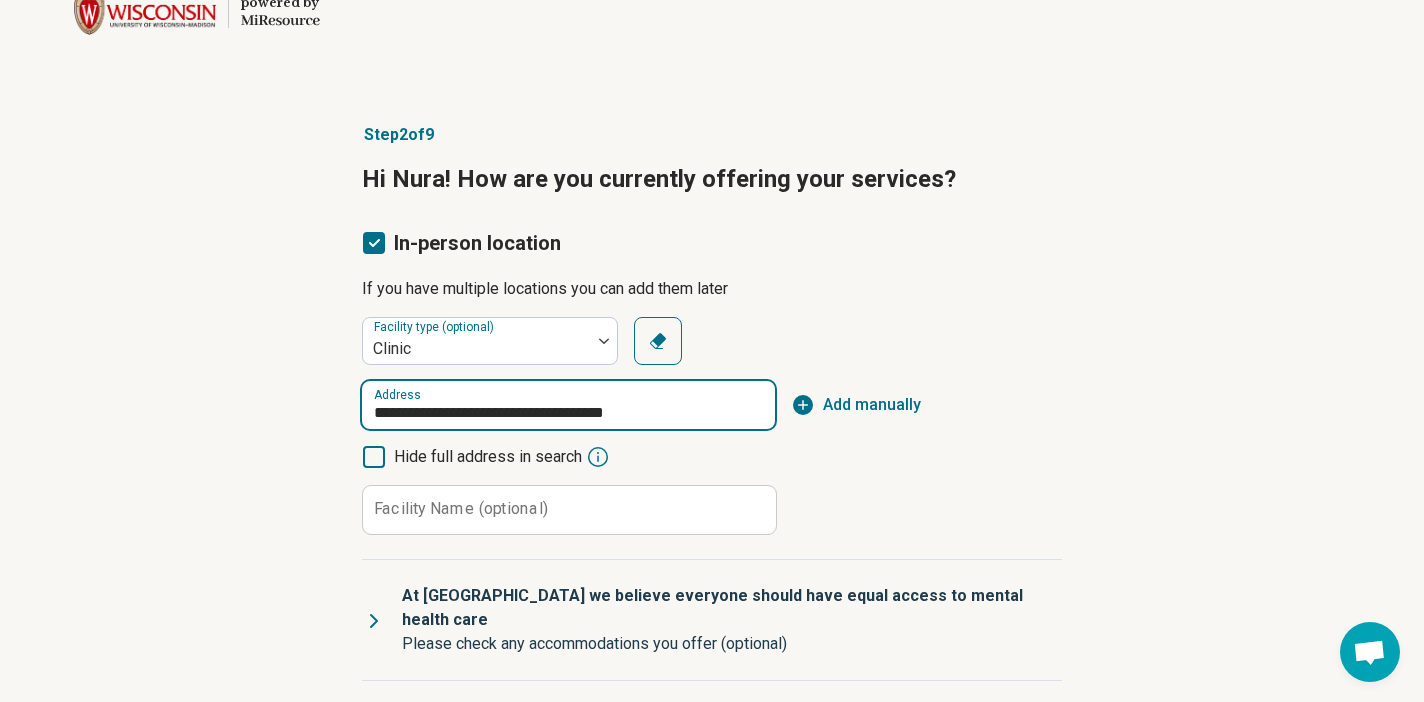 click on "**********" at bounding box center [568, 405] 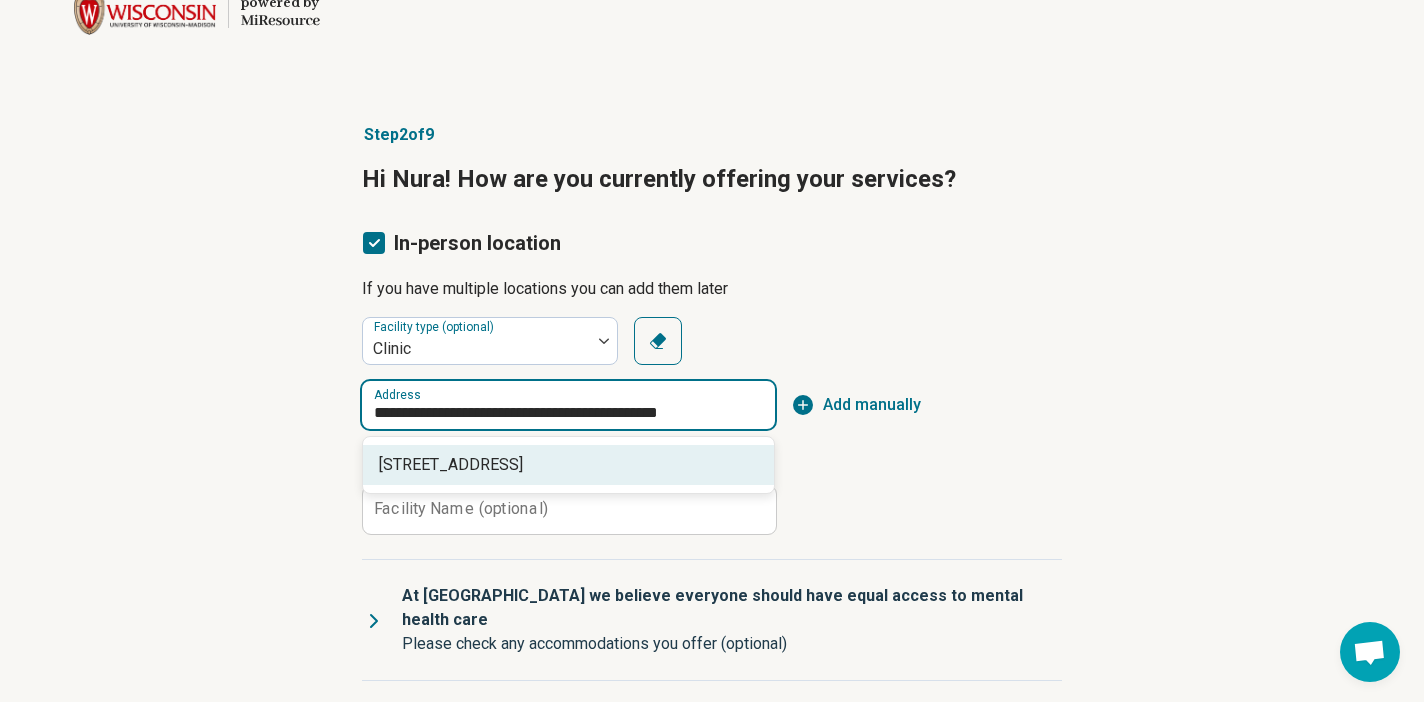type on "**********" 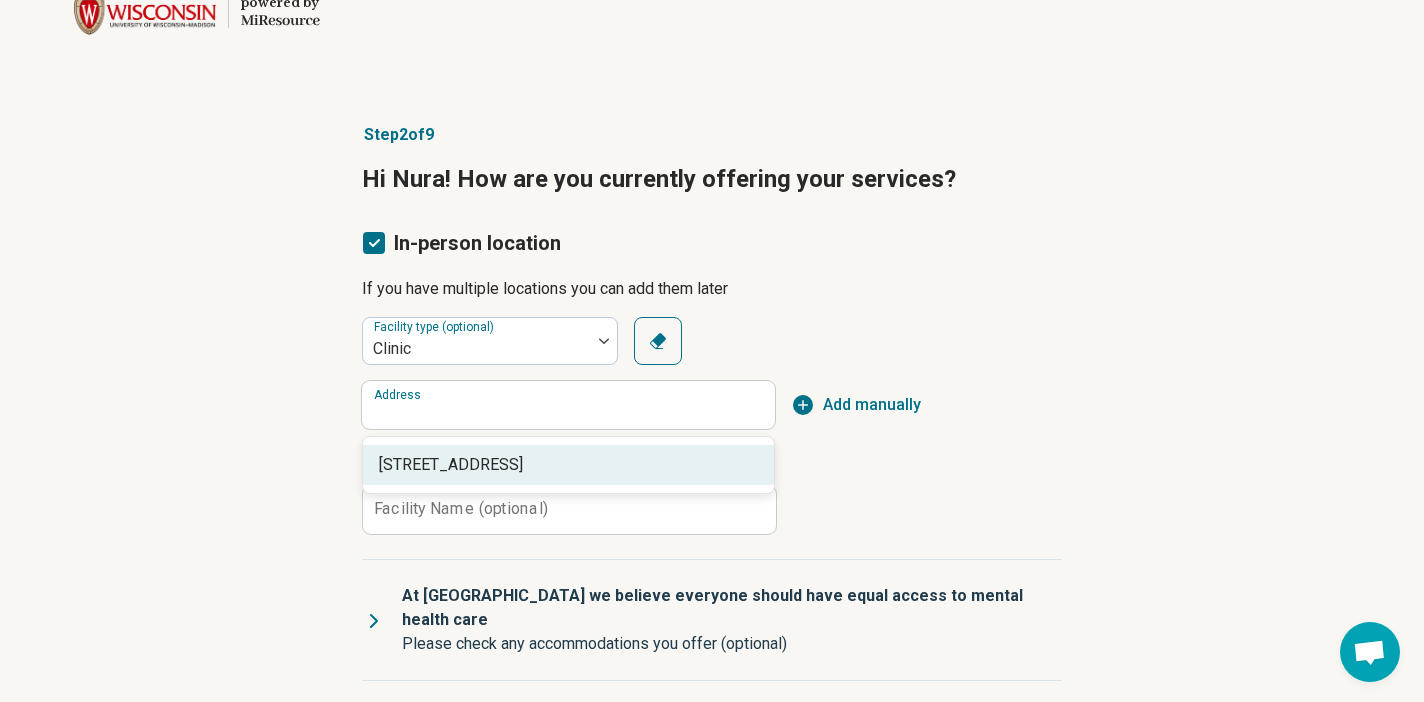 click on "Facility type (optional) Clinic Clear Address Add manually Hide full address in search Facility Name (optional) Clear" at bounding box center [712, 426] 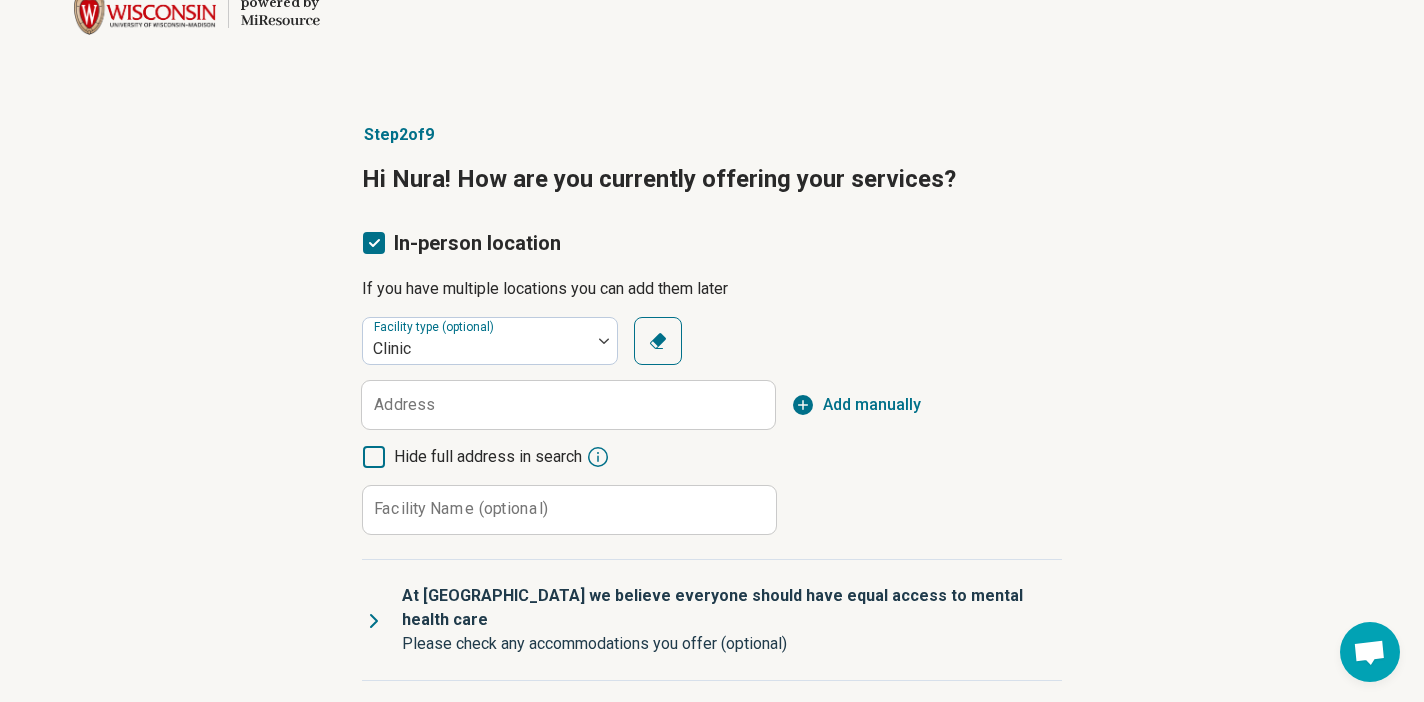 click on "Facility Name (optional)" at bounding box center [461, 509] 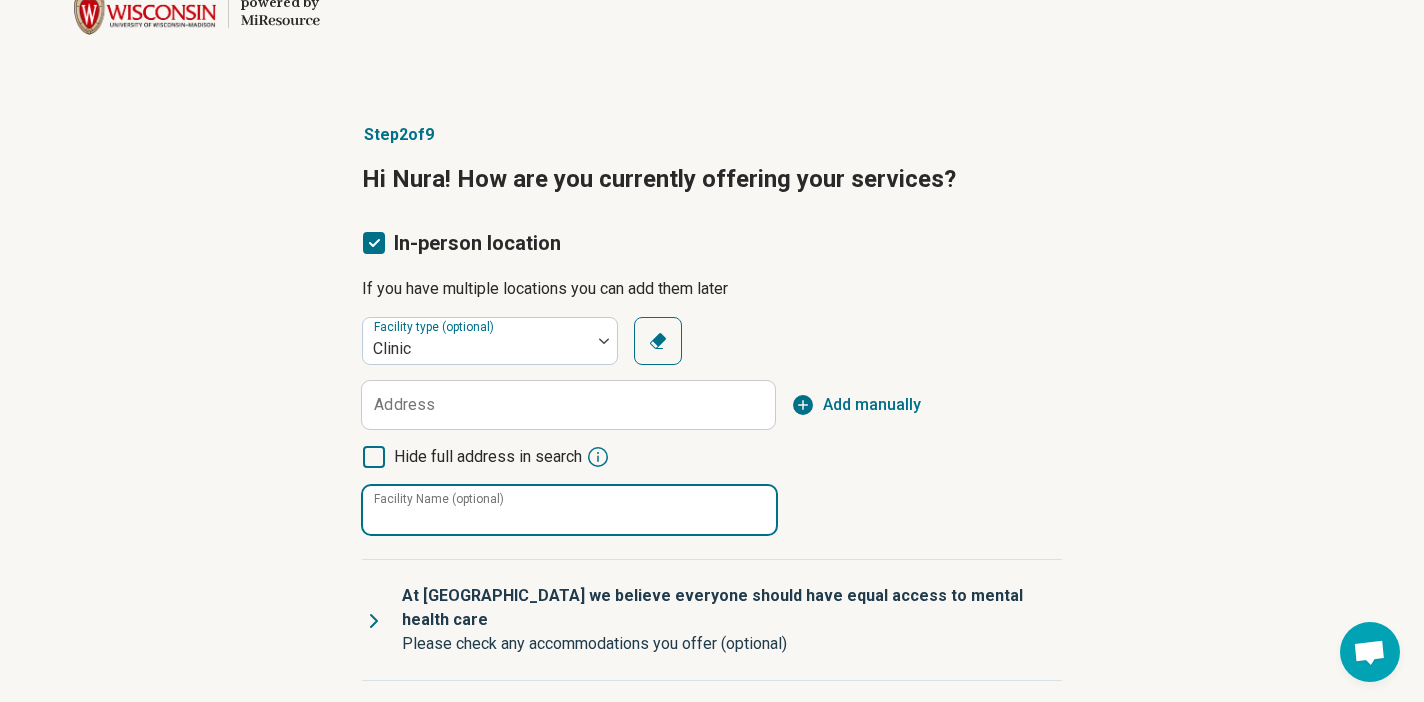 click on "Facility Name (optional)" at bounding box center [569, 510] 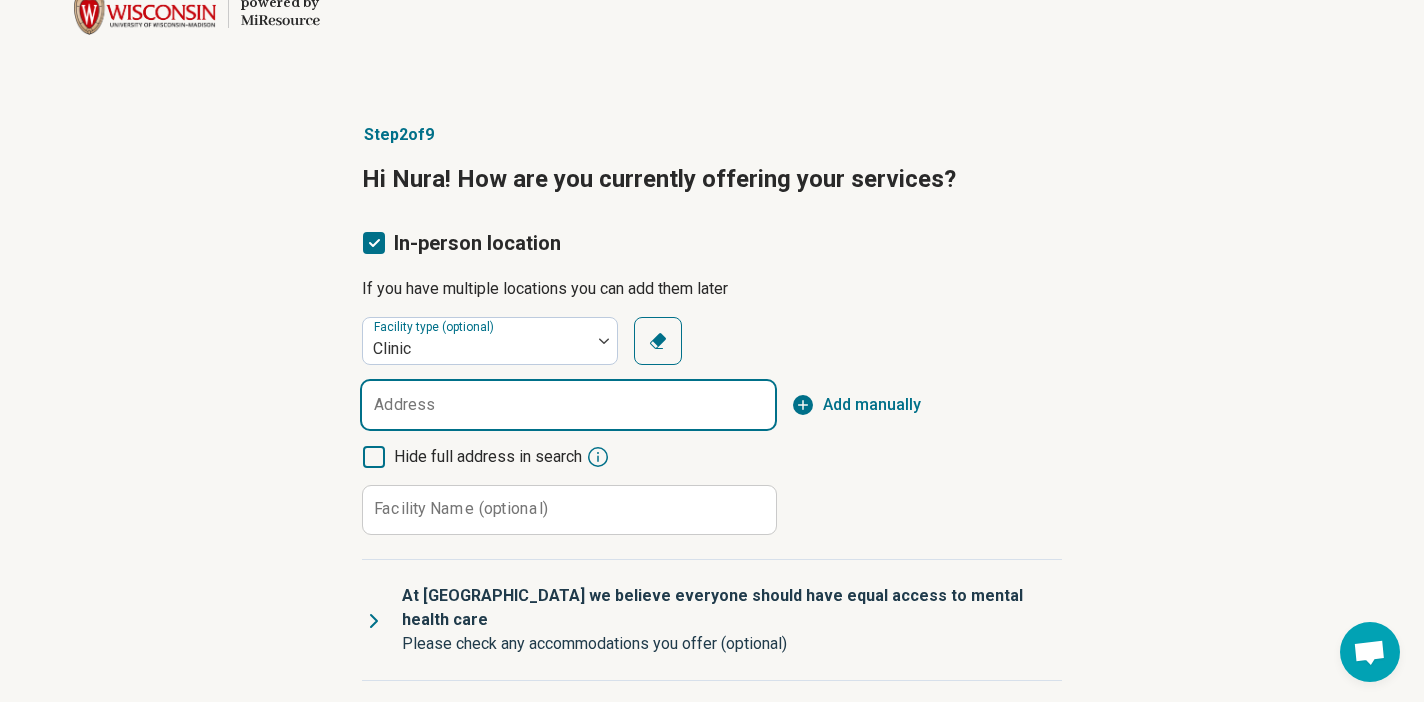click on "Address" at bounding box center [568, 405] 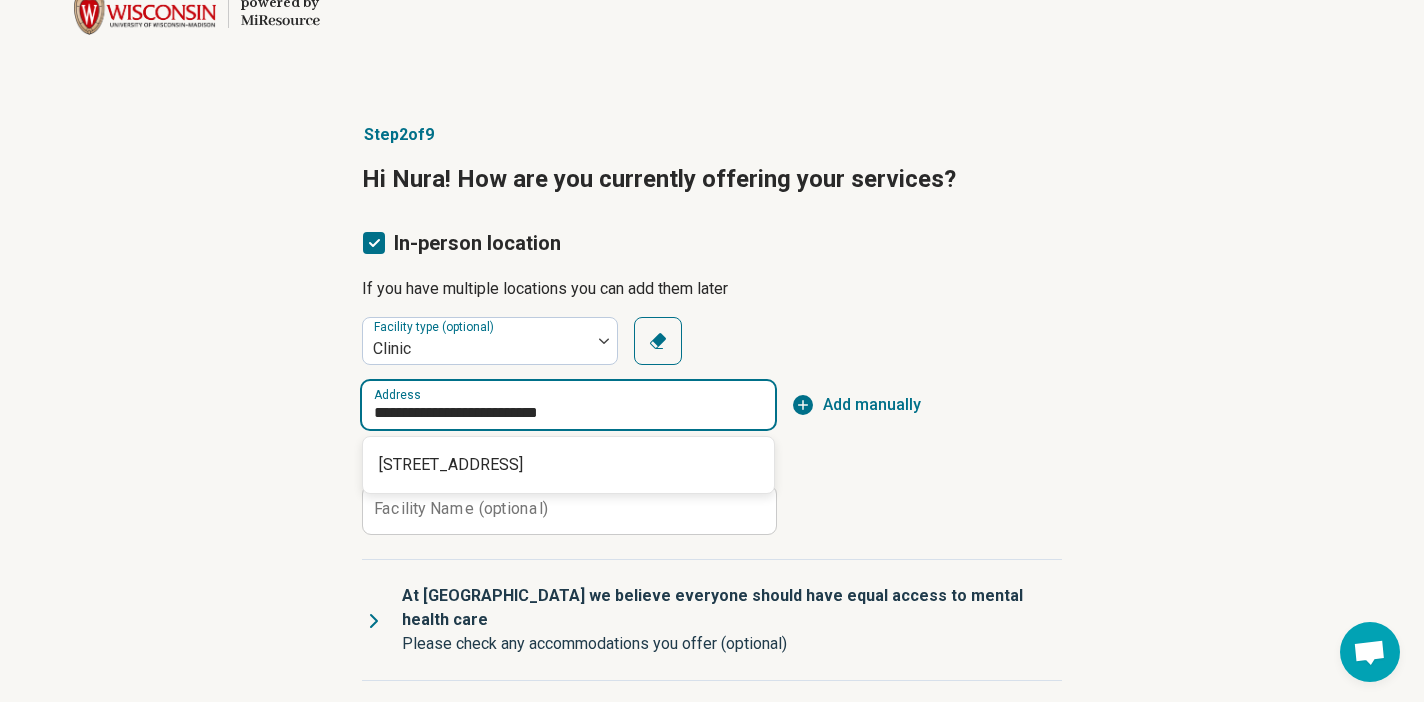 type on "**********" 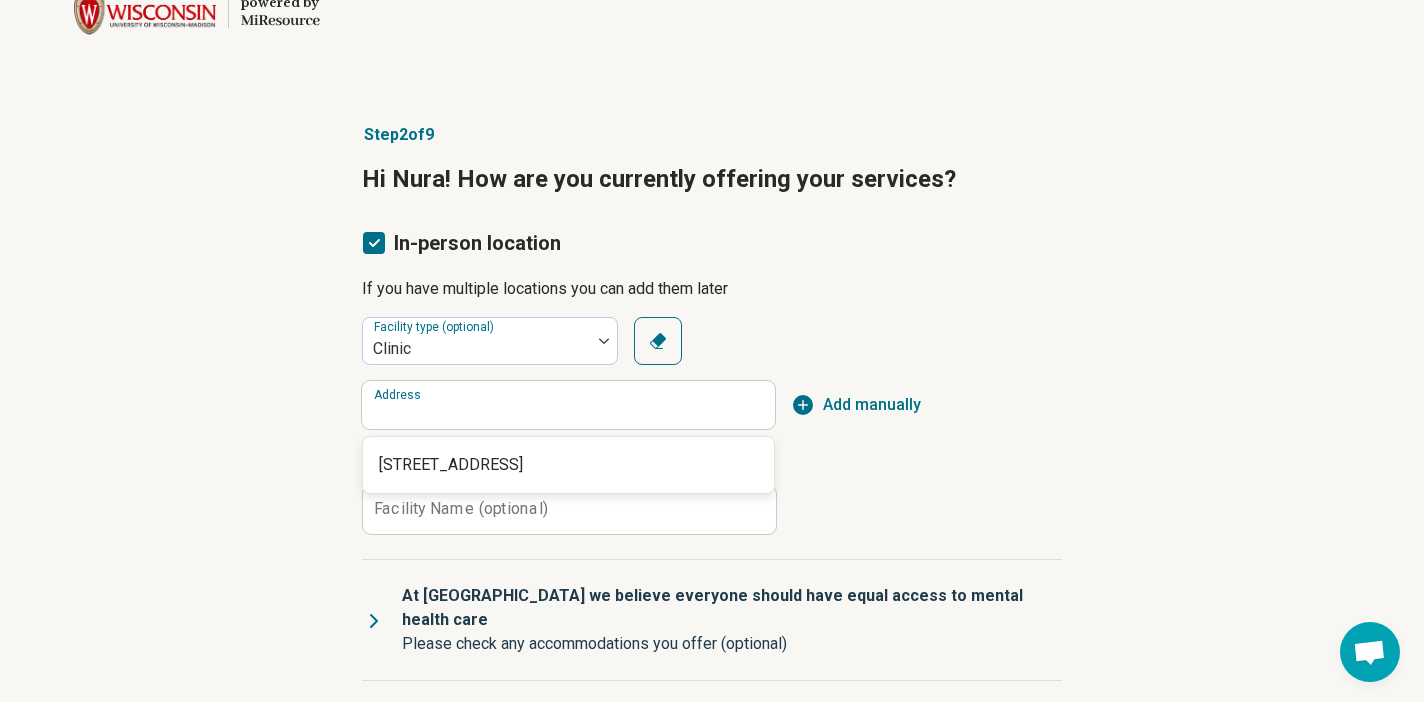 click on "Facility type (optional) Clinic Clear Address Add manually Hide full address in search Facility Name (optional) Clear" at bounding box center (712, 426) 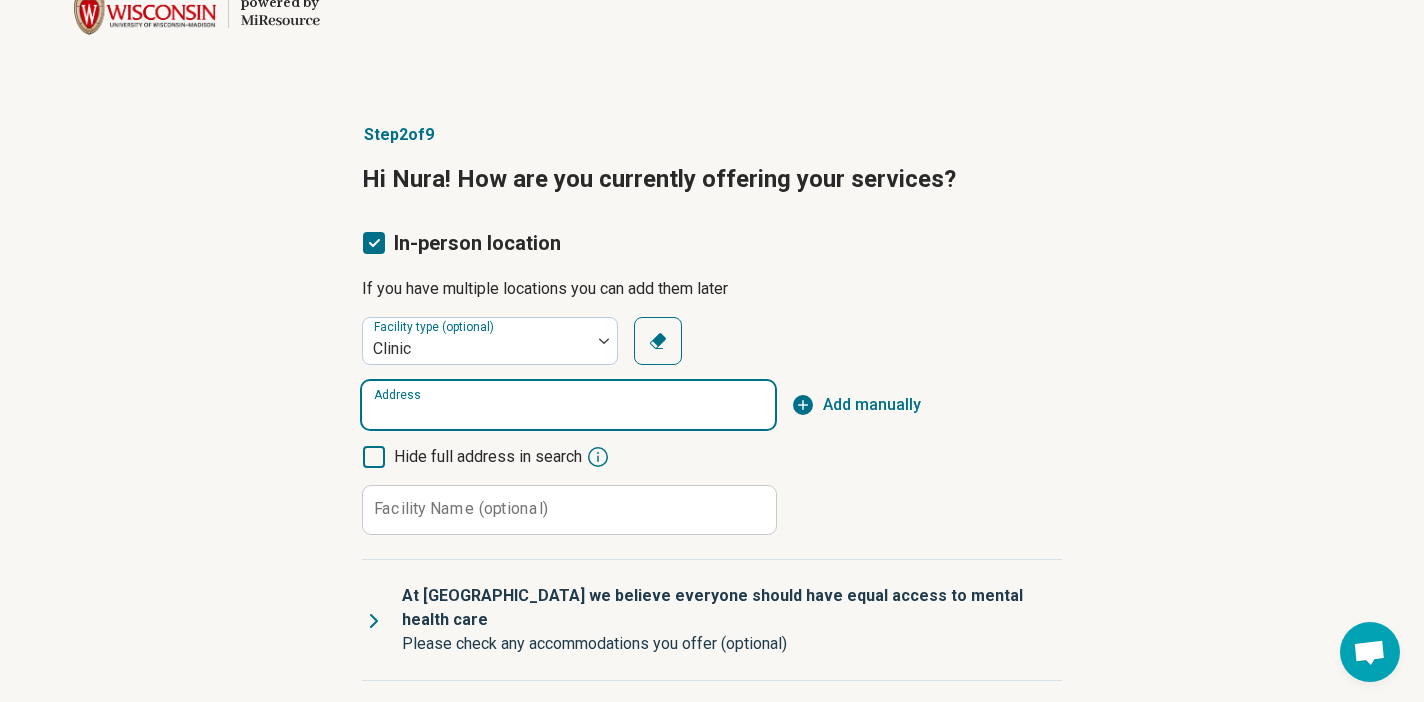 click on "Address" at bounding box center (568, 405) 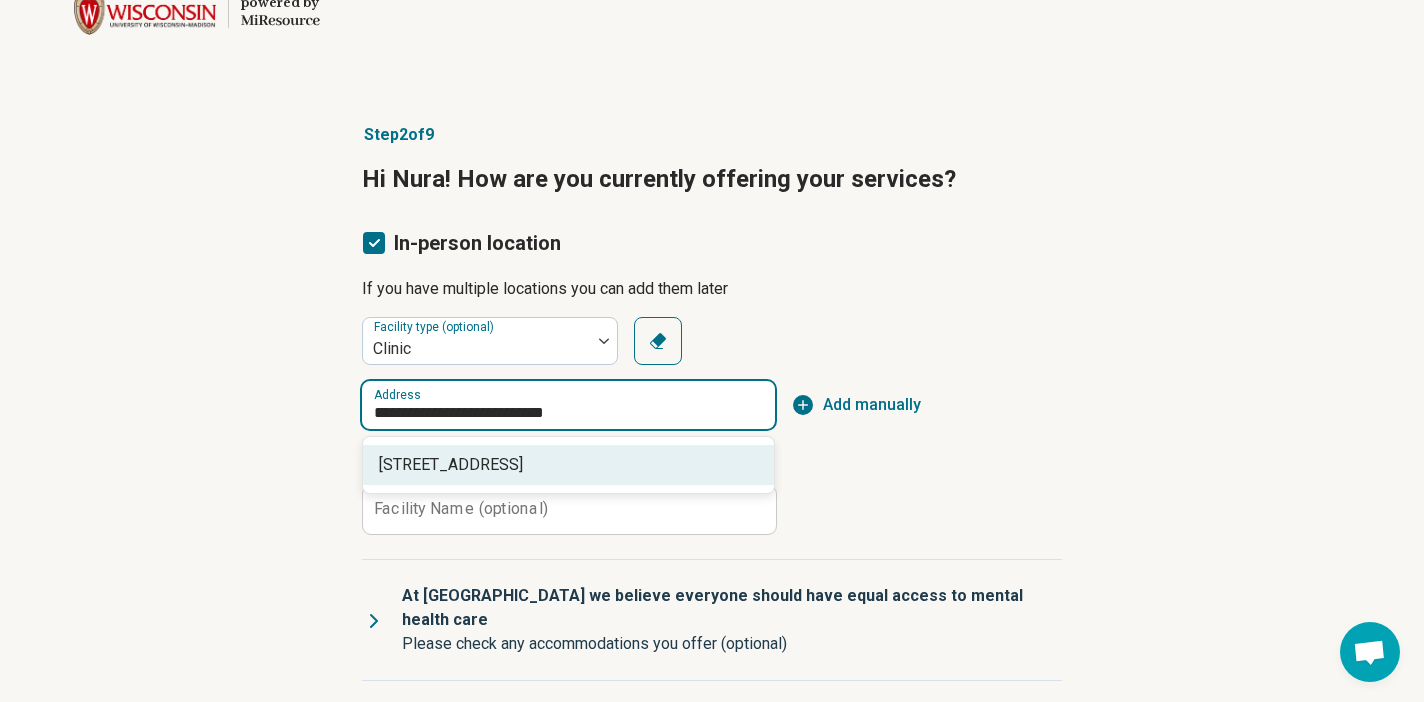 click on "[STREET_ADDRESS]" at bounding box center [572, 465] 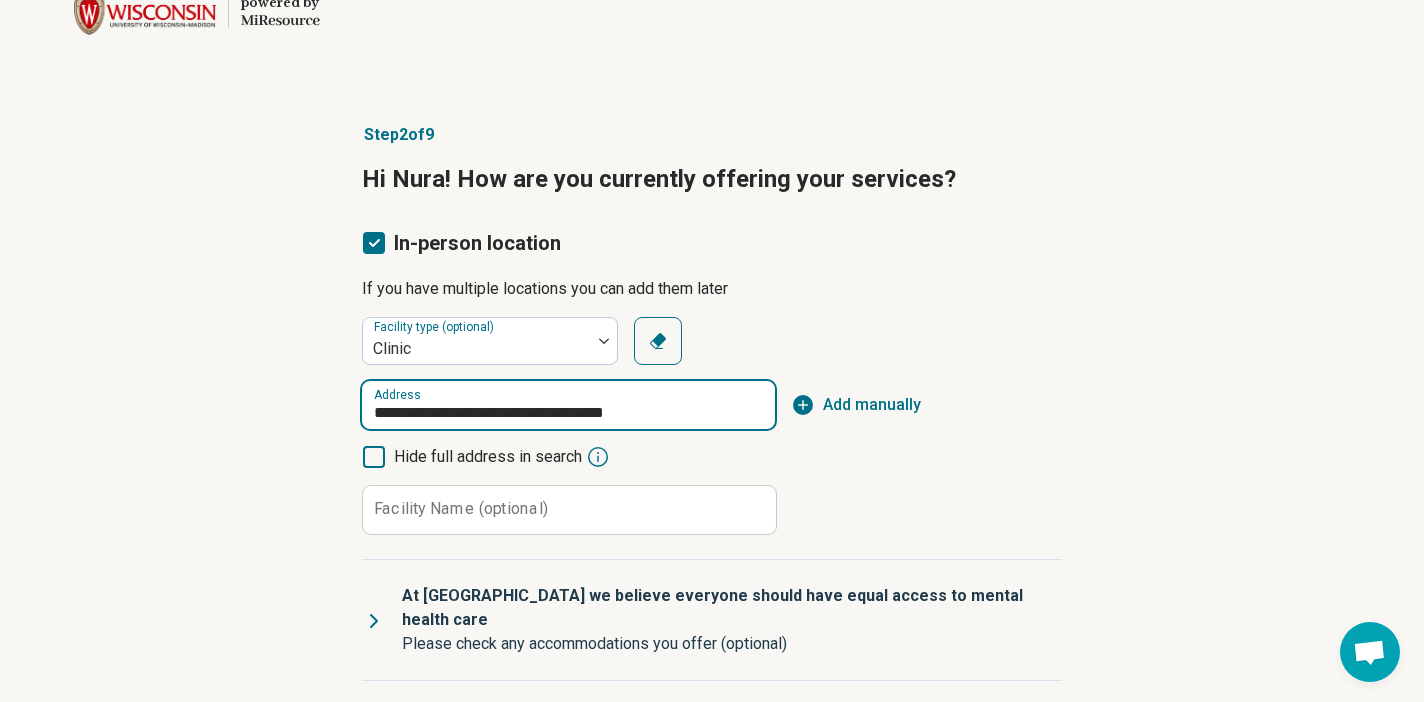 type on "**********" 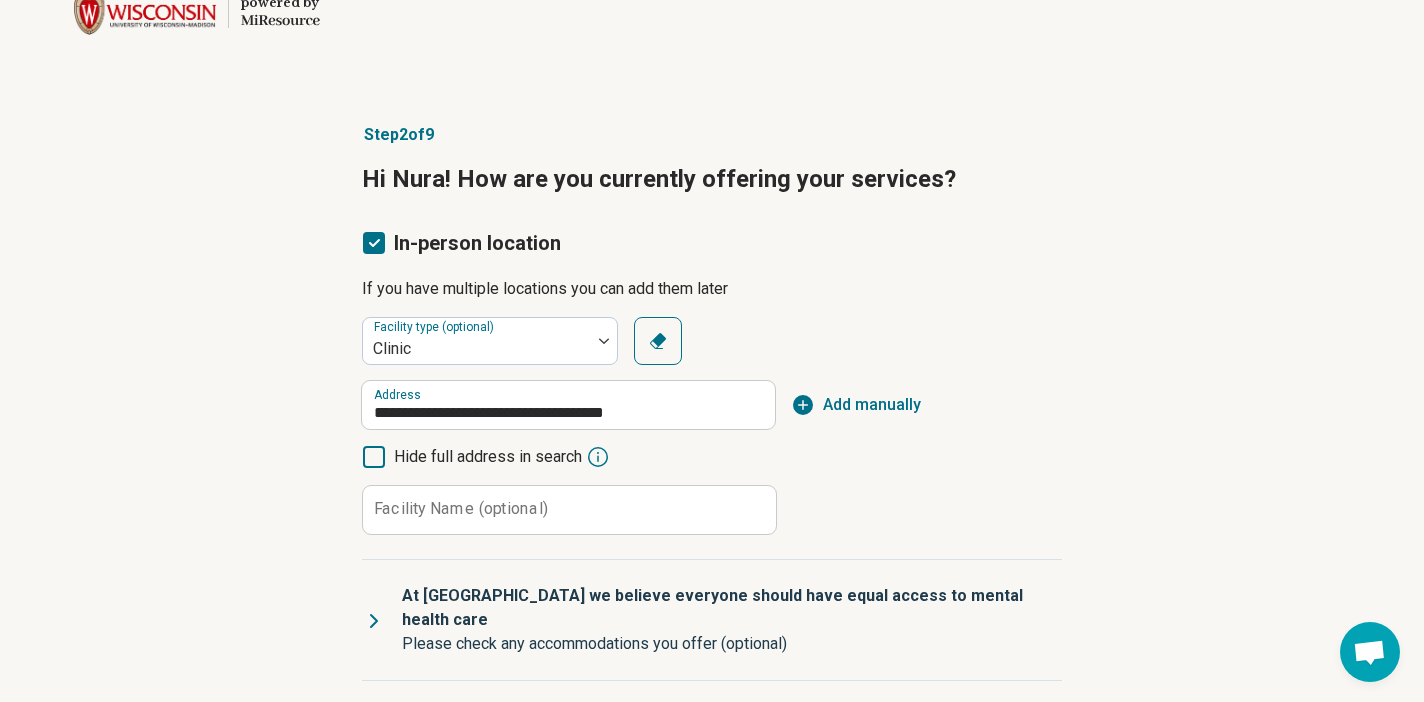click on "Facility Name (optional)" at bounding box center [461, 509] 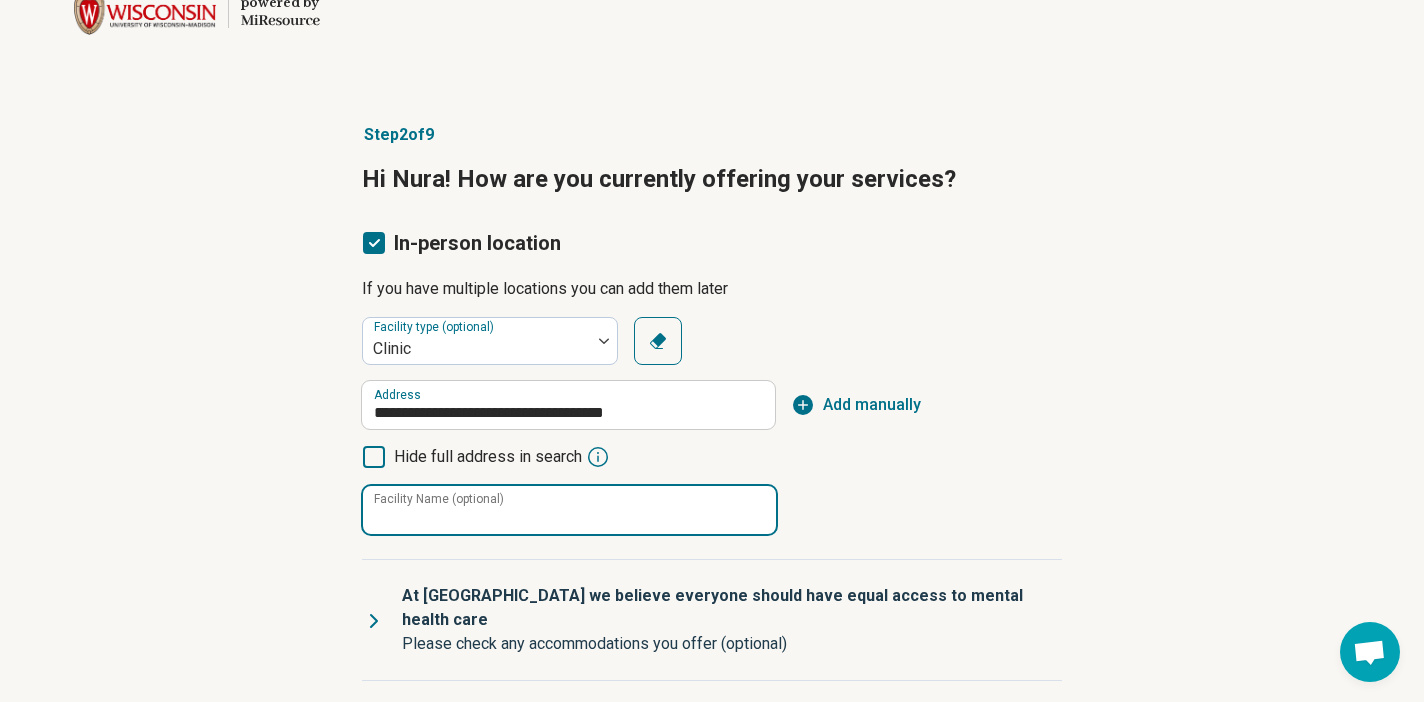 click on "Facility Name (optional)" at bounding box center (569, 510) 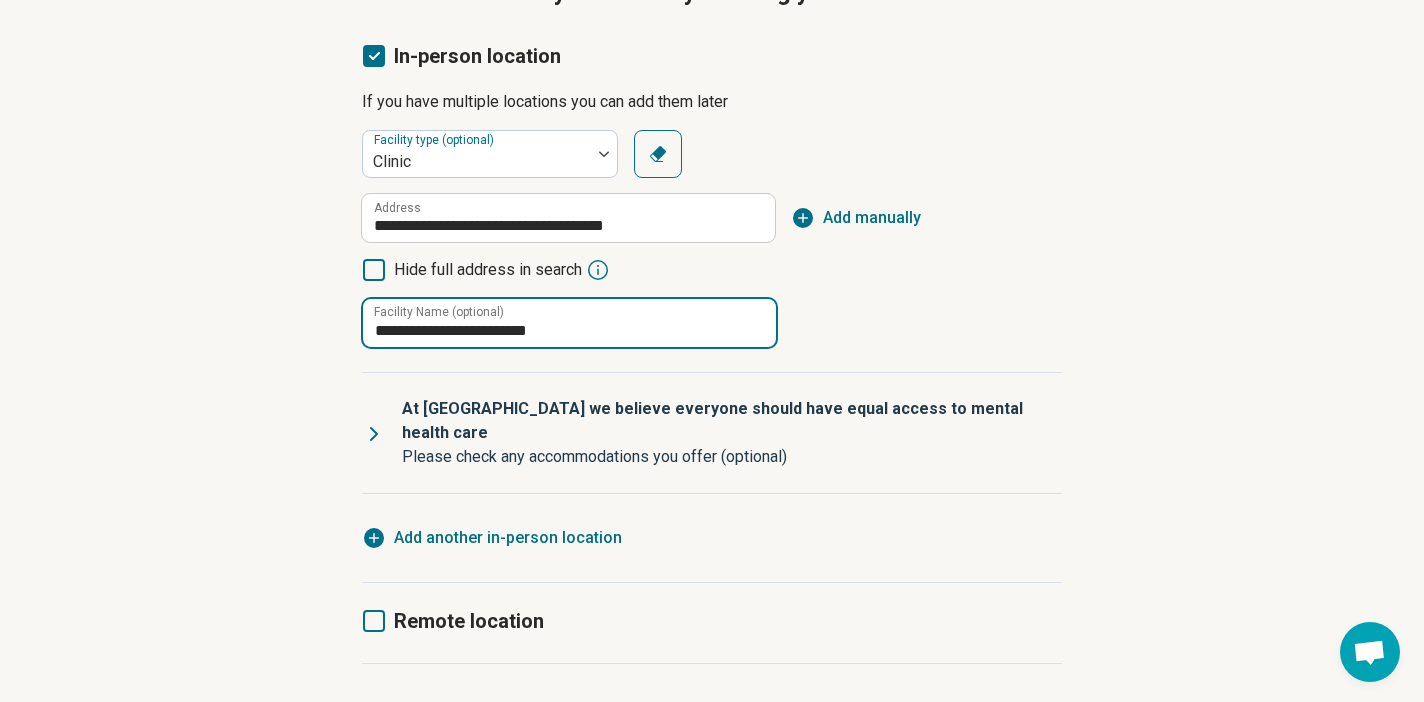 scroll, scrollTop: 237, scrollLeft: 0, axis: vertical 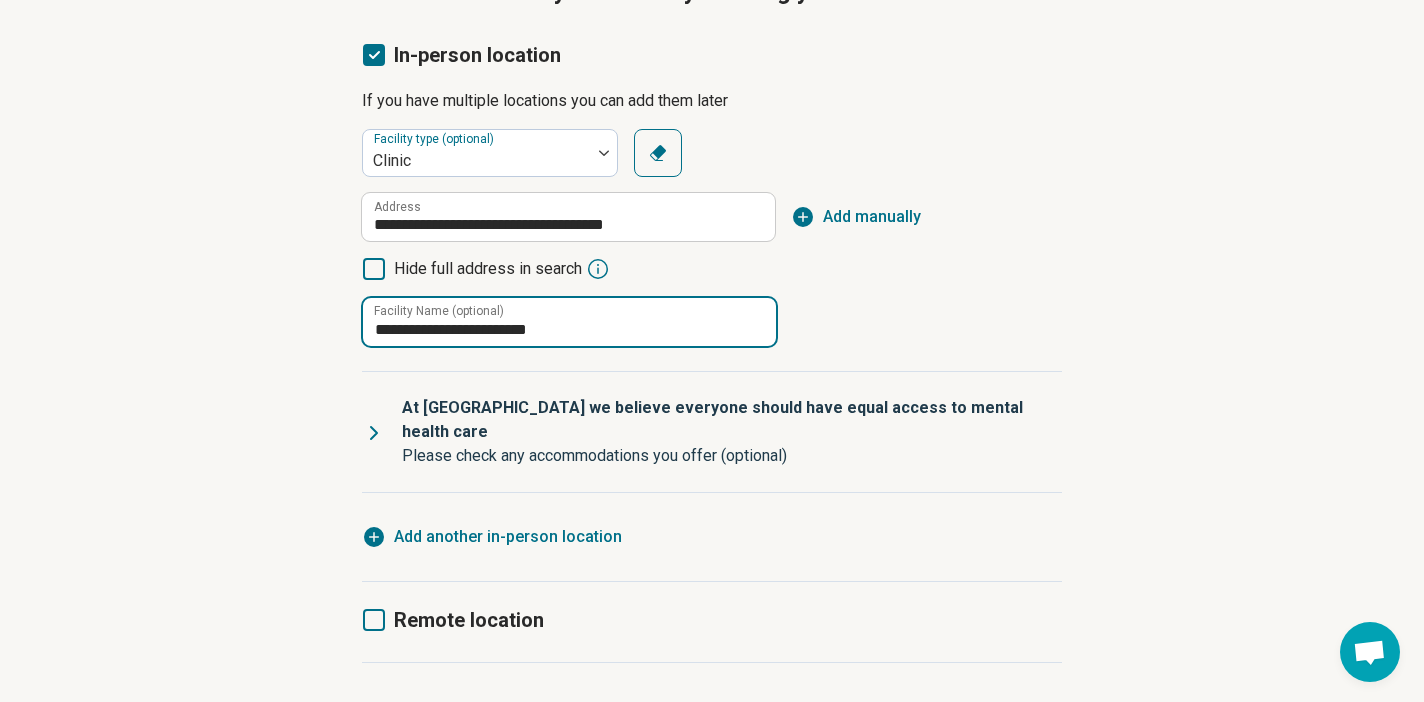 type on "**********" 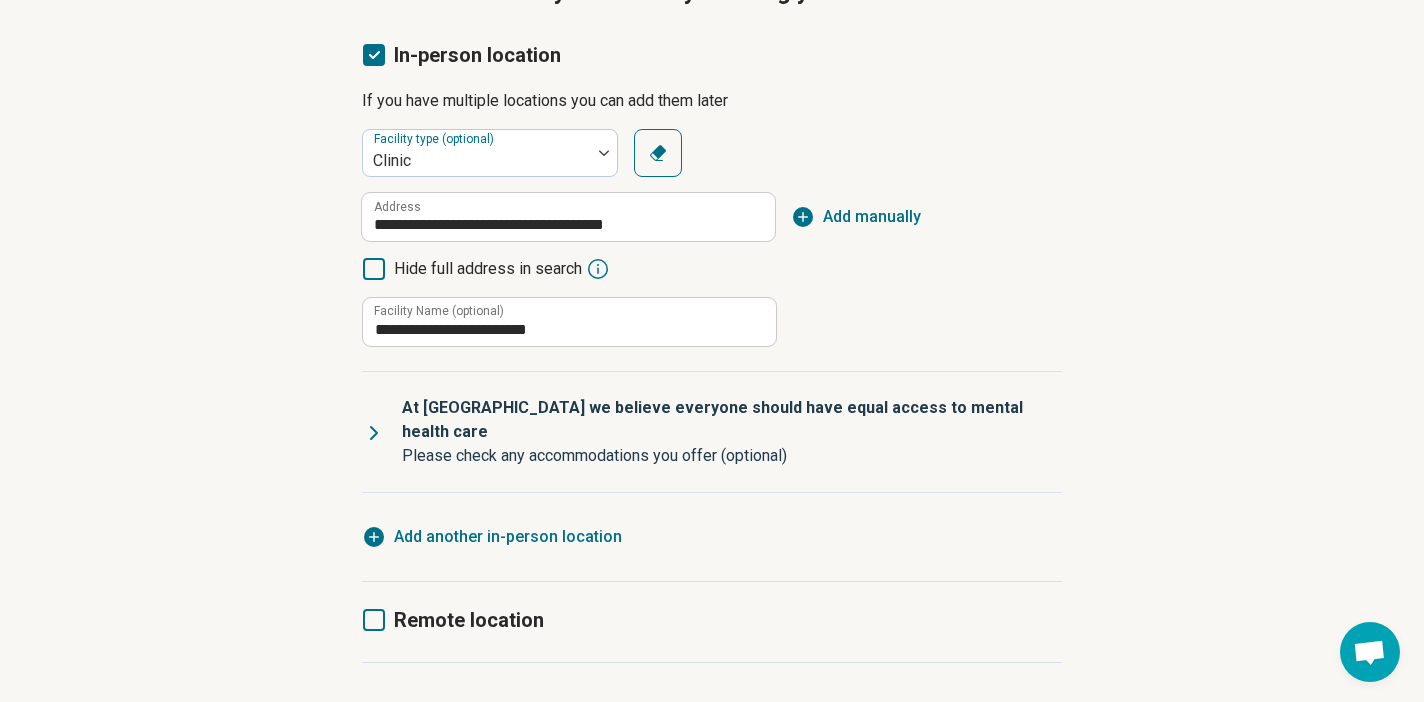click 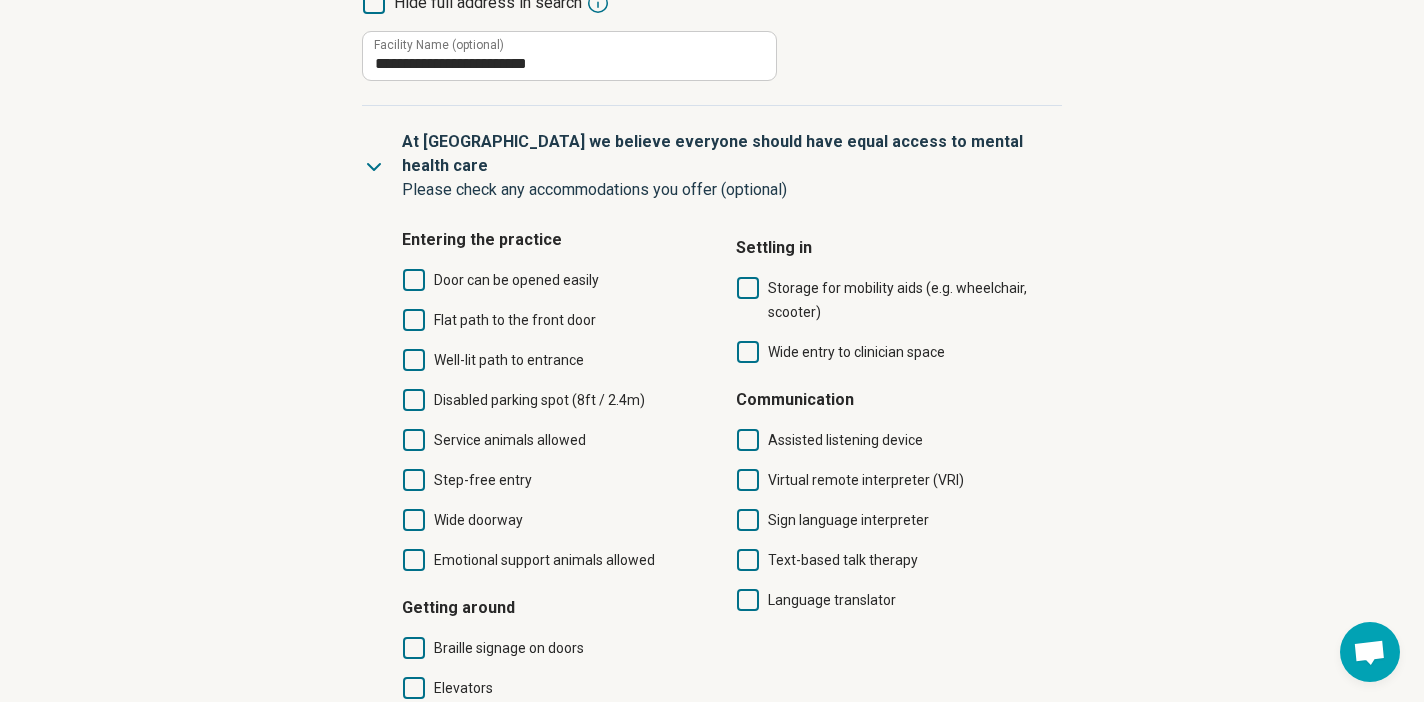 scroll, scrollTop: 506, scrollLeft: 0, axis: vertical 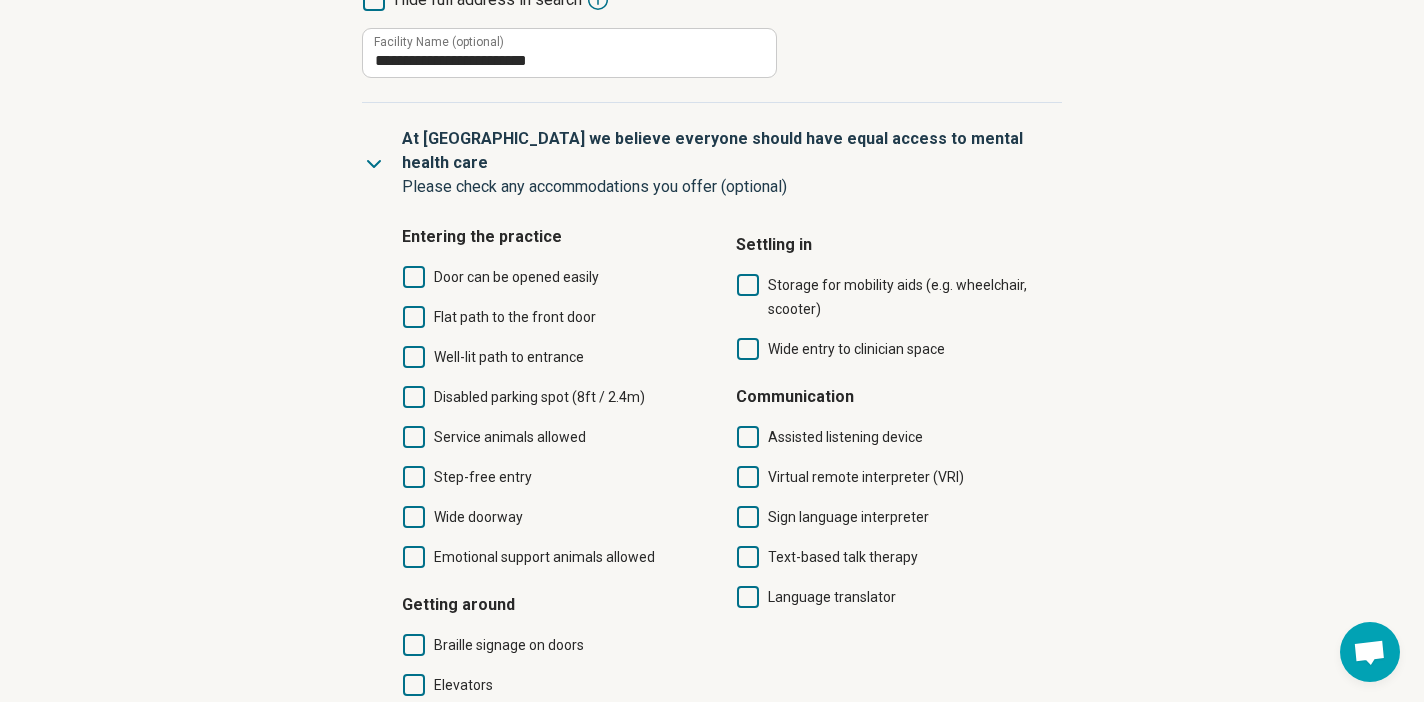 click 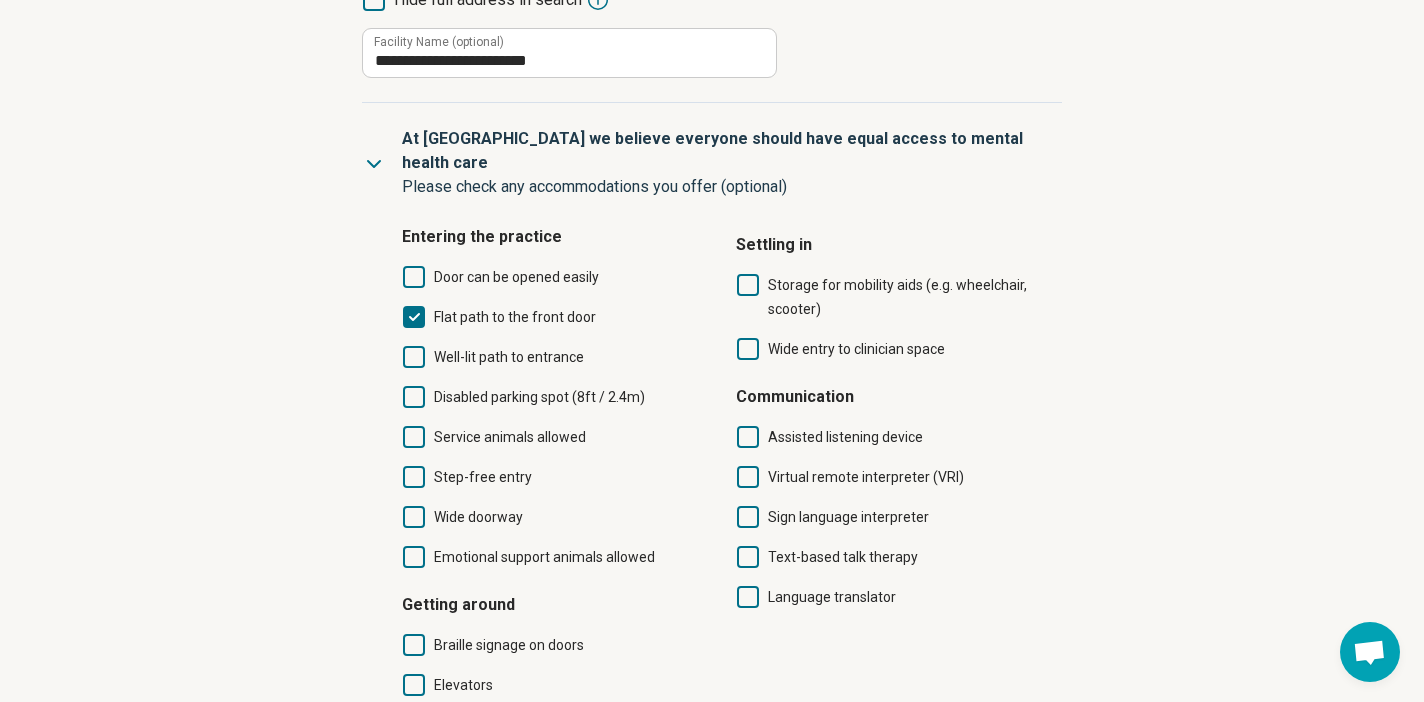 scroll, scrollTop: 10, scrollLeft: 0, axis: vertical 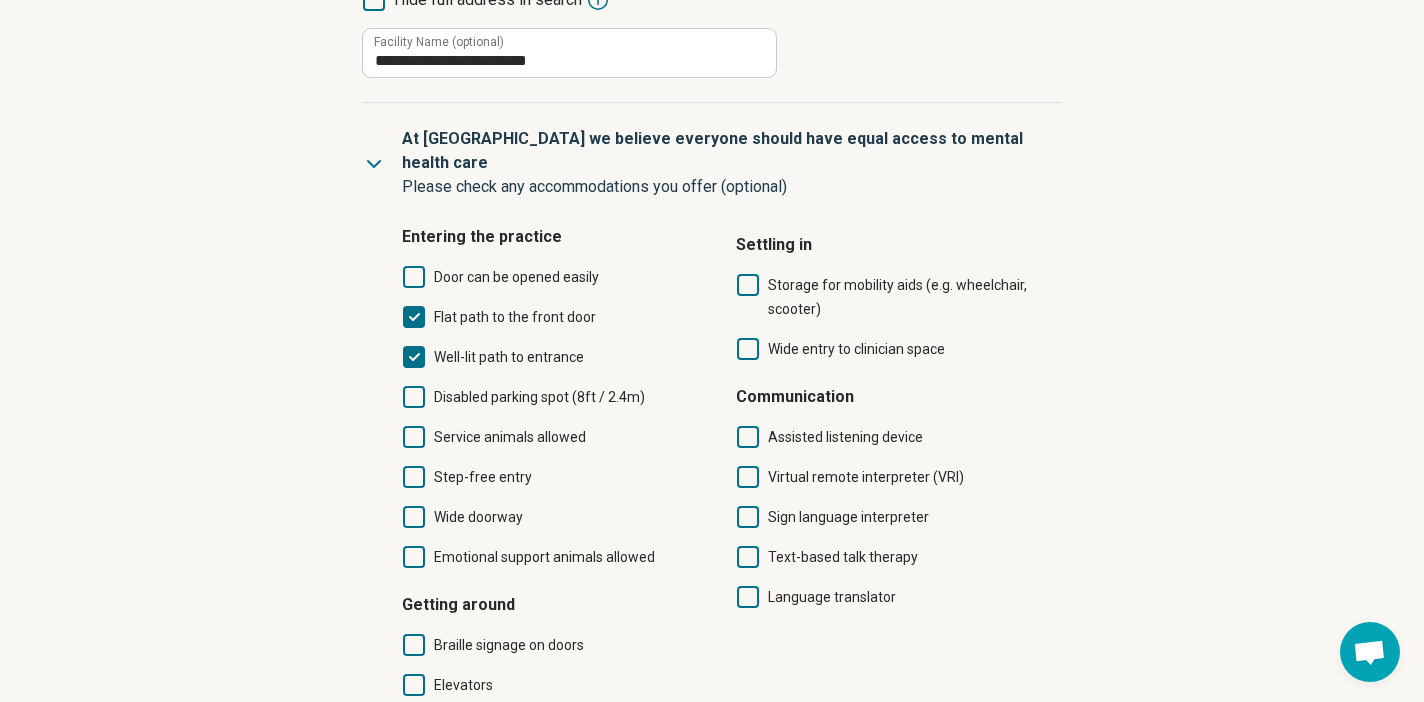 click 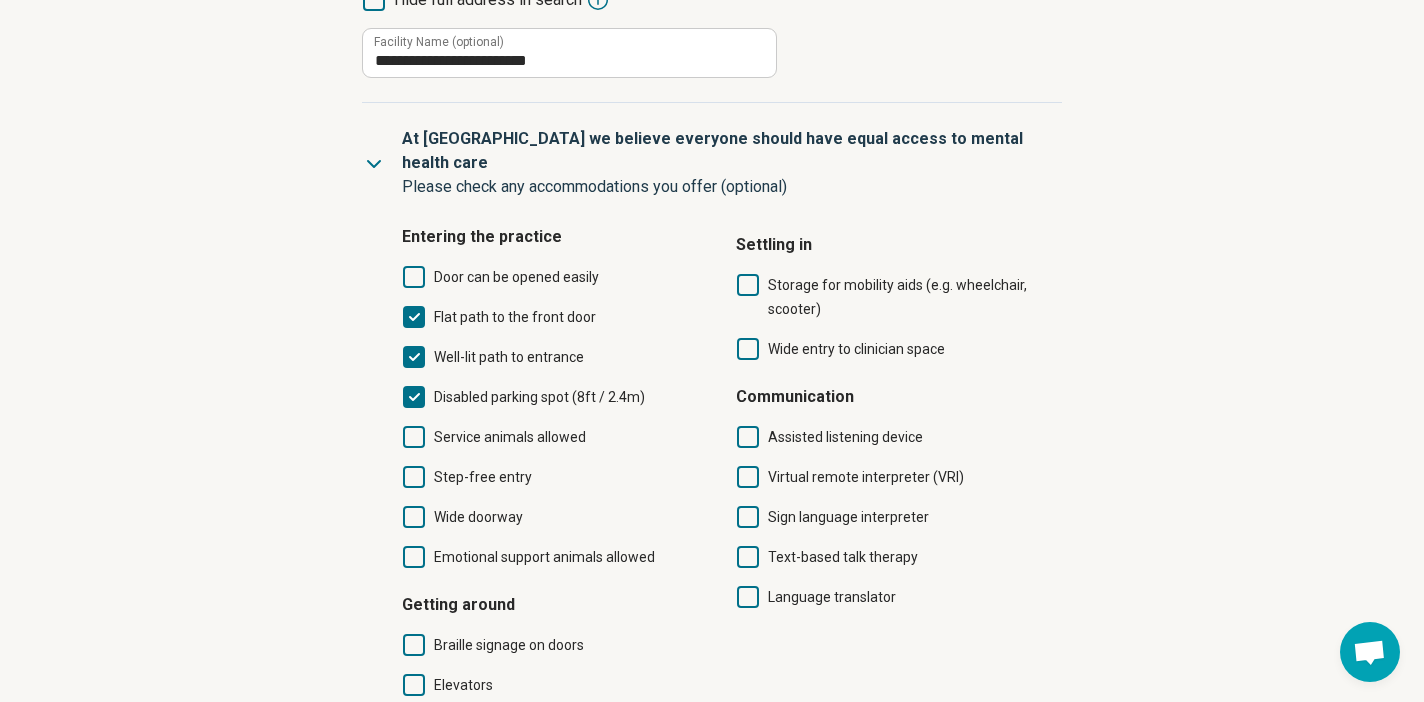 scroll, scrollTop: 10, scrollLeft: 0, axis: vertical 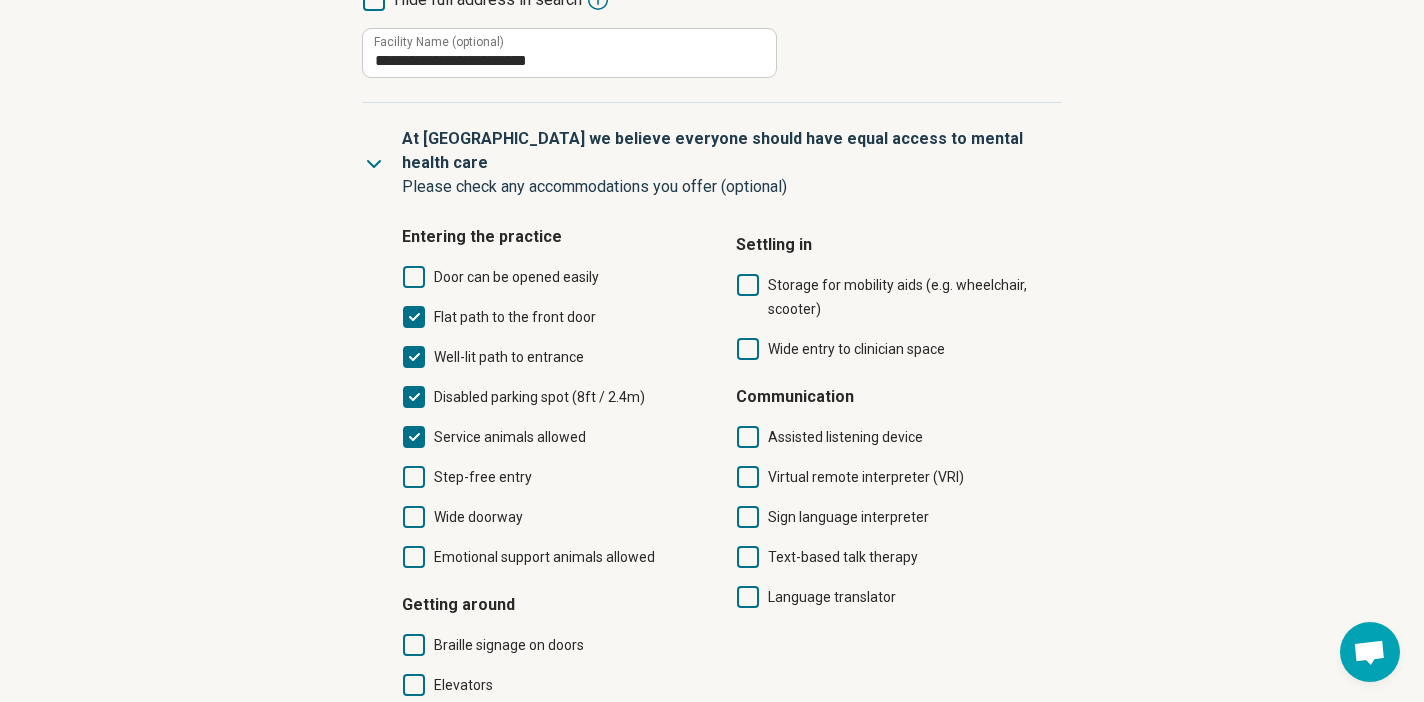 click 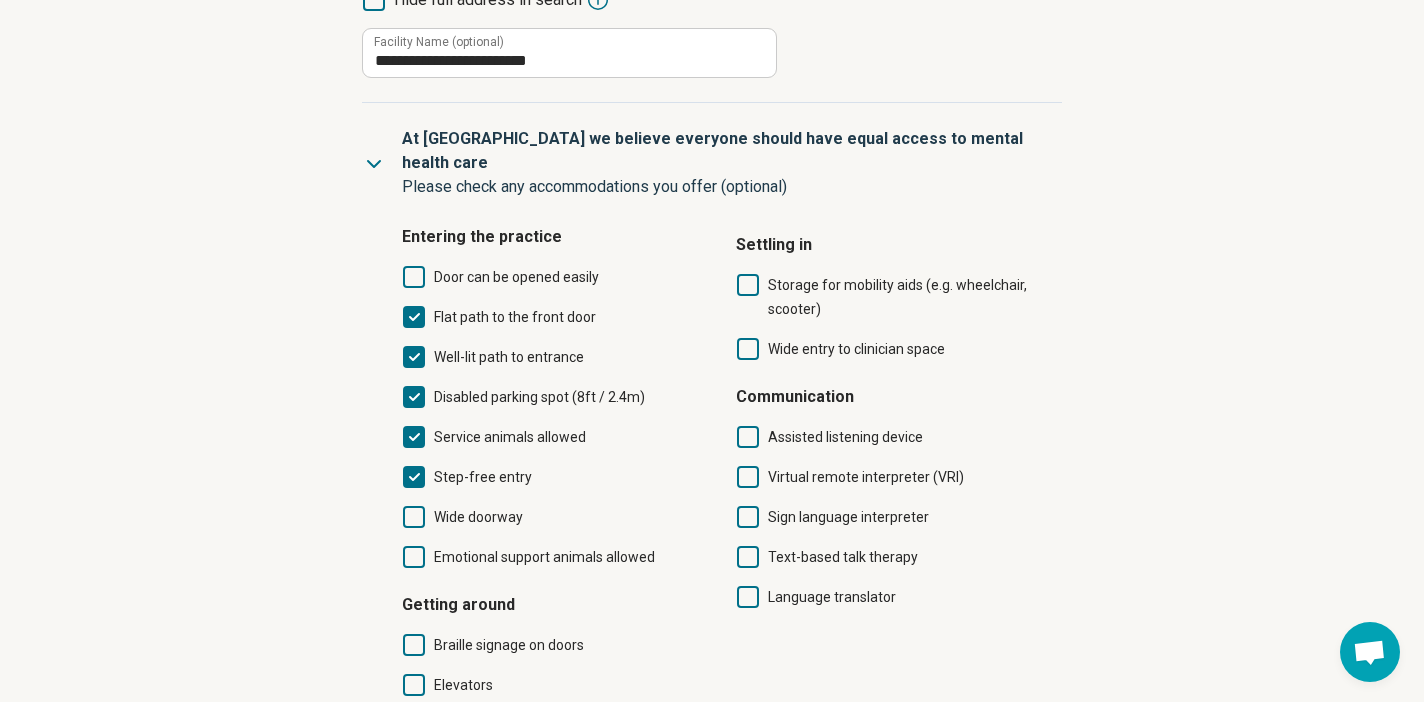 click 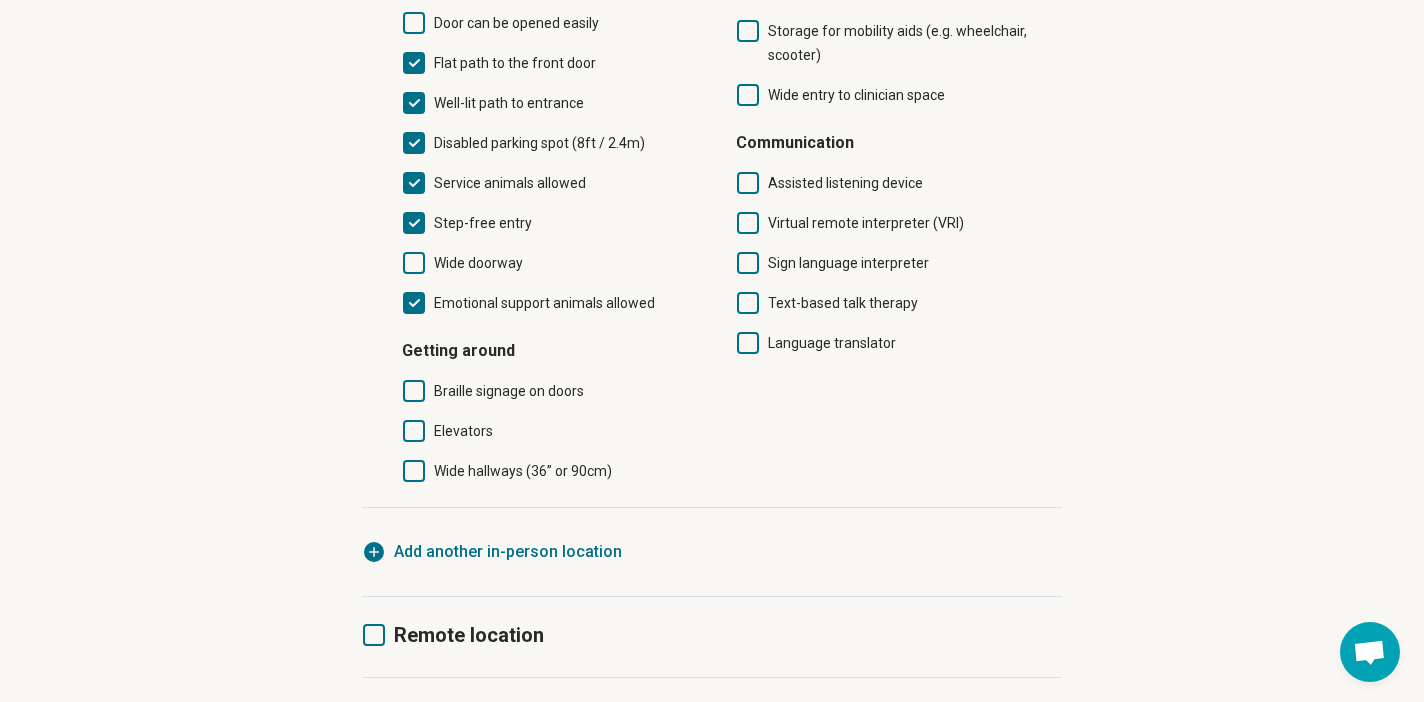 scroll, scrollTop: 761, scrollLeft: 0, axis: vertical 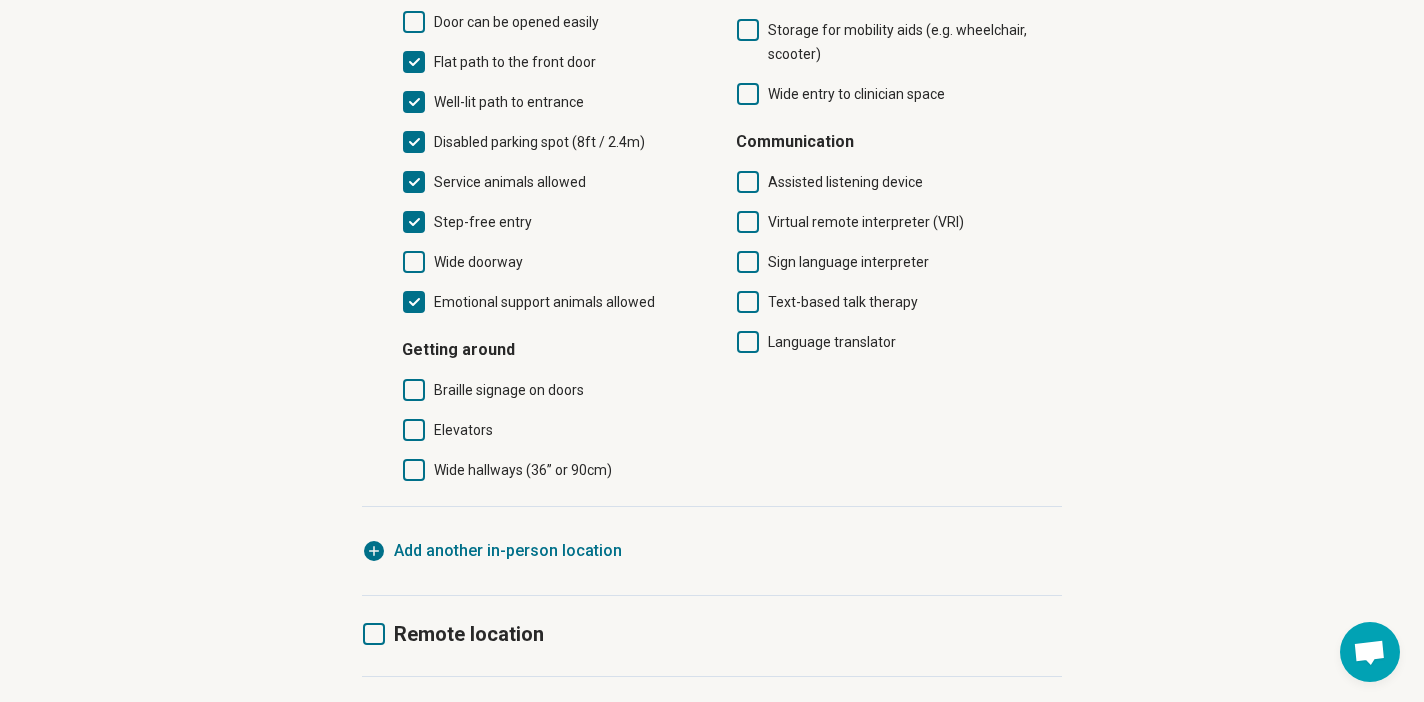 click 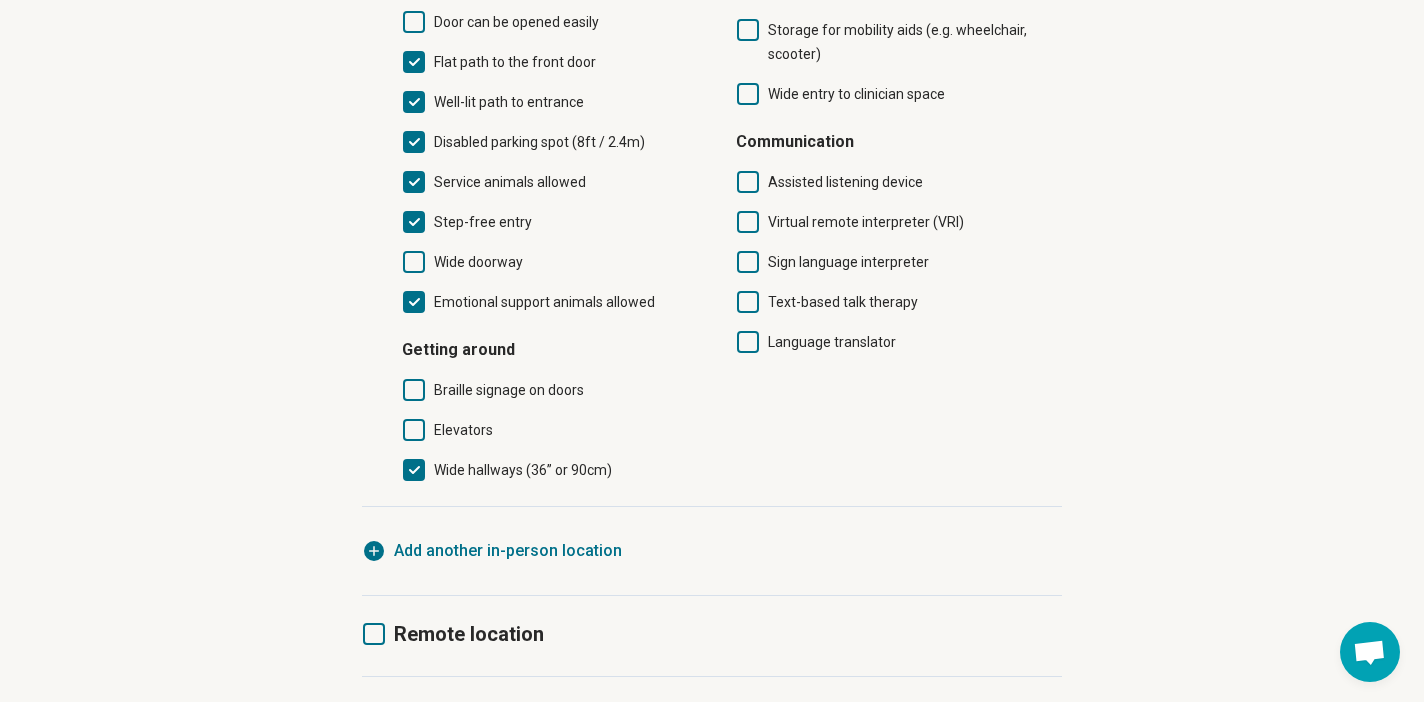 scroll, scrollTop: 838, scrollLeft: 0, axis: vertical 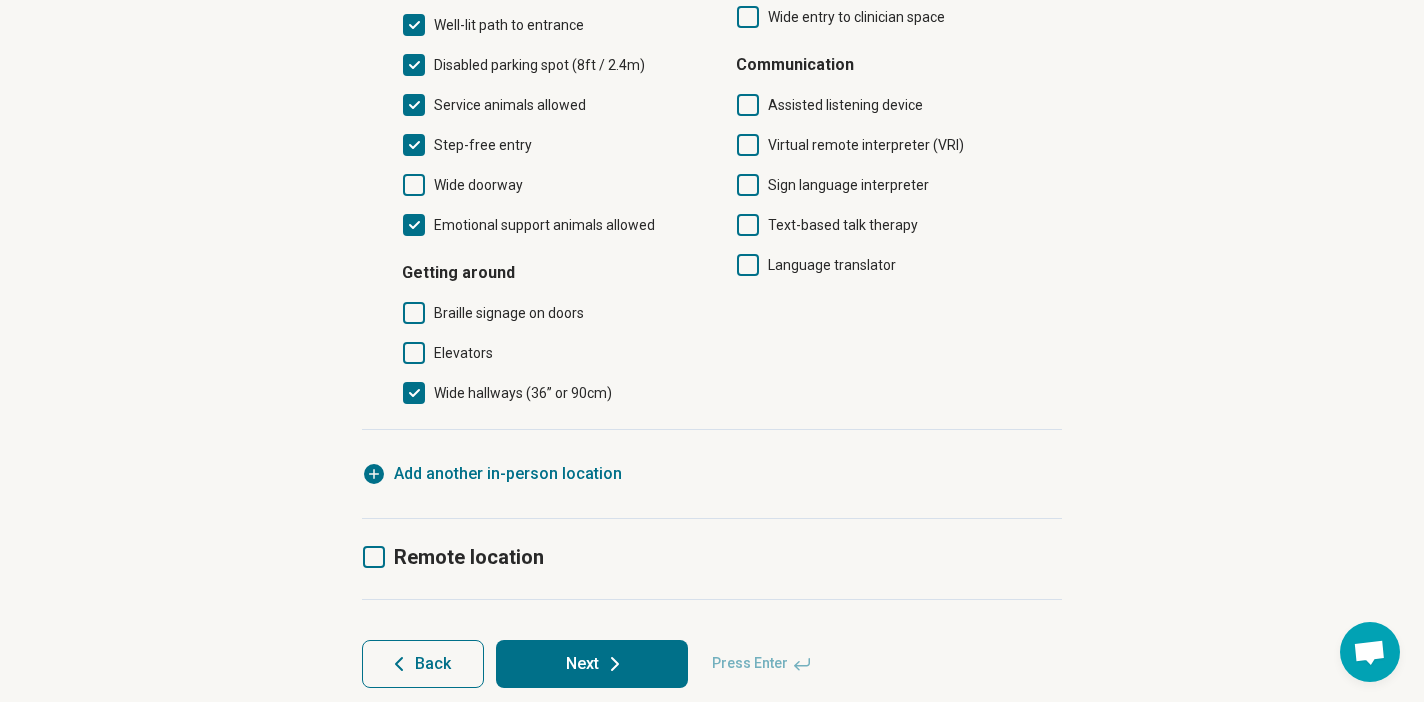click on "Next" at bounding box center (592, 664) 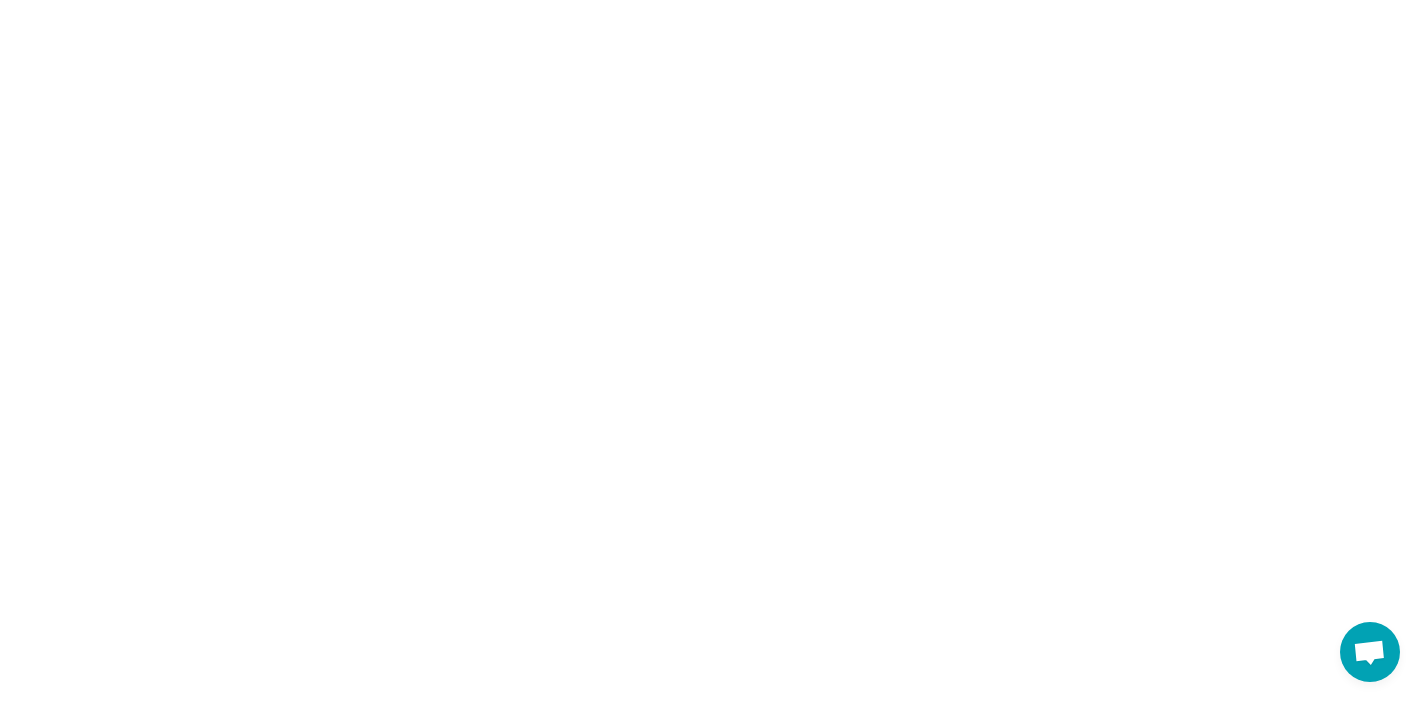 scroll, scrollTop: 0, scrollLeft: 0, axis: both 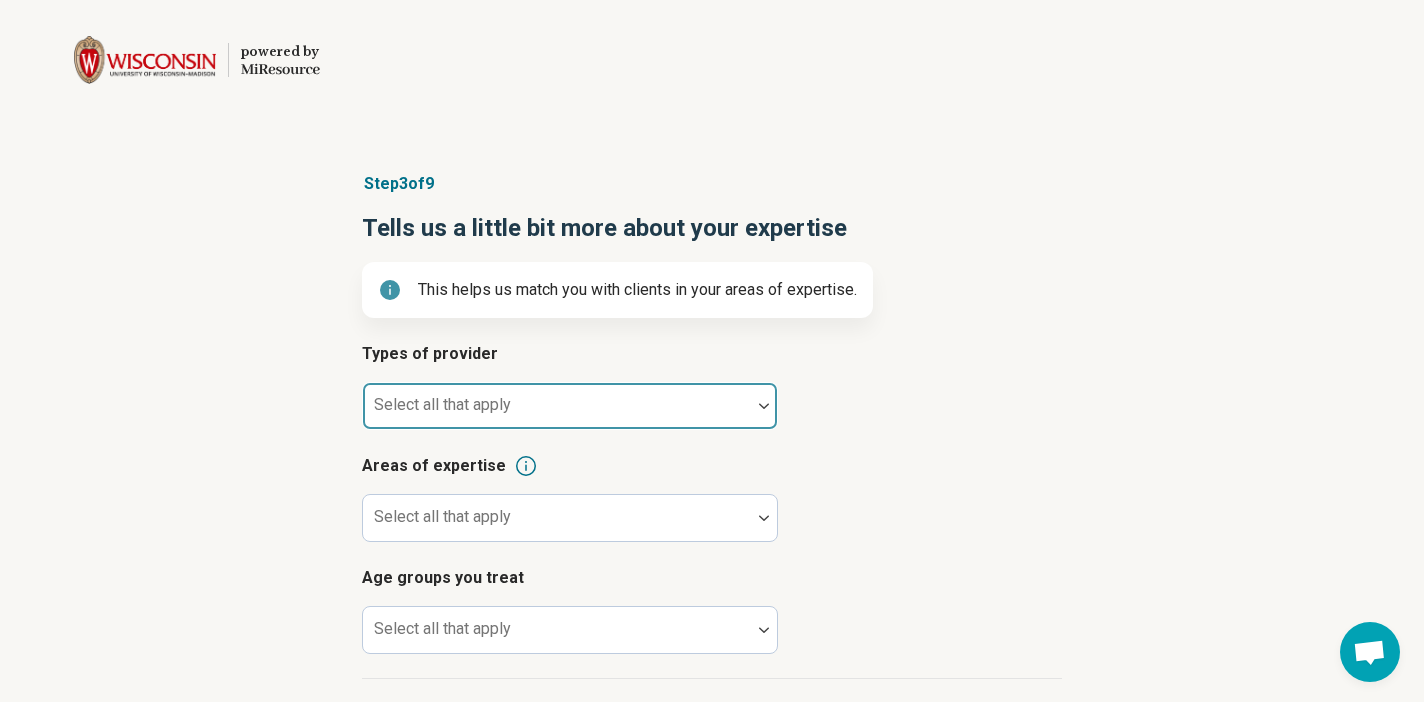 click at bounding box center [557, 414] 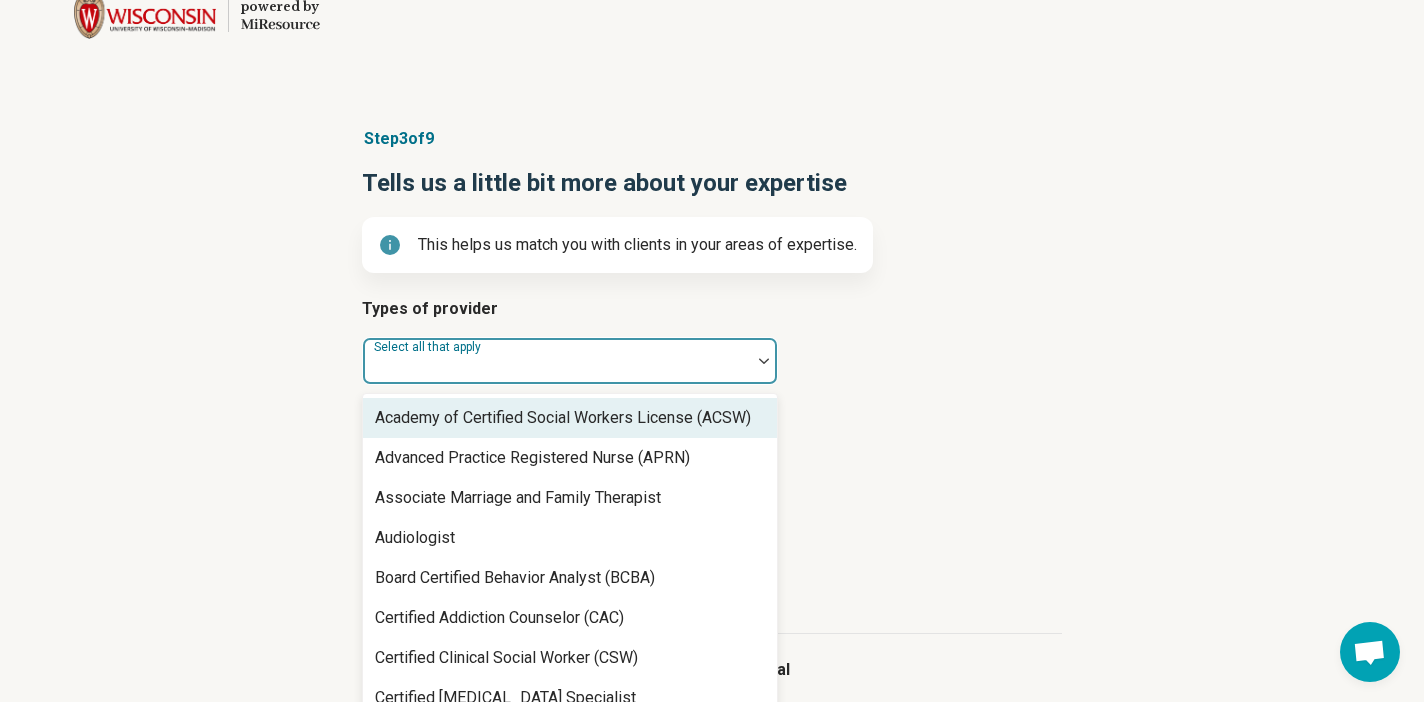 scroll, scrollTop: 65, scrollLeft: 0, axis: vertical 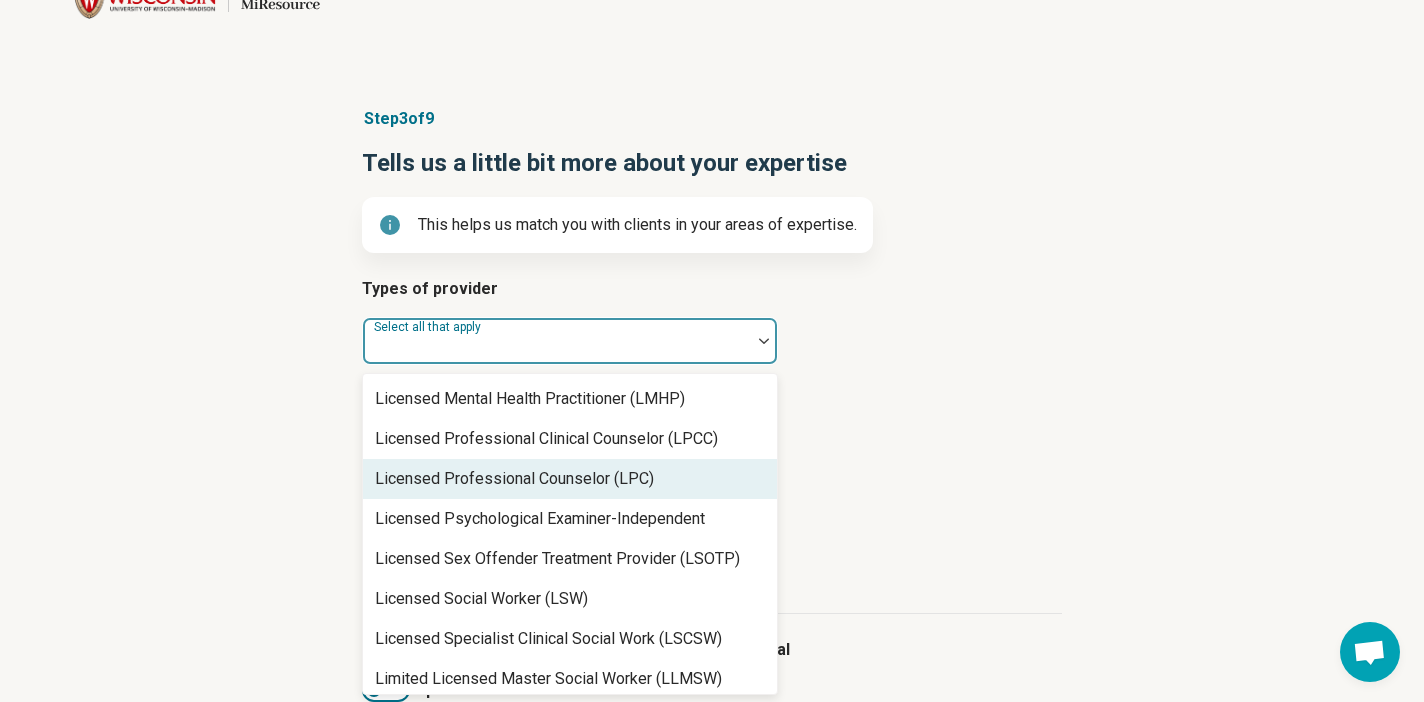 click on "Licensed Professional Counselor (LPC)" at bounding box center (514, 479) 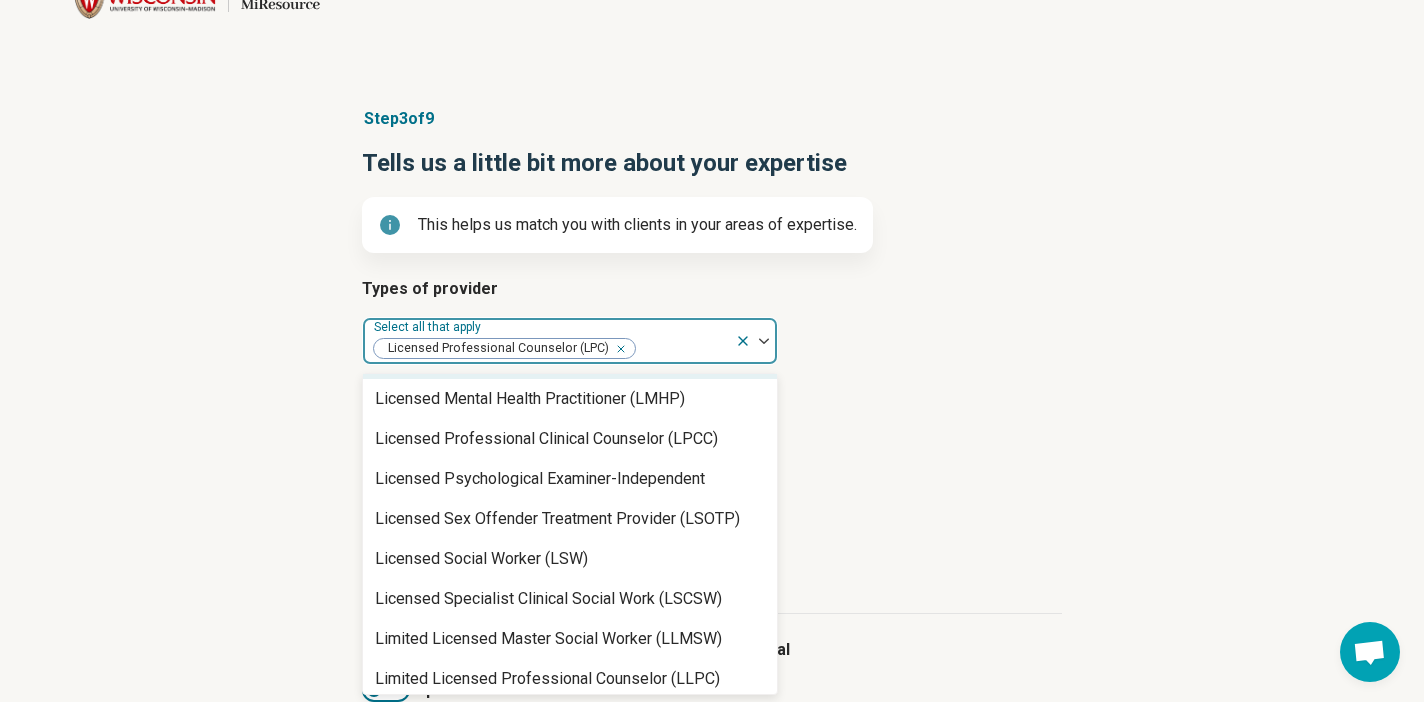 click on "Areas of expertise" at bounding box center [712, 401] 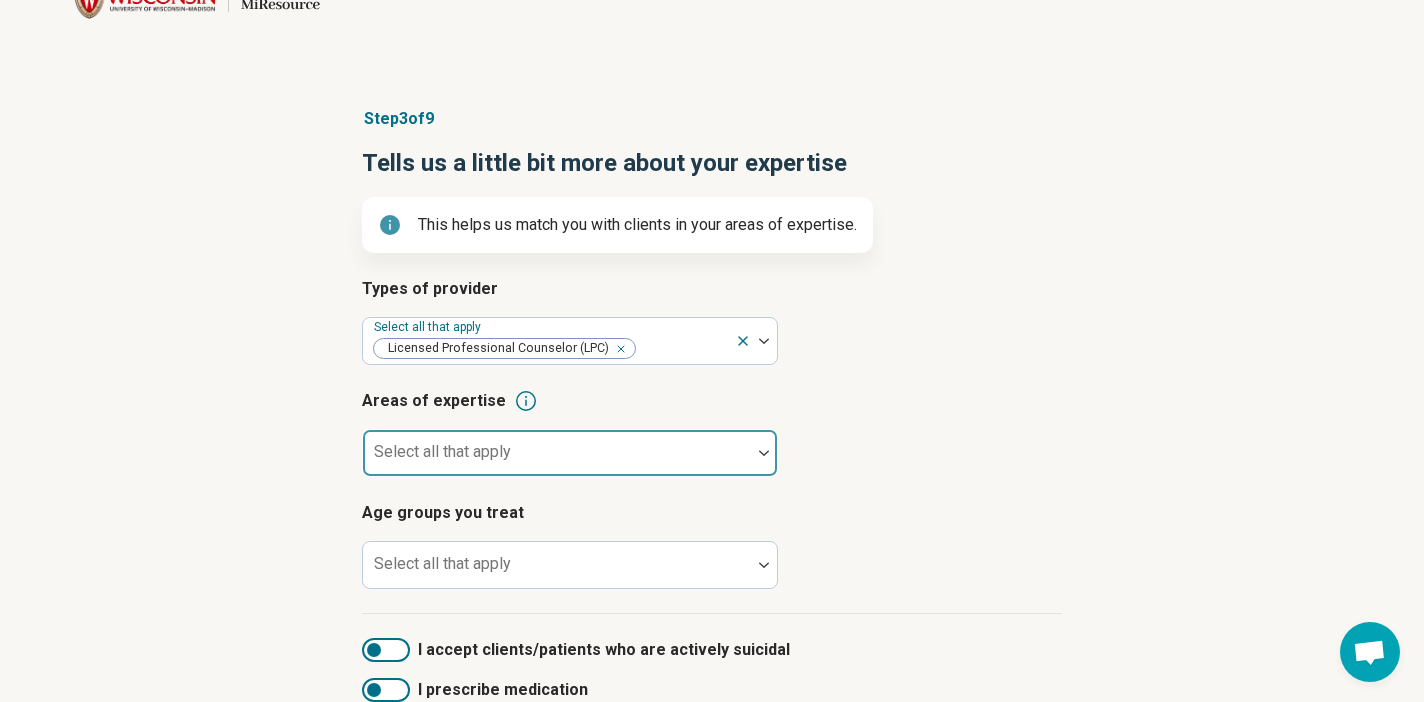 click on "Select all that apply" at bounding box center [570, 453] 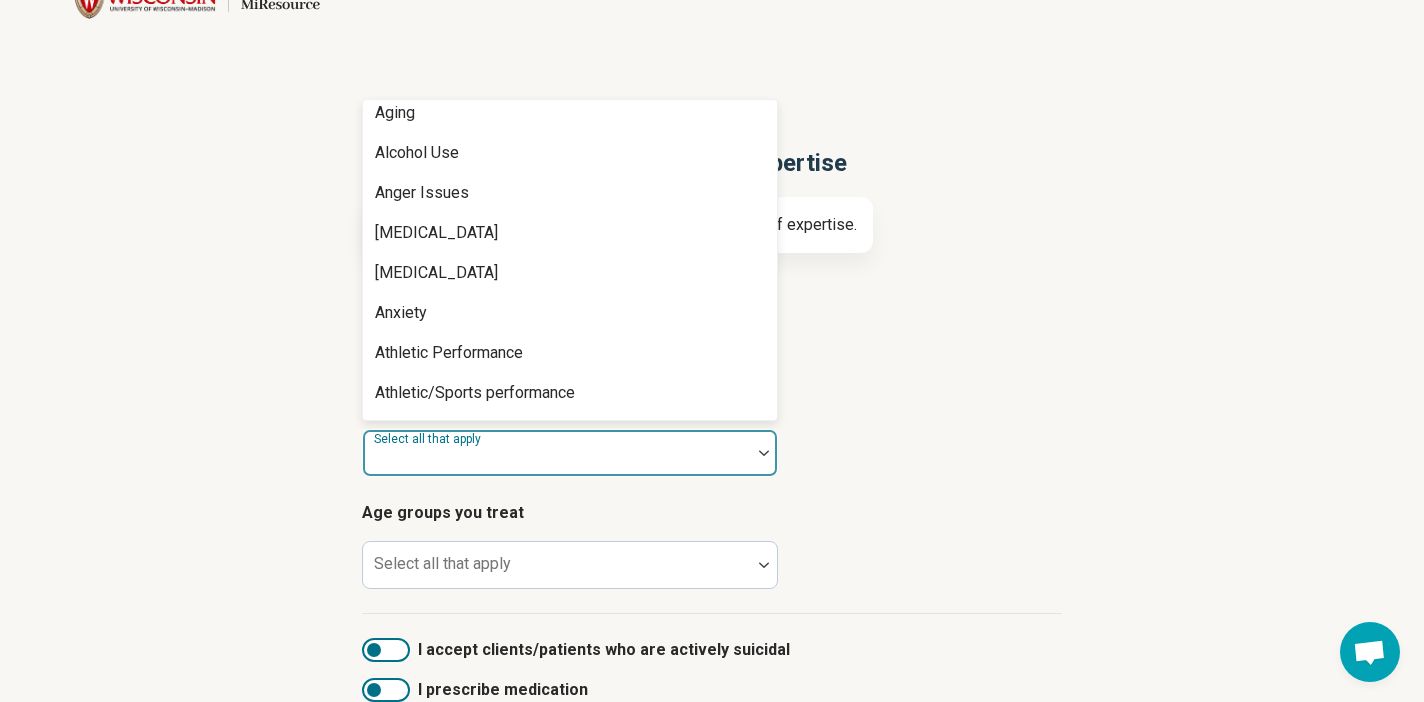 scroll, scrollTop: 142, scrollLeft: 0, axis: vertical 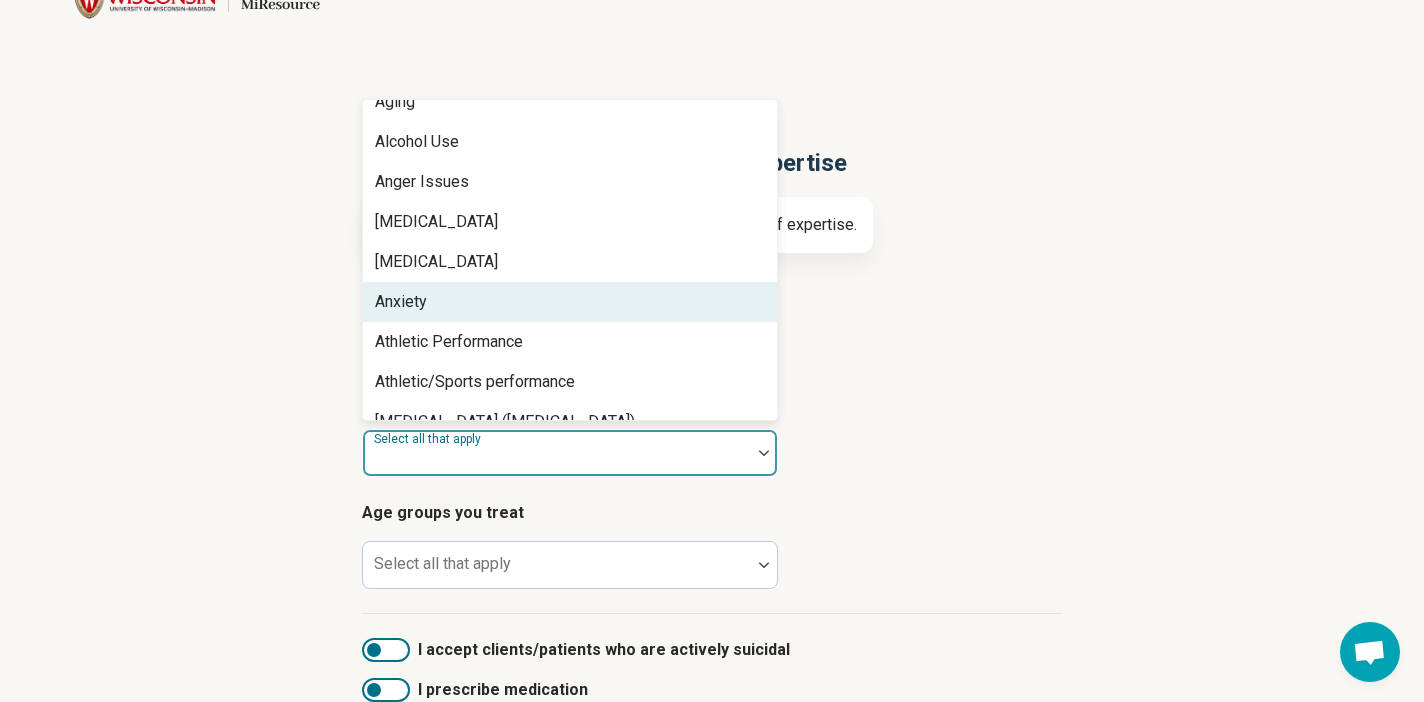 click on "Anxiety" at bounding box center (401, 302) 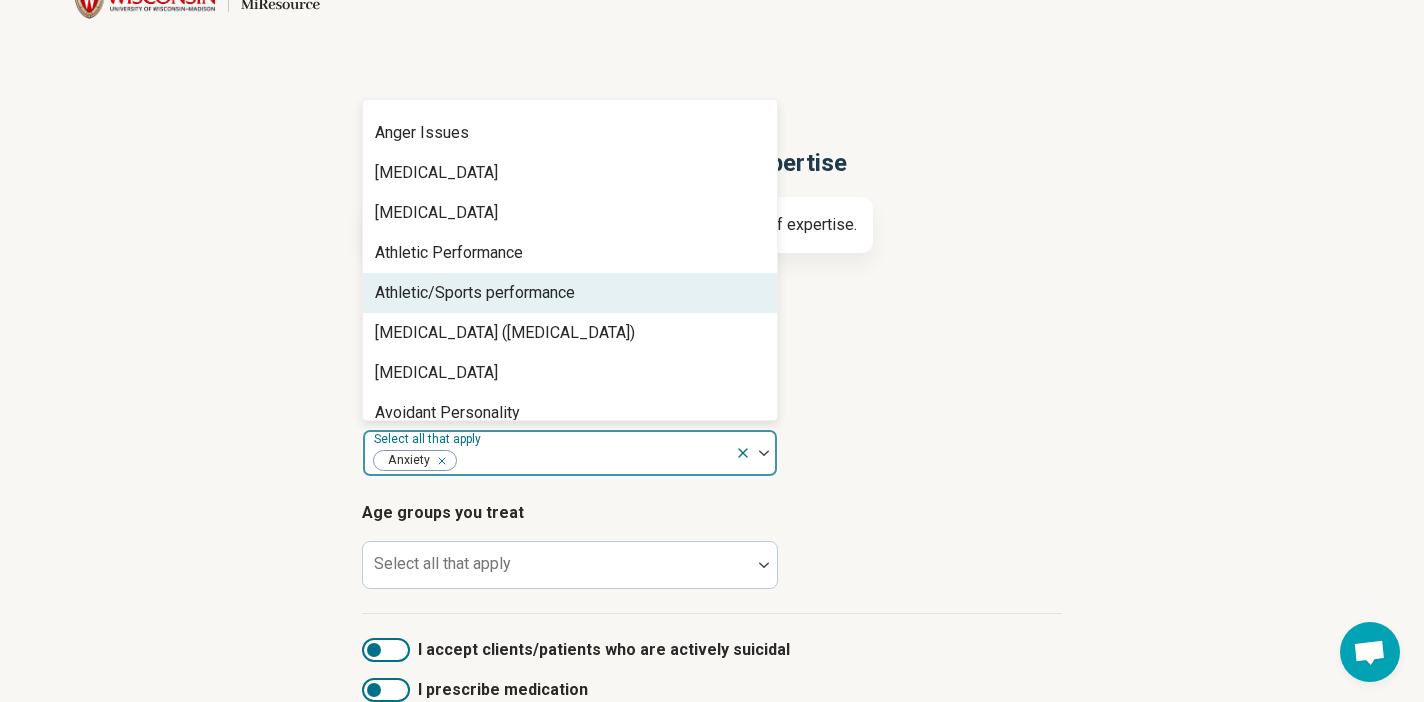 scroll, scrollTop: 193, scrollLeft: 0, axis: vertical 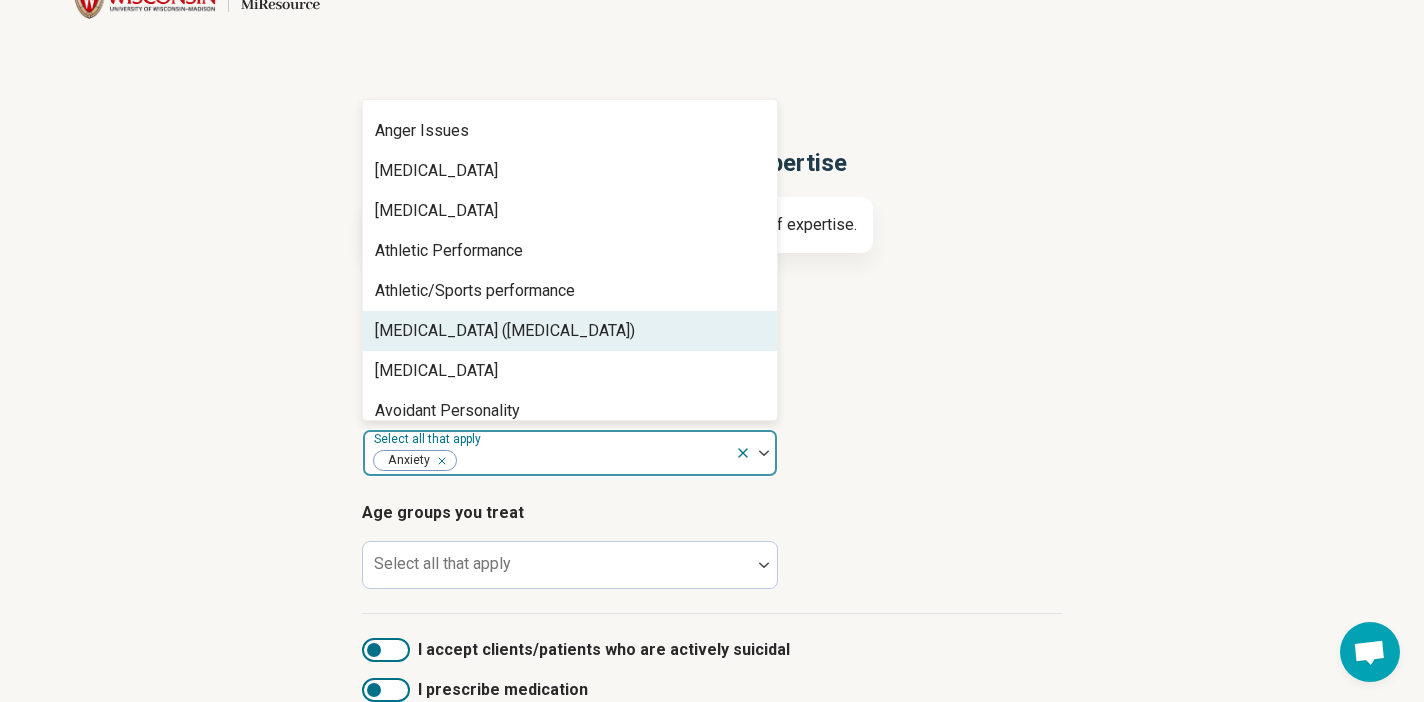 click on "[MEDICAL_DATA] ([MEDICAL_DATA])" at bounding box center [505, 331] 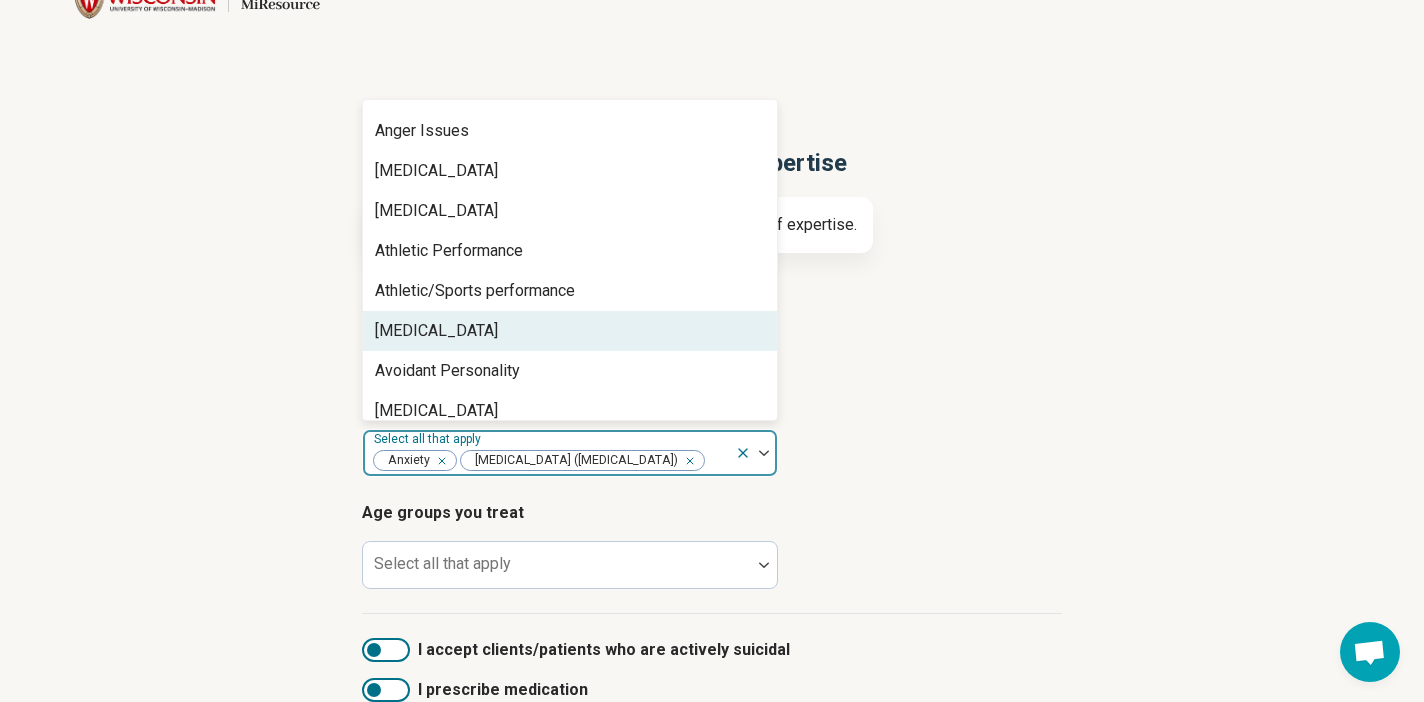 click on "[MEDICAL_DATA]" at bounding box center (570, 331) 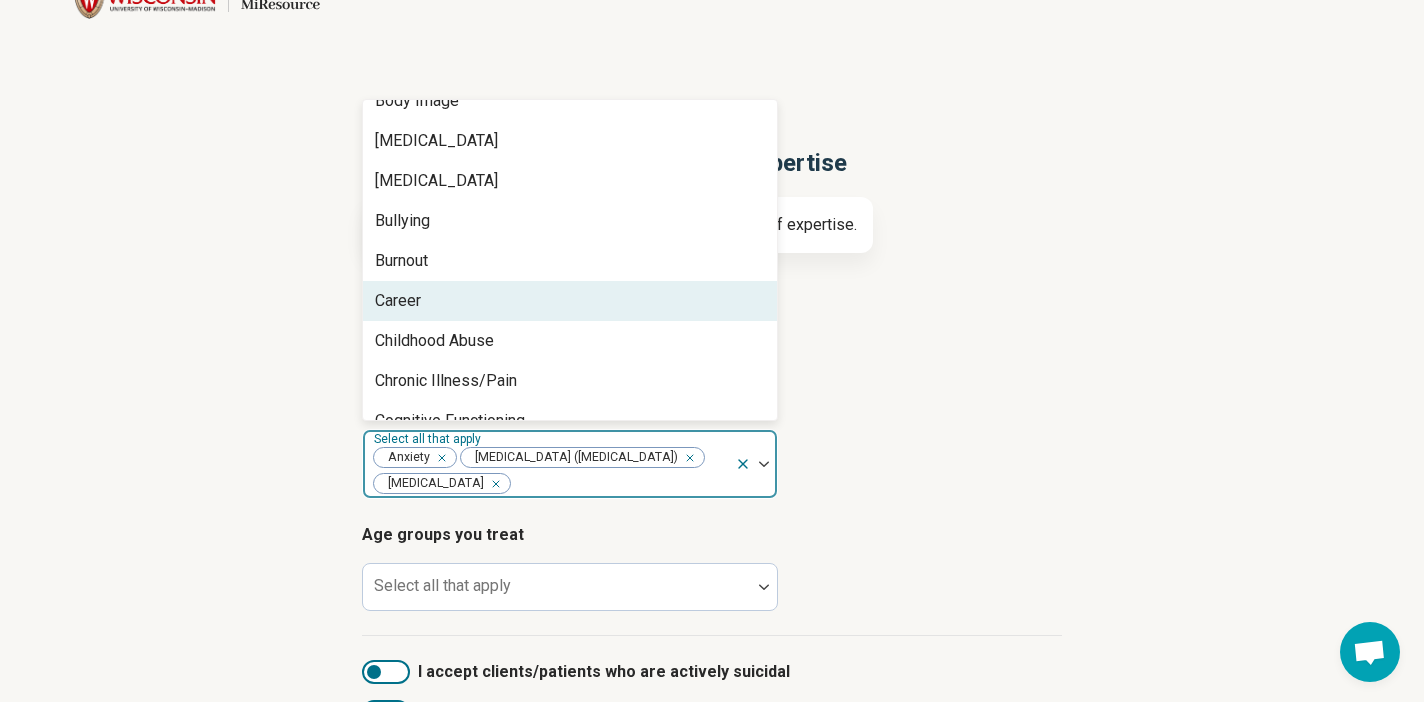 scroll, scrollTop: 608, scrollLeft: 0, axis: vertical 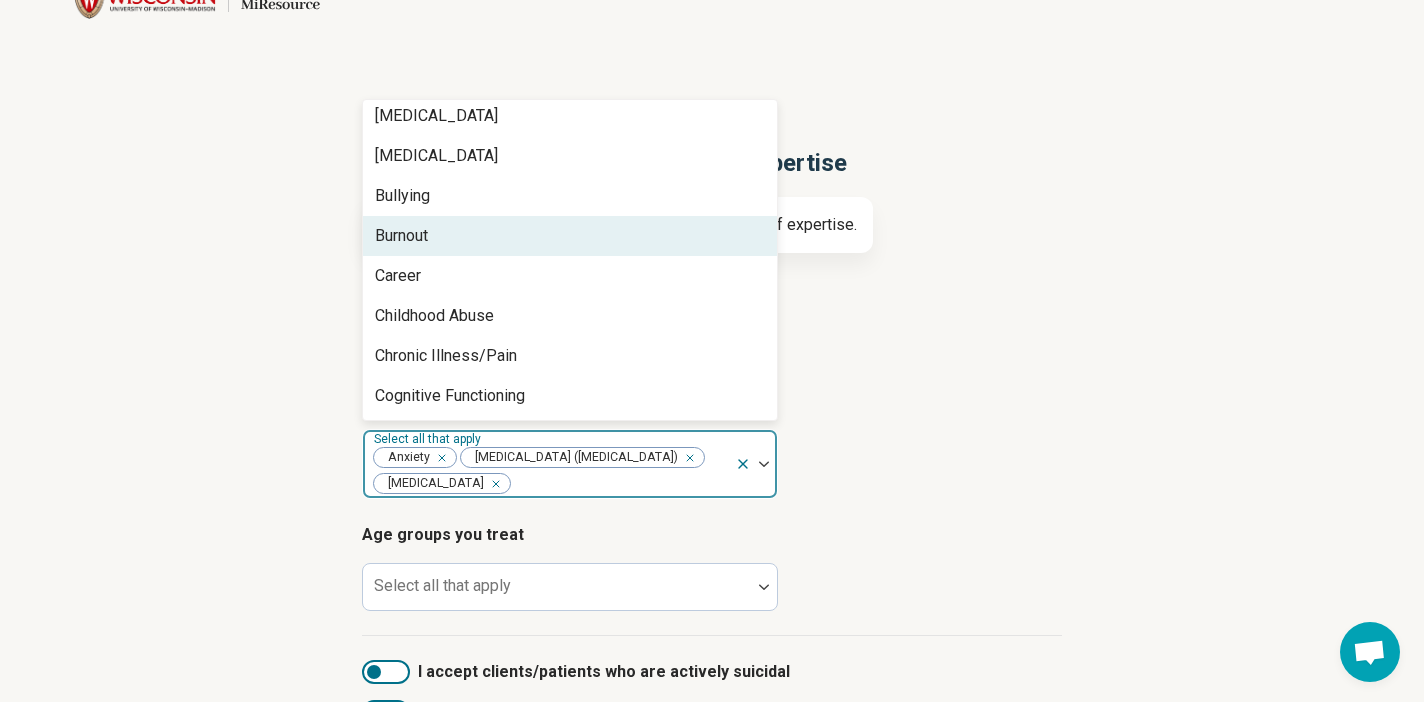 click on "Burnout" at bounding box center [401, 236] 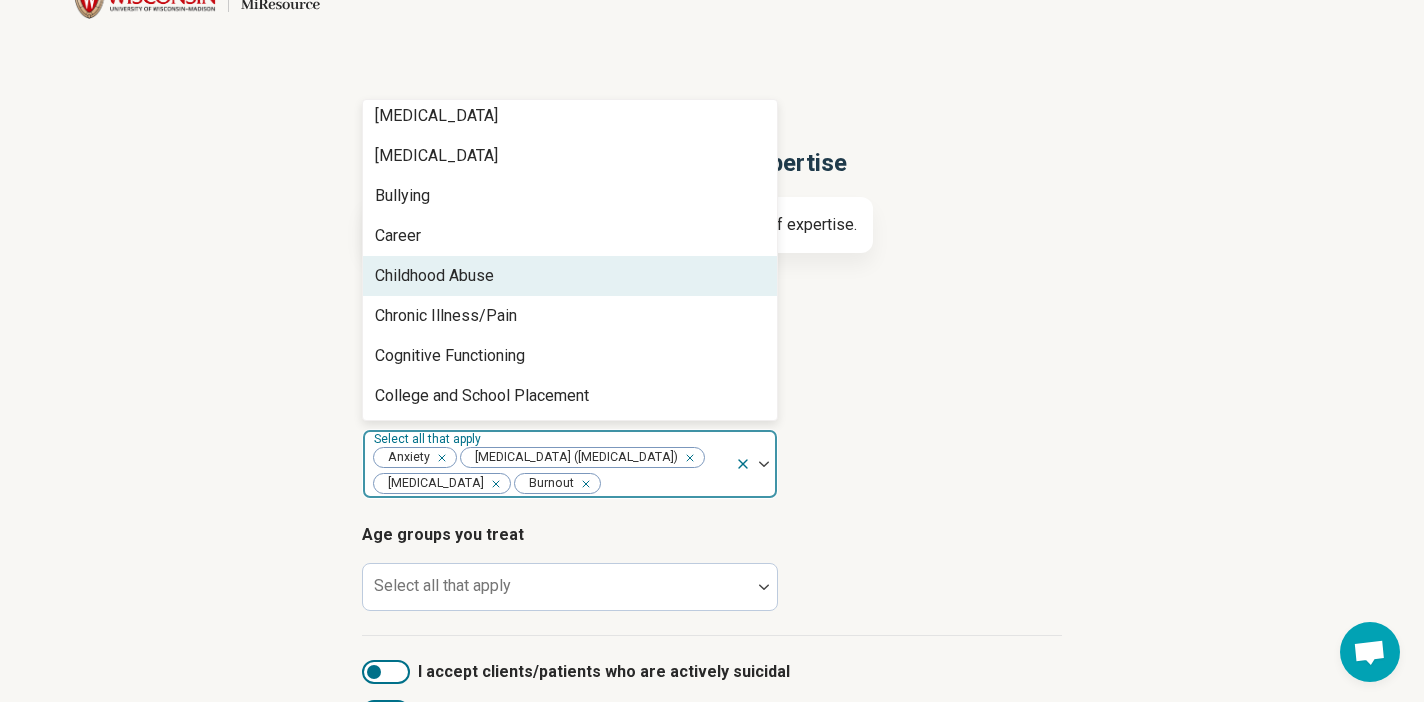 click on "Childhood Abuse" at bounding box center [434, 276] 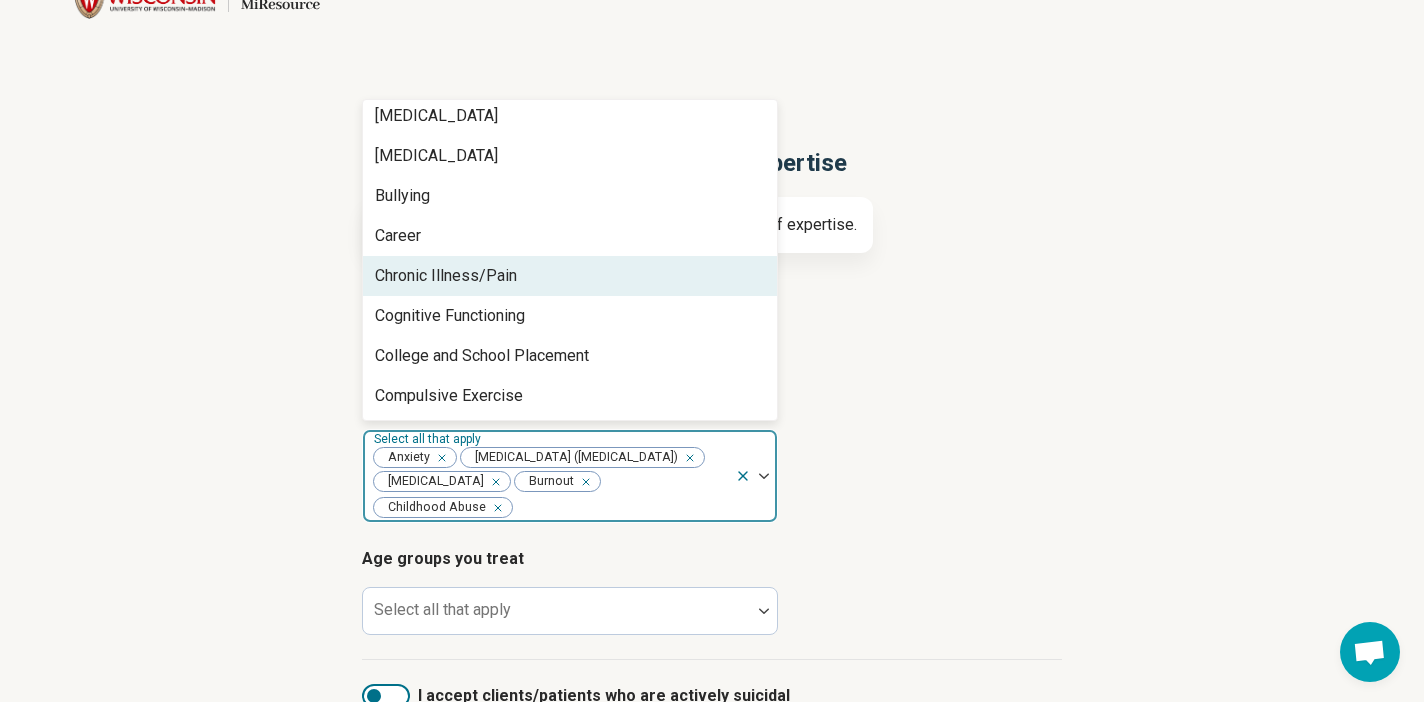 click on "Chronic Illness/Pain" at bounding box center [446, 276] 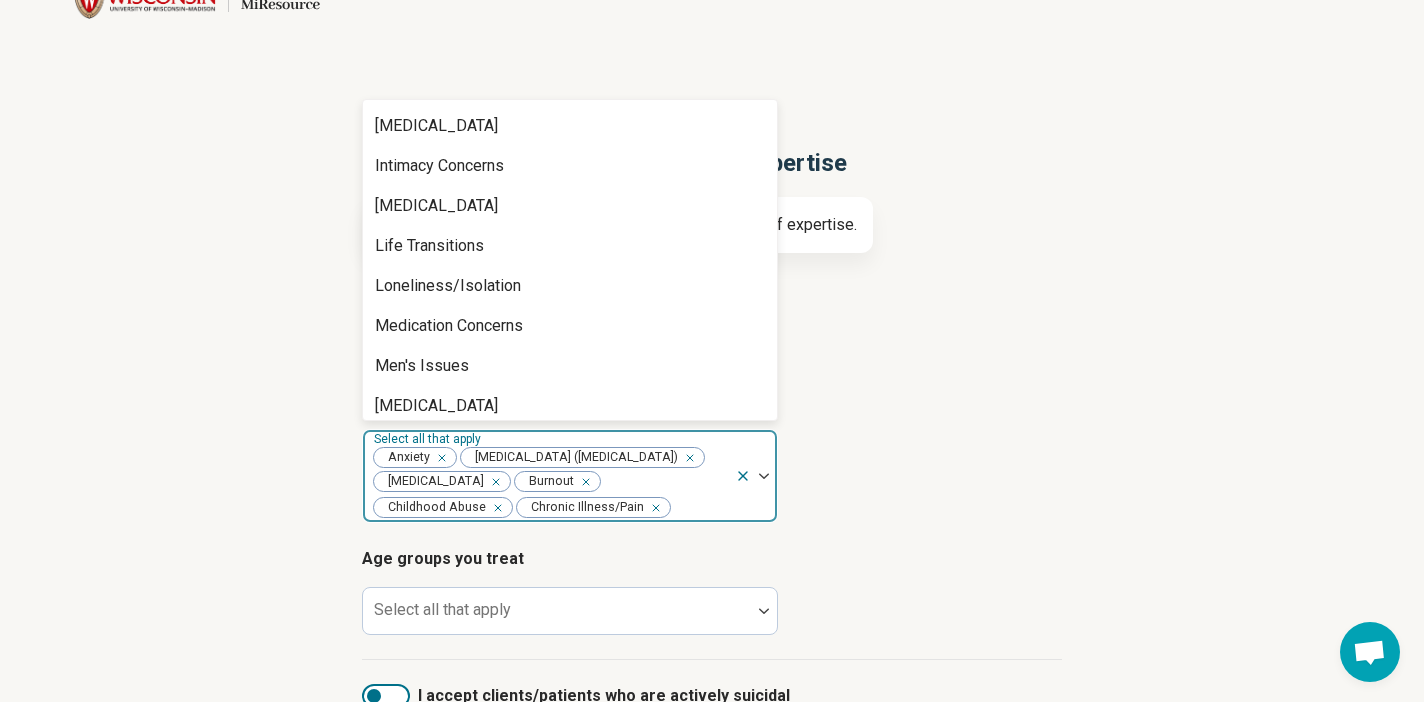 scroll, scrollTop: 1719, scrollLeft: 0, axis: vertical 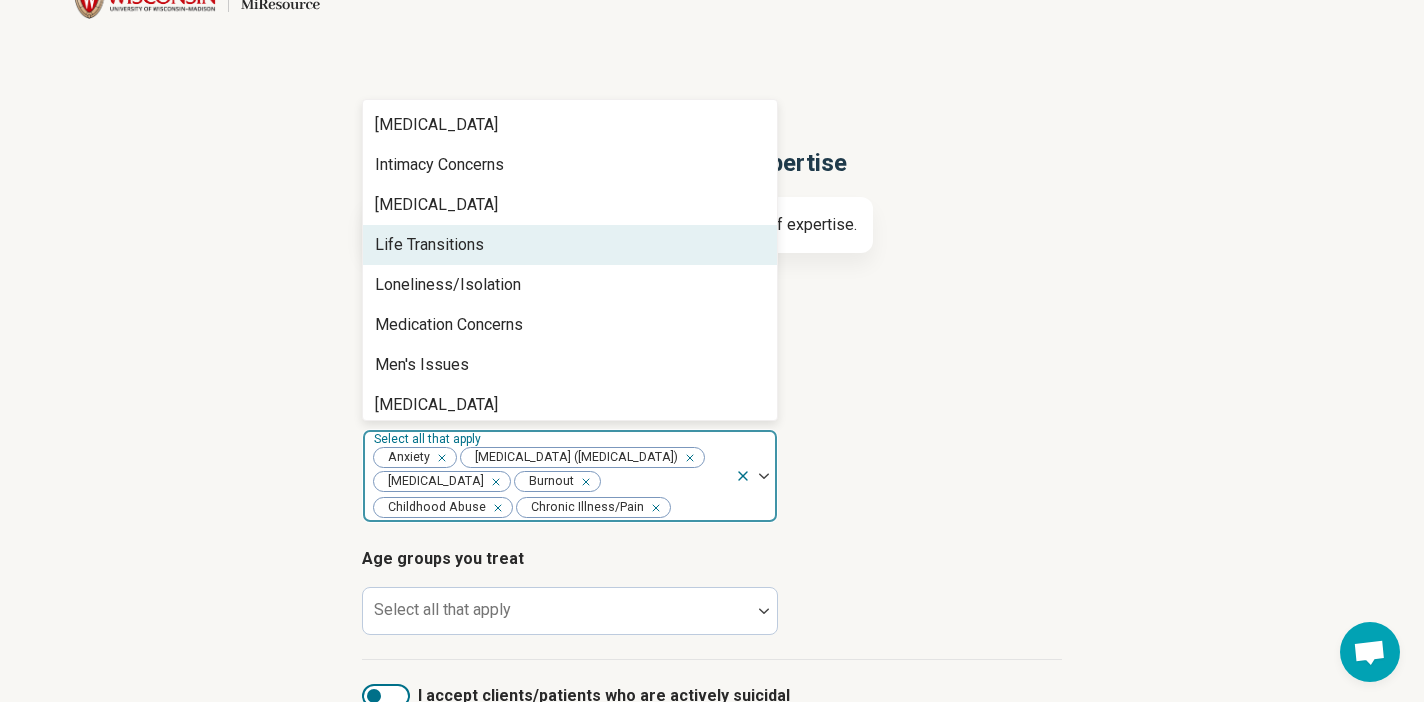 click on "Life Transitions" at bounding box center (429, 245) 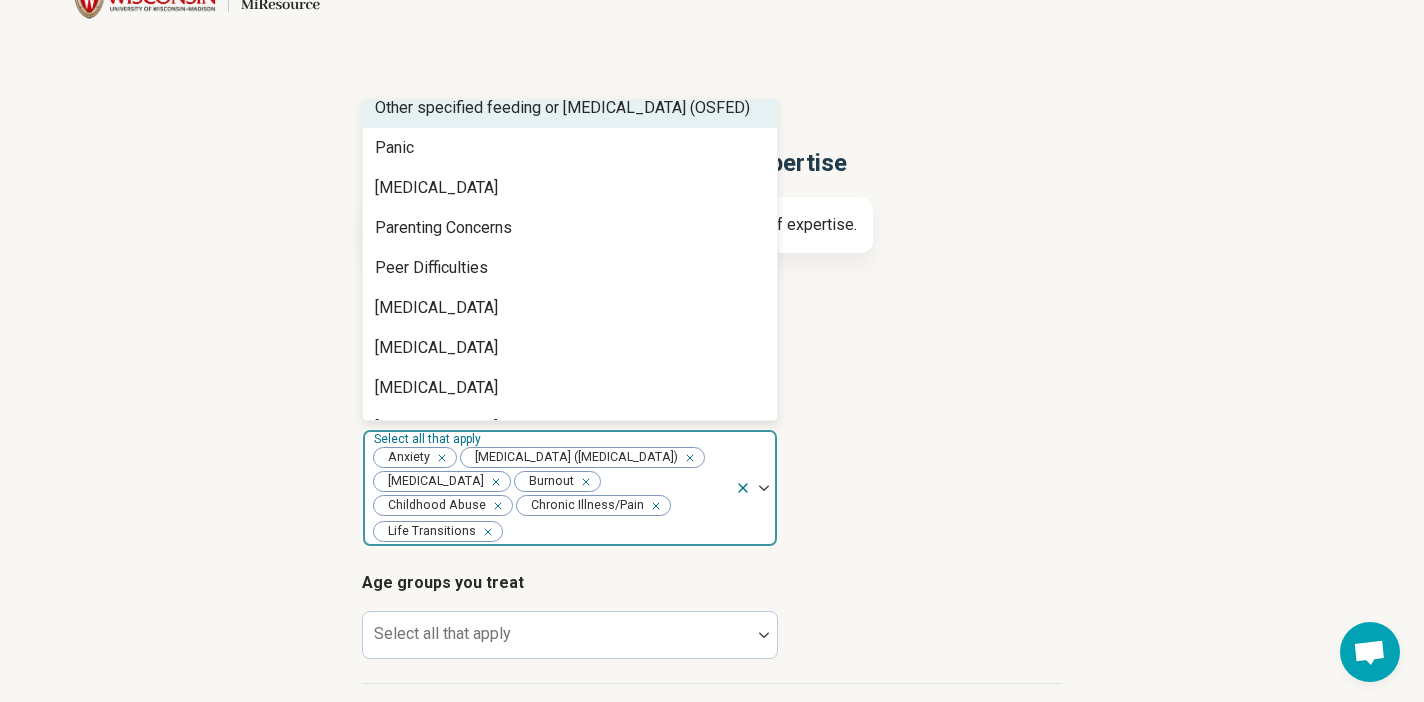 scroll, scrollTop: 2098, scrollLeft: 0, axis: vertical 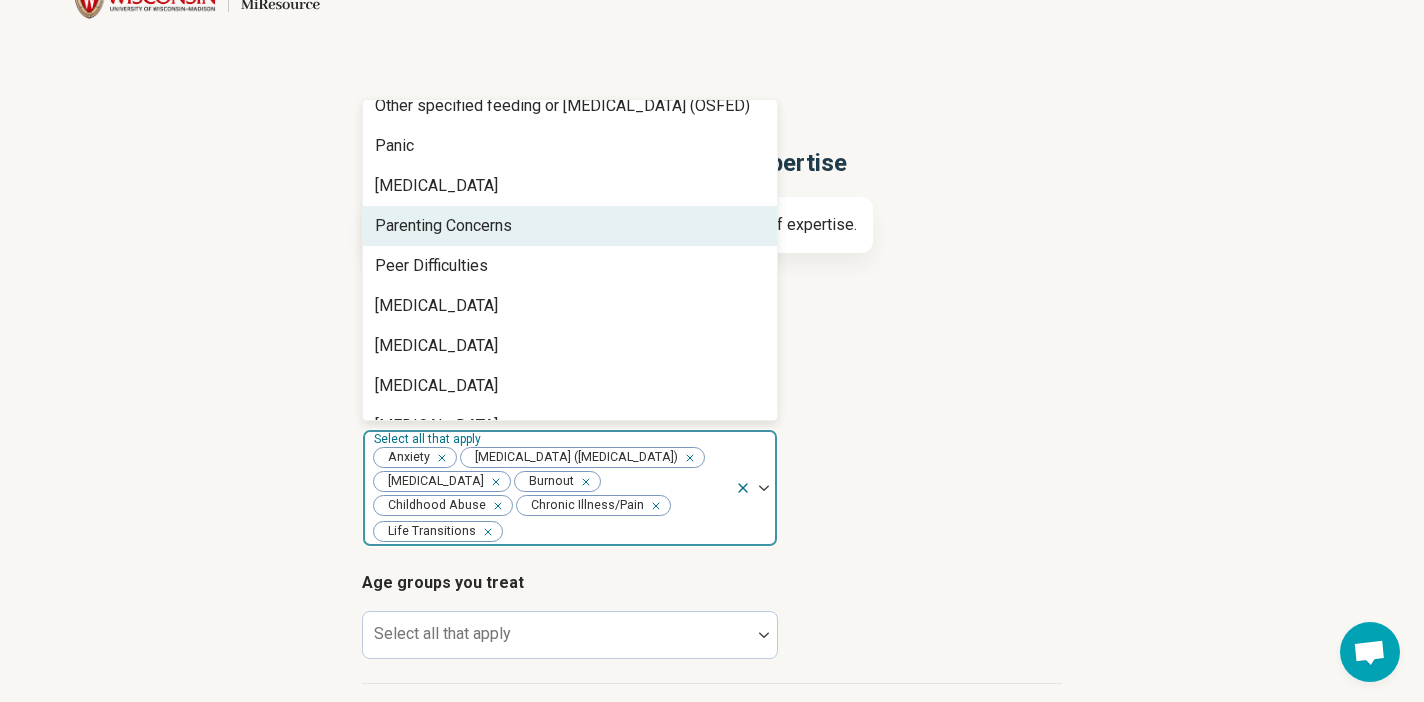 click on "Parenting Concerns" at bounding box center (443, 226) 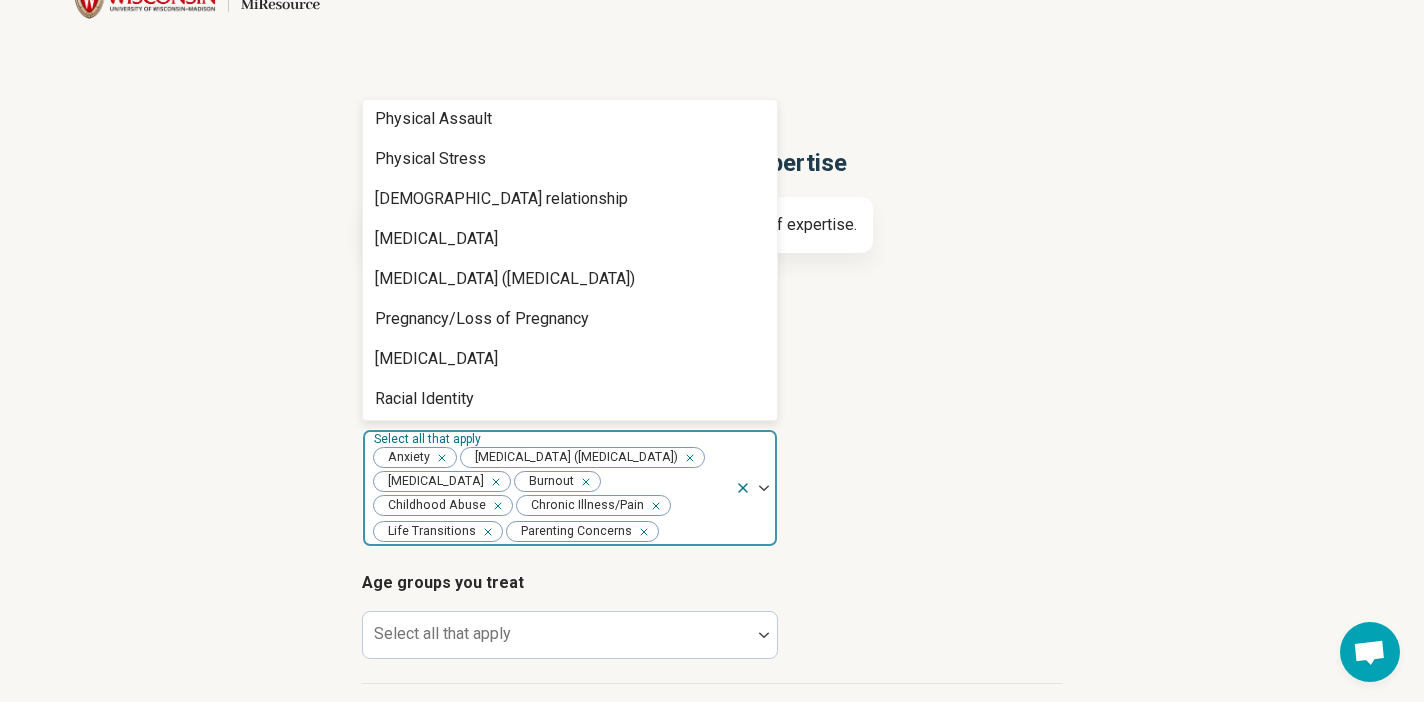 scroll, scrollTop: 2452, scrollLeft: 0, axis: vertical 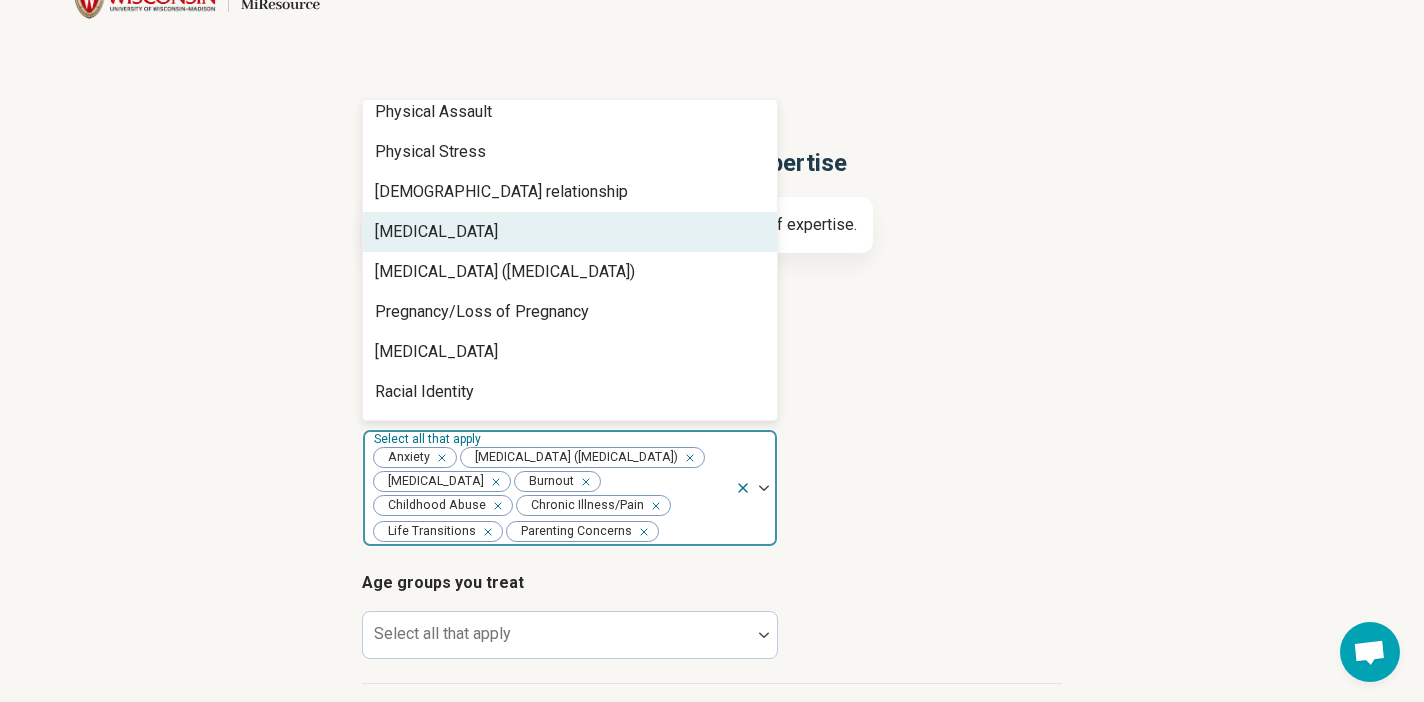 click on "[MEDICAL_DATA]" at bounding box center (436, 232) 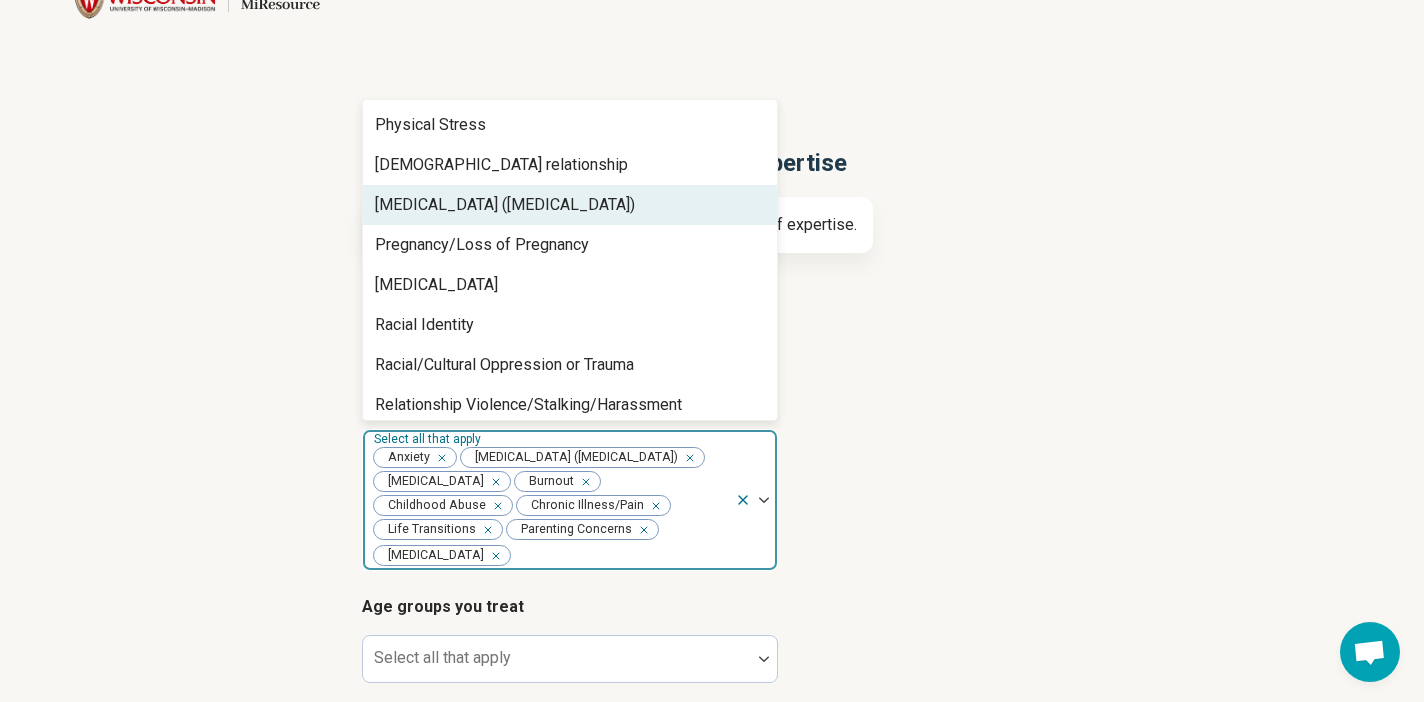 scroll, scrollTop: 2496, scrollLeft: 0, axis: vertical 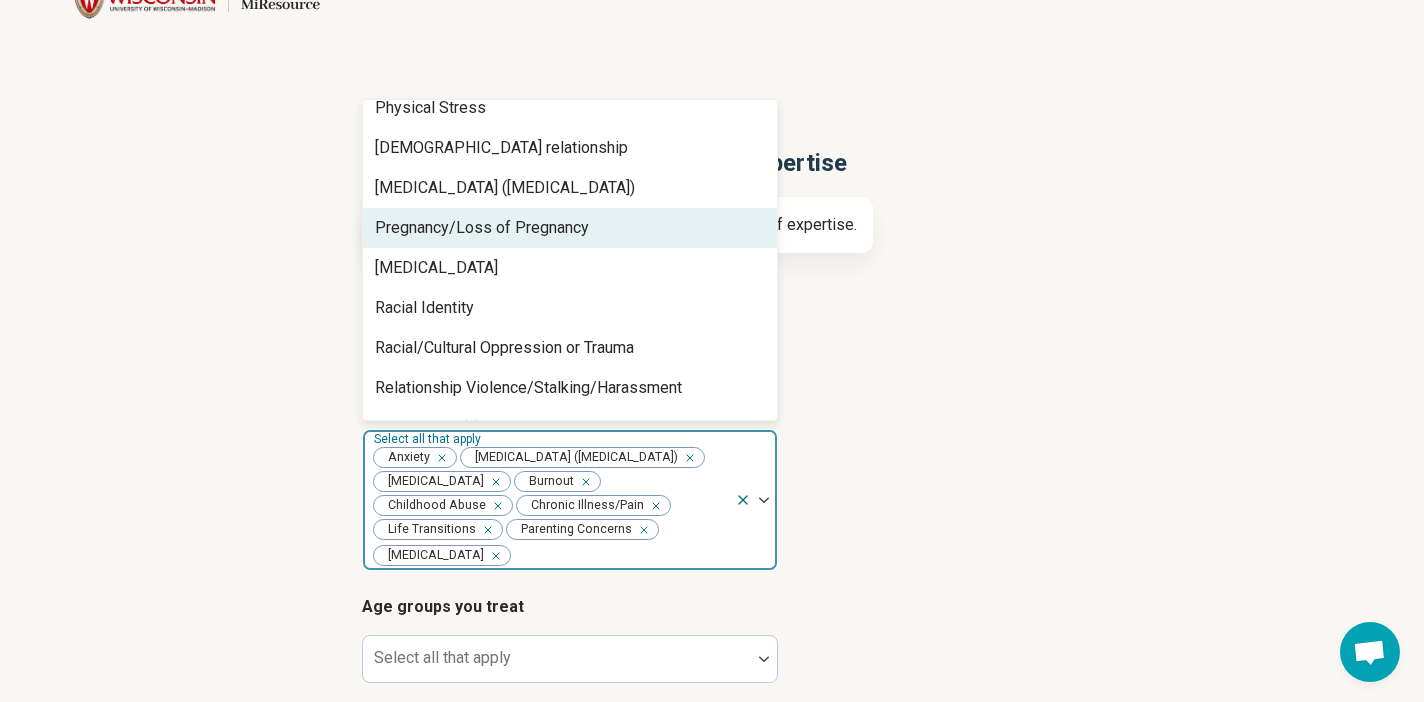 click on "Pregnancy/Loss of Pregnancy" at bounding box center [482, 228] 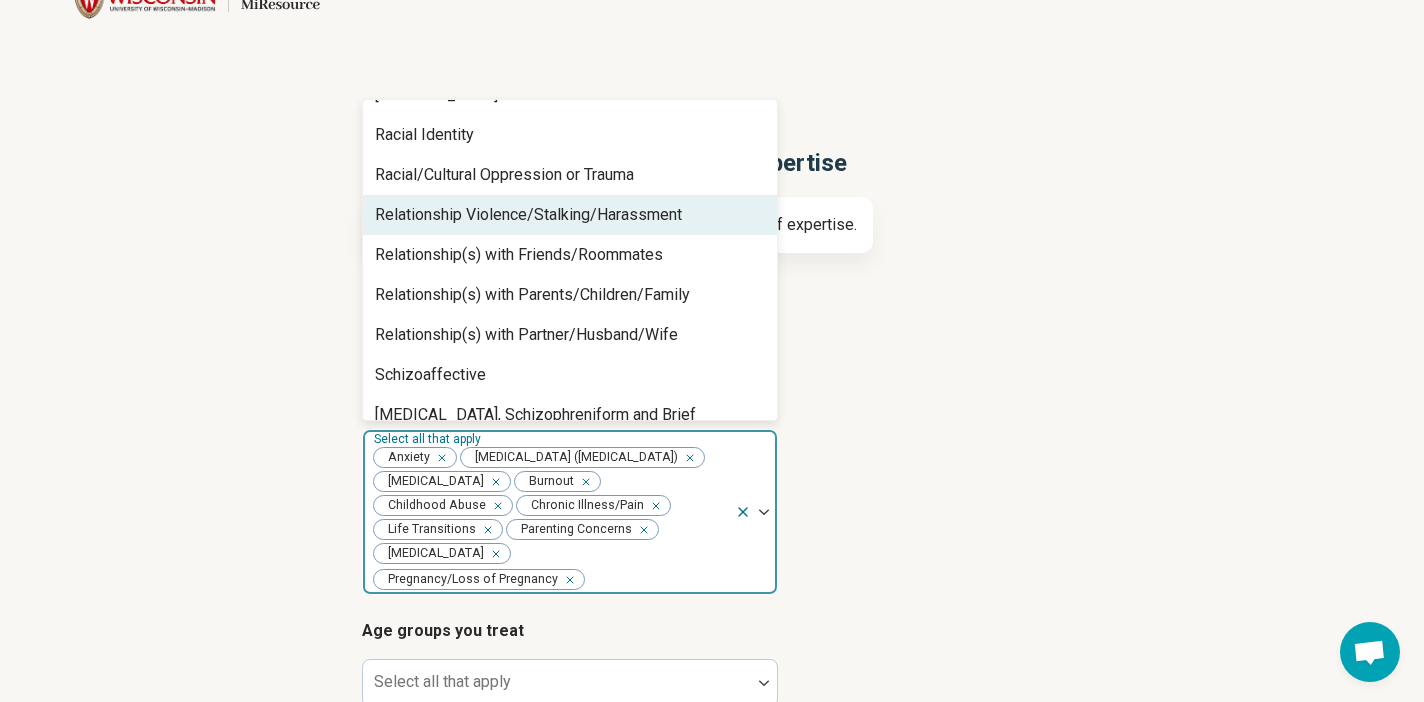 scroll, scrollTop: 2631, scrollLeft: 0, axis: vertical 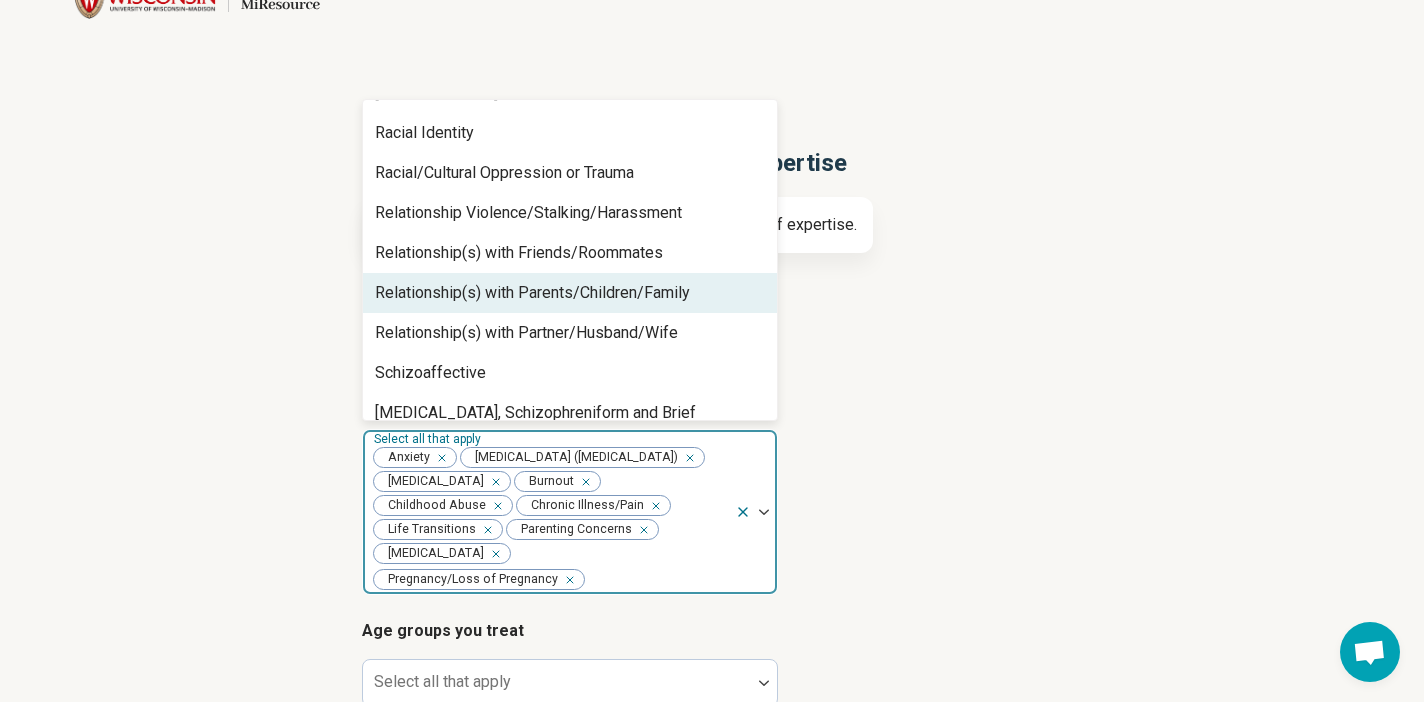 click on "Relationship(s) with Parents/Children/Family" at bounding box center (532, 293) 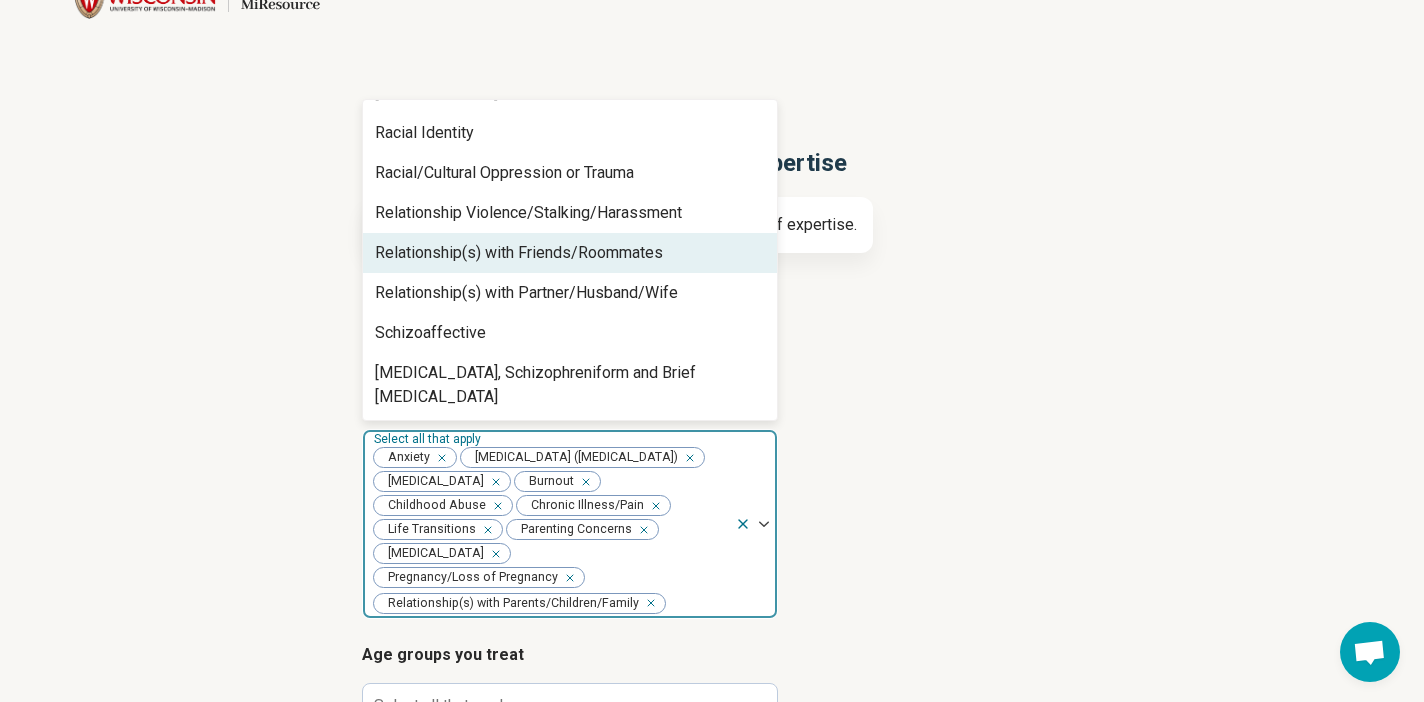 click on "Relationship(s) with Friends/Roommates" at bounding box center (519, 253) 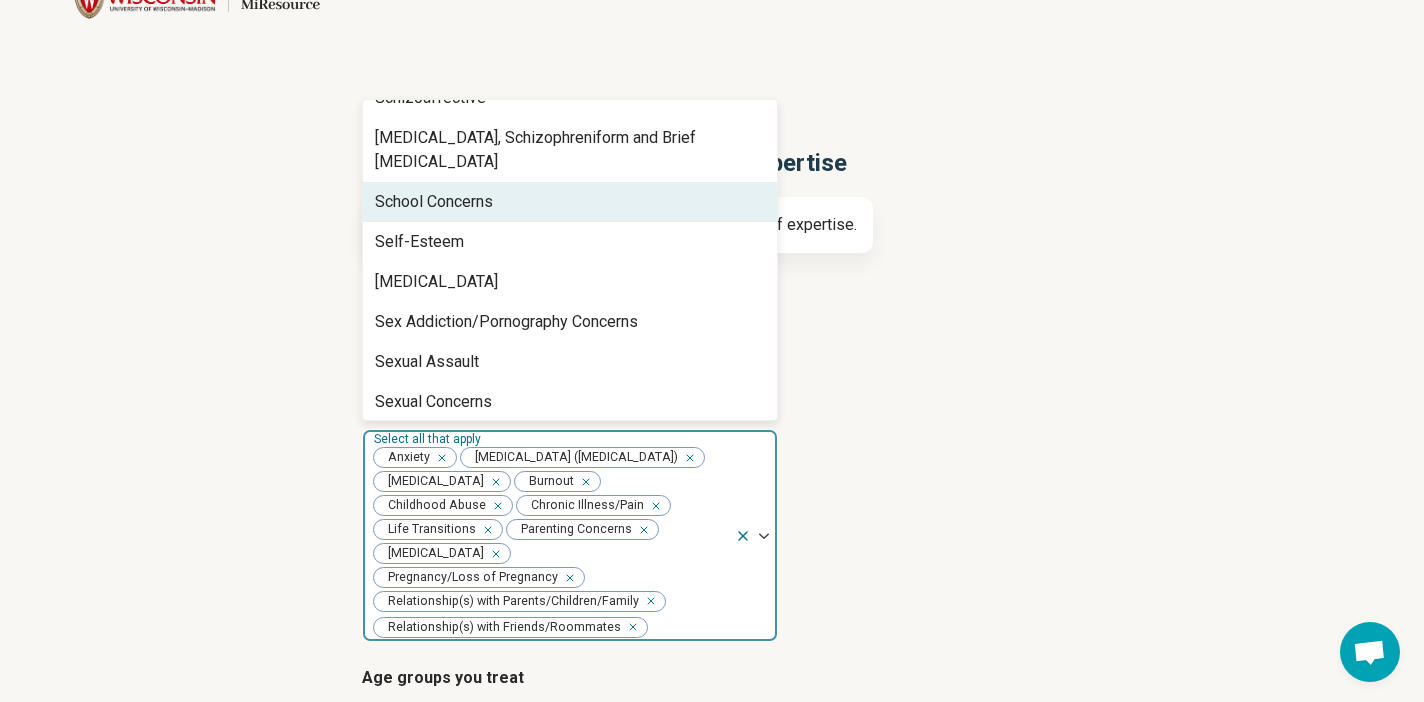 scroll, scrollTop: 2857, scrollLeft: 0, axis: vertical 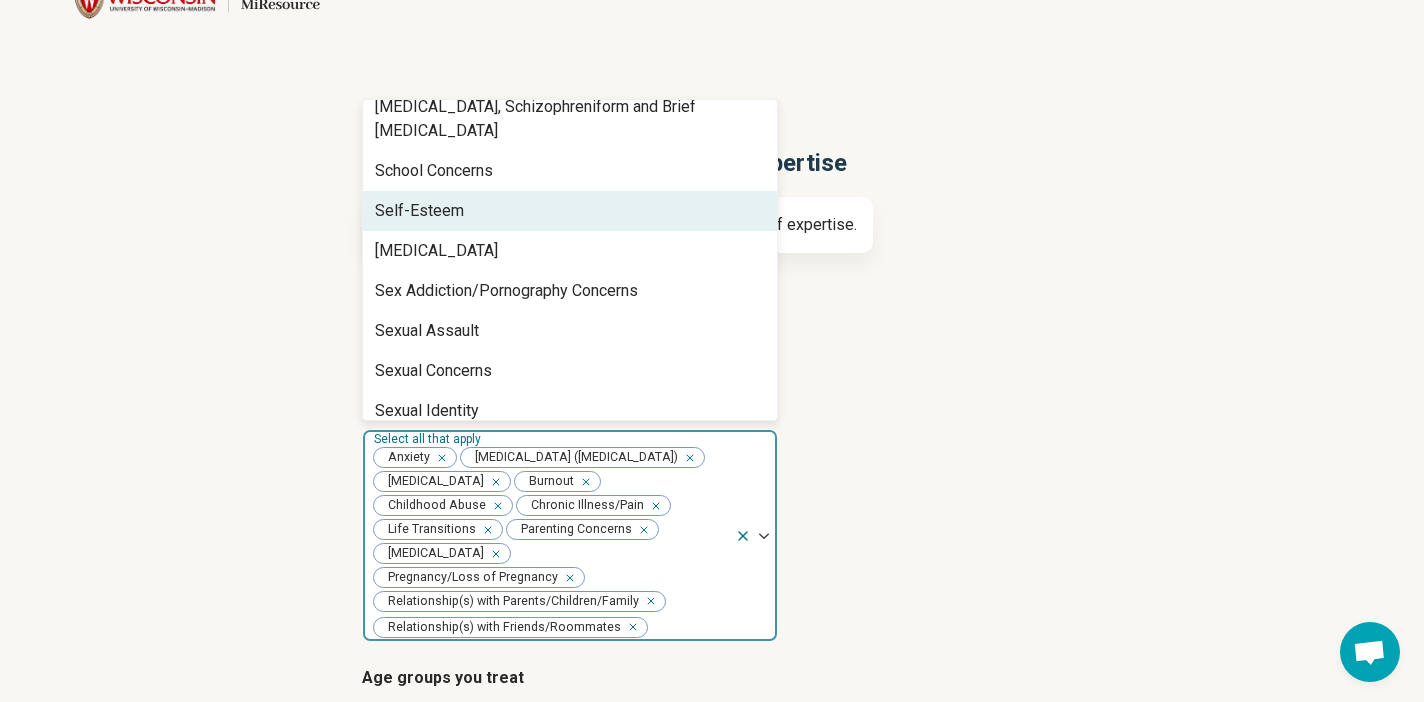 click on "Self-Esteem" at bounding box center (419, 211) 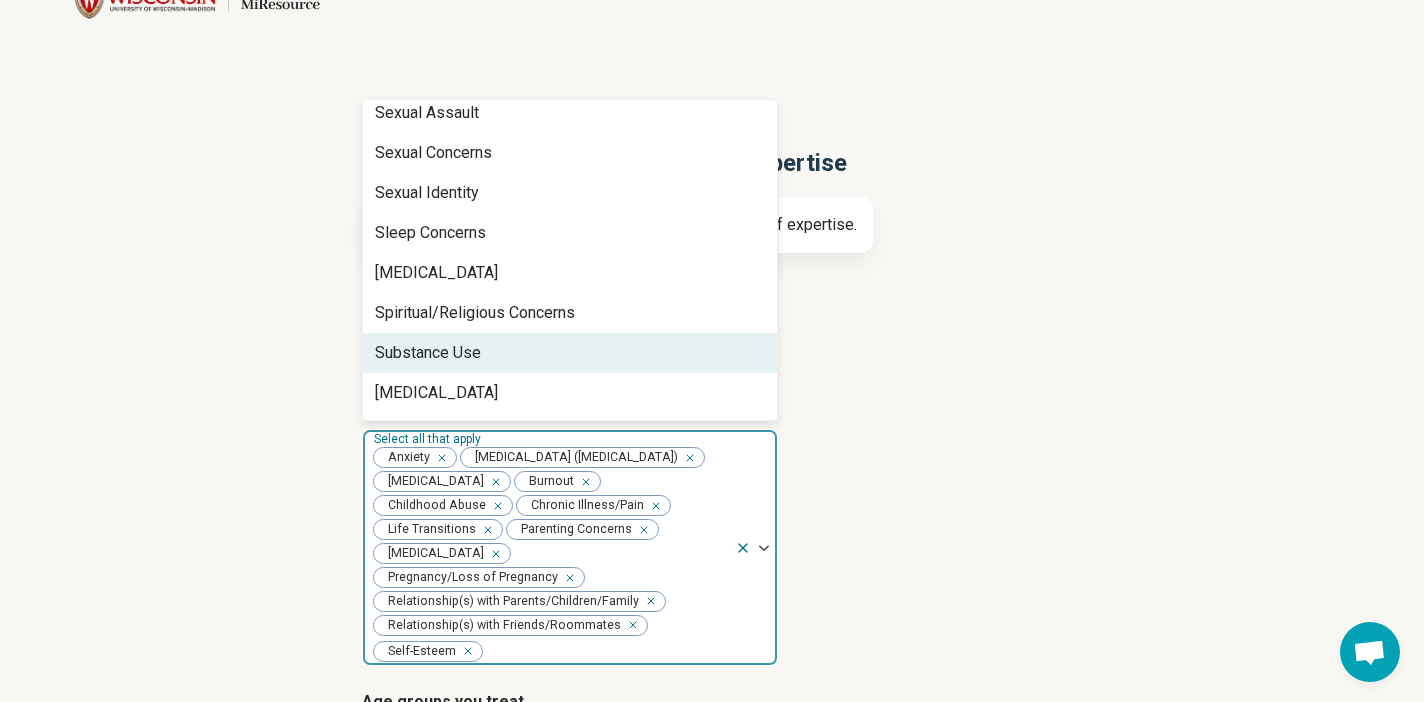 scroll, scrollTop: 3041, scrollLeft: 0, axis: vertical 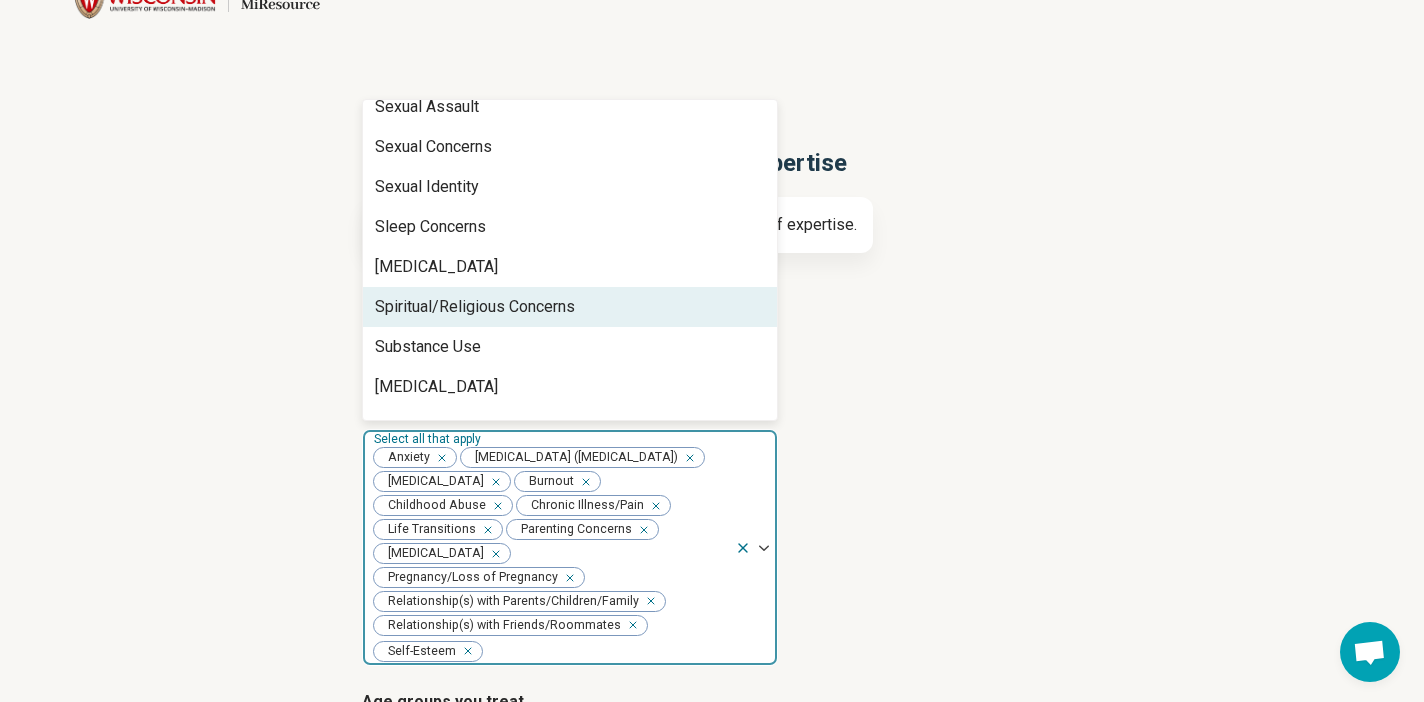 click on "Spiritual/Religious Concerns" at bounding box center (570, 307) 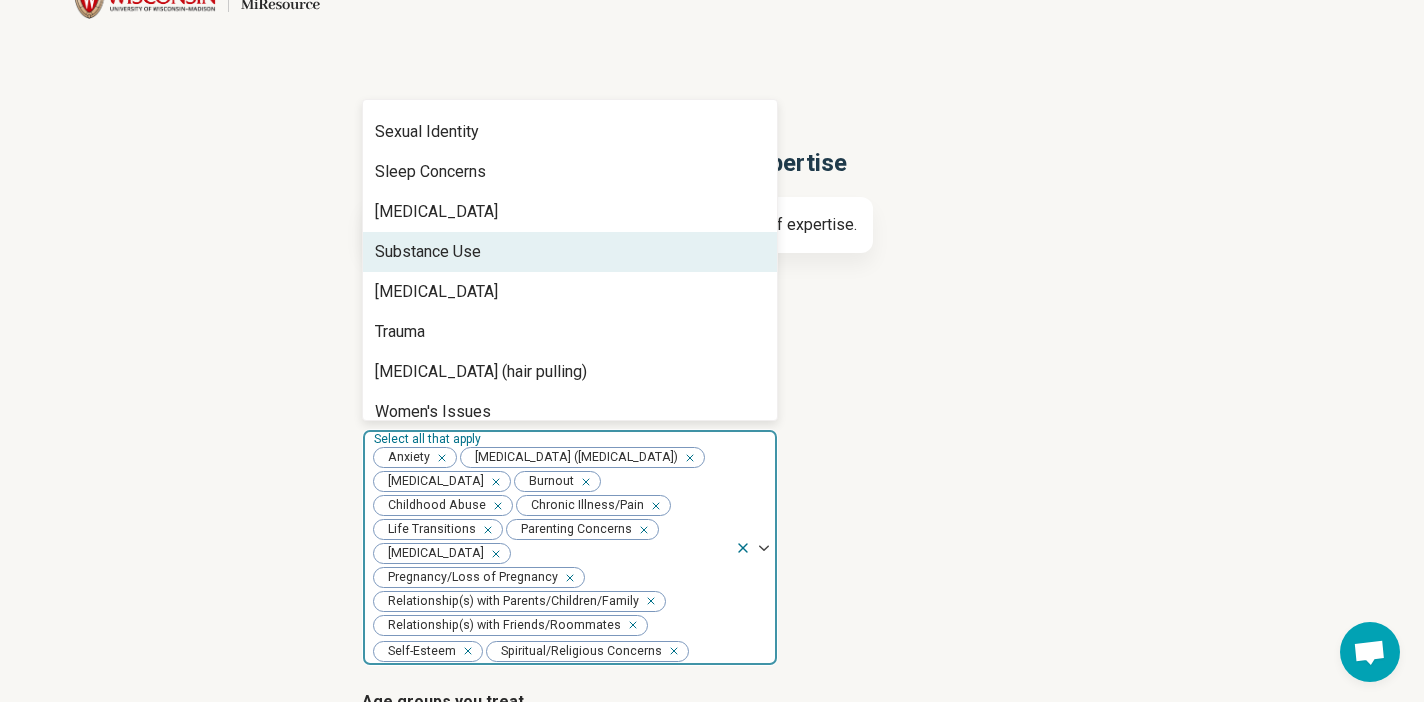 scroll, scrollTop: 3128, scrollLeft: 0, axis: vertical 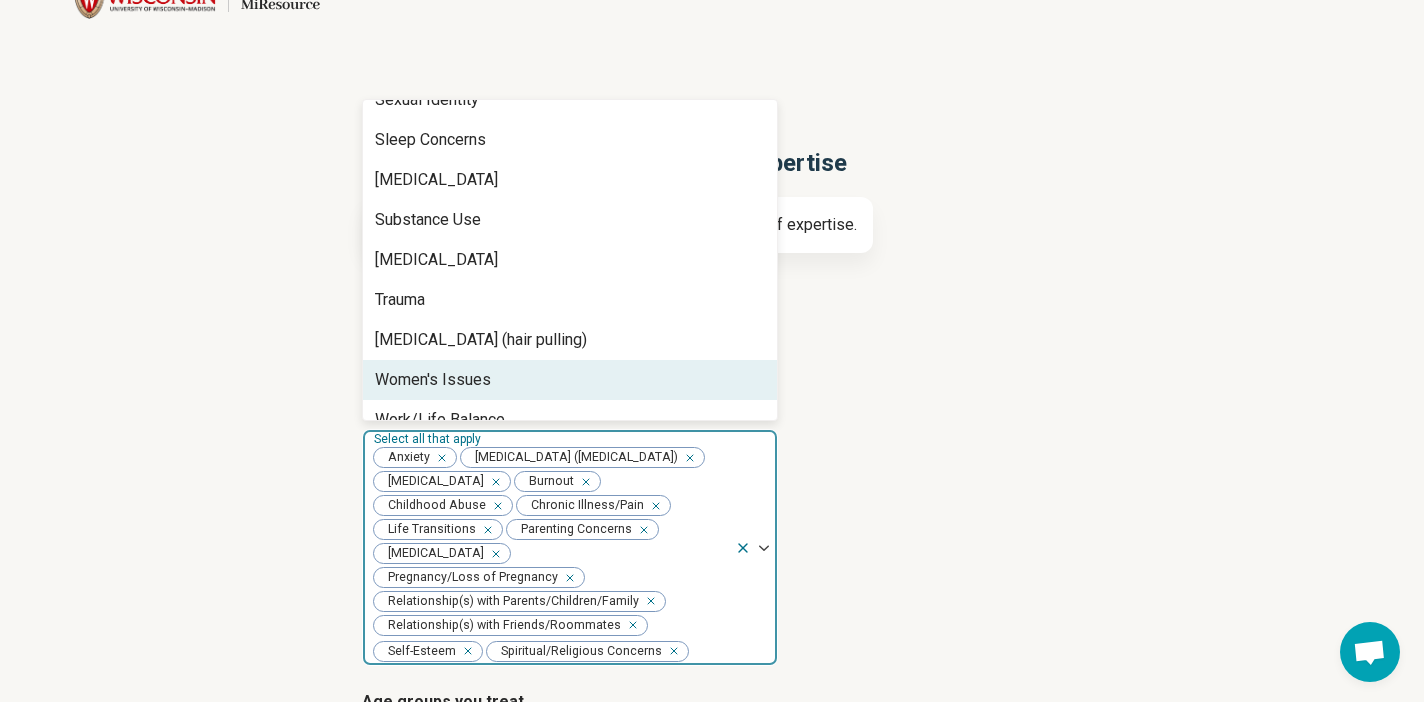 click on "Women's Issues" at bounding box center [433, 380] 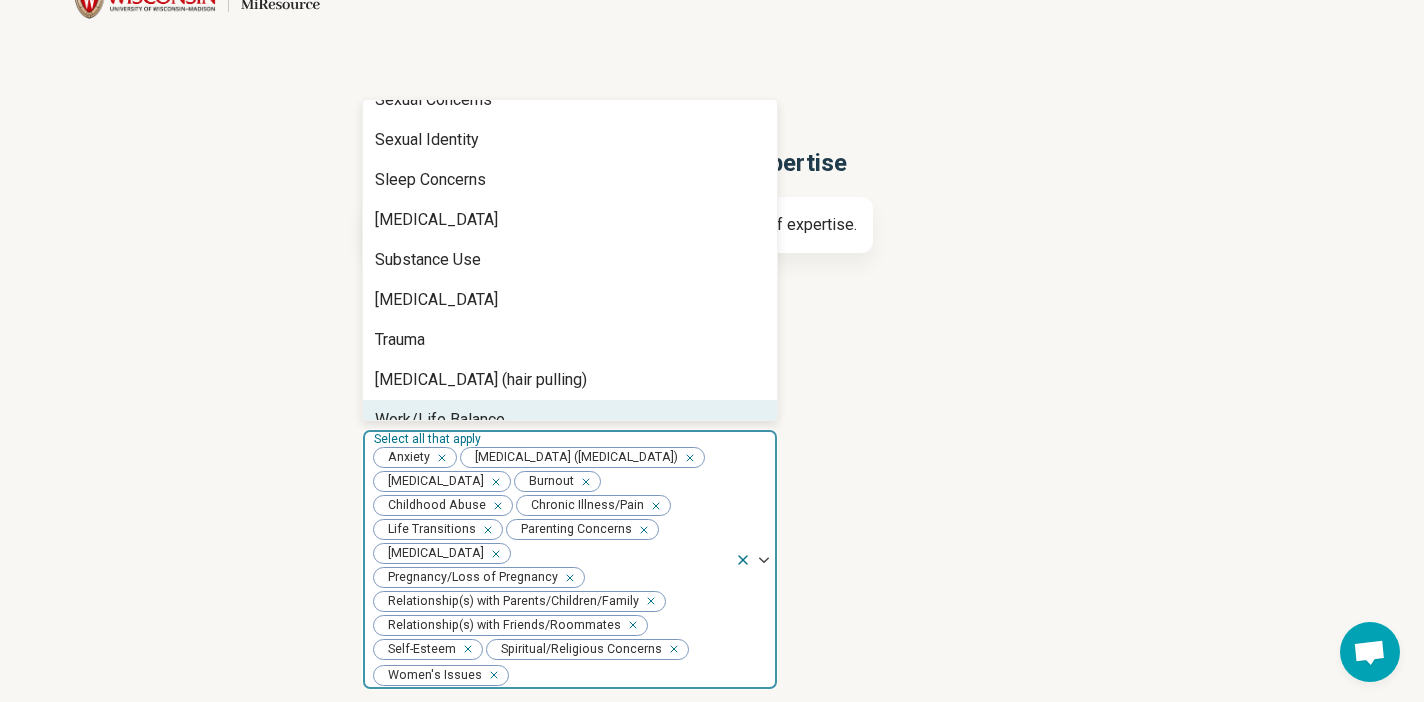 click on "Work/Life Balance" at bounding box center (440, 420) 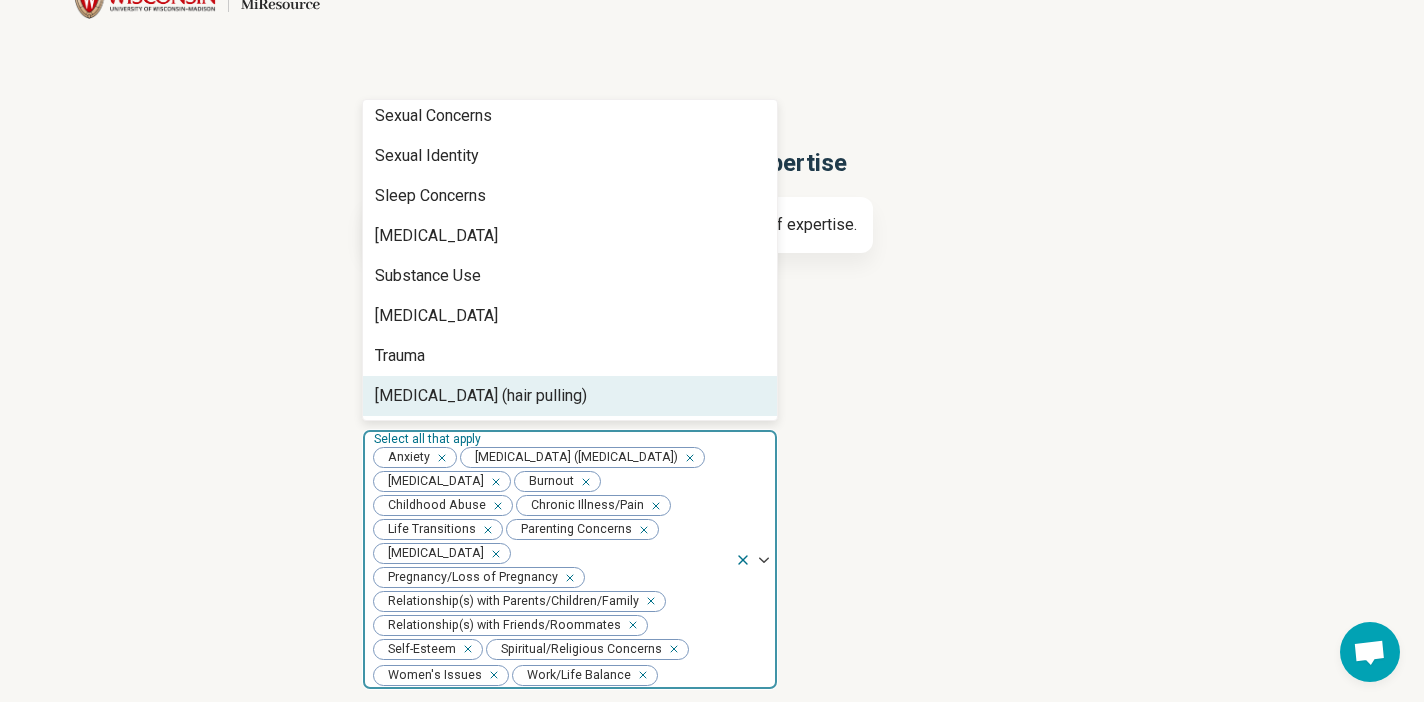 scroll, scrollTop: 3048, scrollLeft: 0, axis: vertical 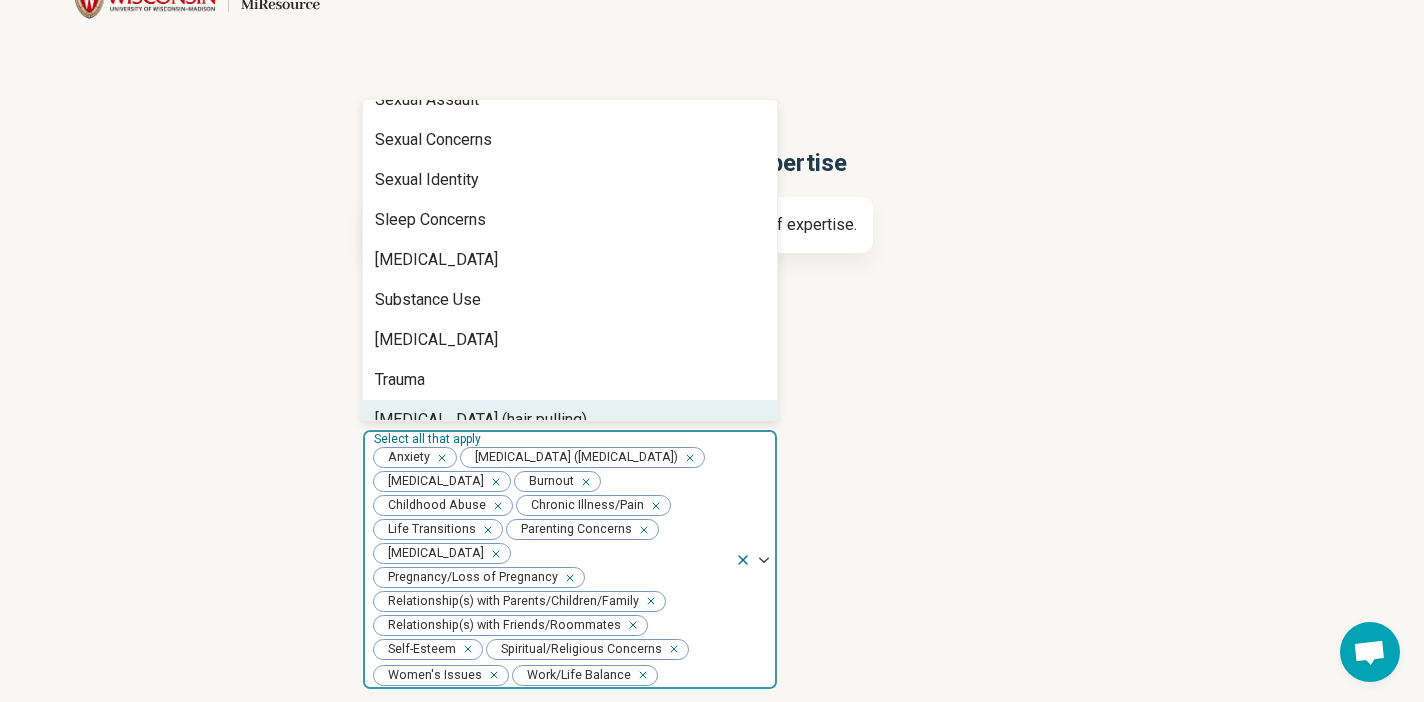 click on "Areas of expertise option Work/Life Balance, selected. [MEDICAL_DATA] (hair pulling), 84 of 84. 84 results available. Use Up and Down to choose options, press Enter to select the currently focused option, press Escape to exit the menu, press Tab to select the option and exit the menu. Select all that apply Anxiety [MEDICAL_DATA] ([MEDICAL_DATA]) [MEDICAL_DATA] Burnout Childhood Abuse Chronic Illness/Pain Life Transitions Parenting Concerns [MEDICAL_DATA] Pregnancy/Loss of Pregnancy Relationship(s) with Parents/Children/Family Relationship(s) with Friends/Roommates Self-Esteem Spiritual/Religious Concerns Women's Issues Work/Life Balance Abuse Academic Concerns Adoption Aging Alcohol Use Anger Issues [MEDICAL_DATA] [MEDICAL_DATA] Athletic Performance Athletic/Sports performance Avoidant Personality [MEDICAL_DATA] [MEDICAL_DATA] [MEDICAL_DATA] Body Image [MEDICAL_DATA] [MEDICAL_DATA] Bullying Career Cognitive Functioning Compulsive Exercise" at bounding box center [712, 540] 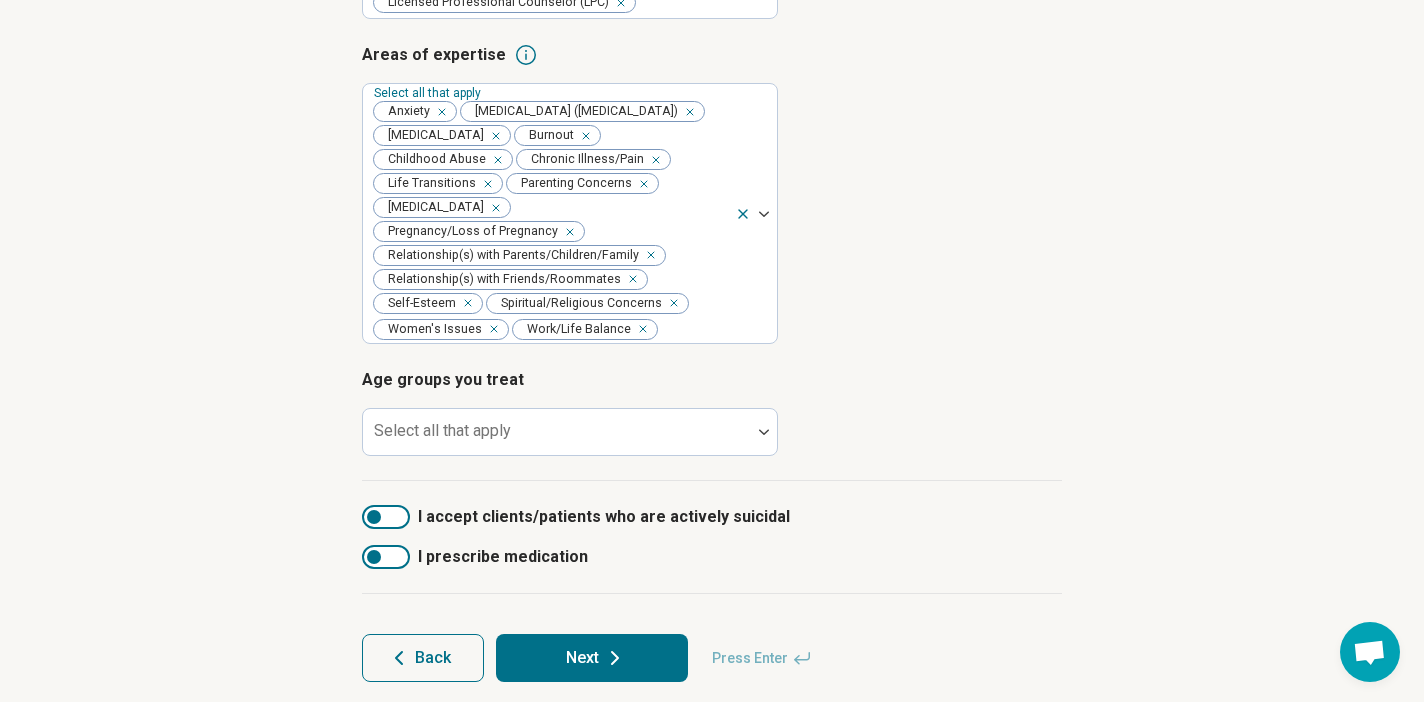 scroll, scrollTop: 438, scrollLeft: 0, axis: vertical 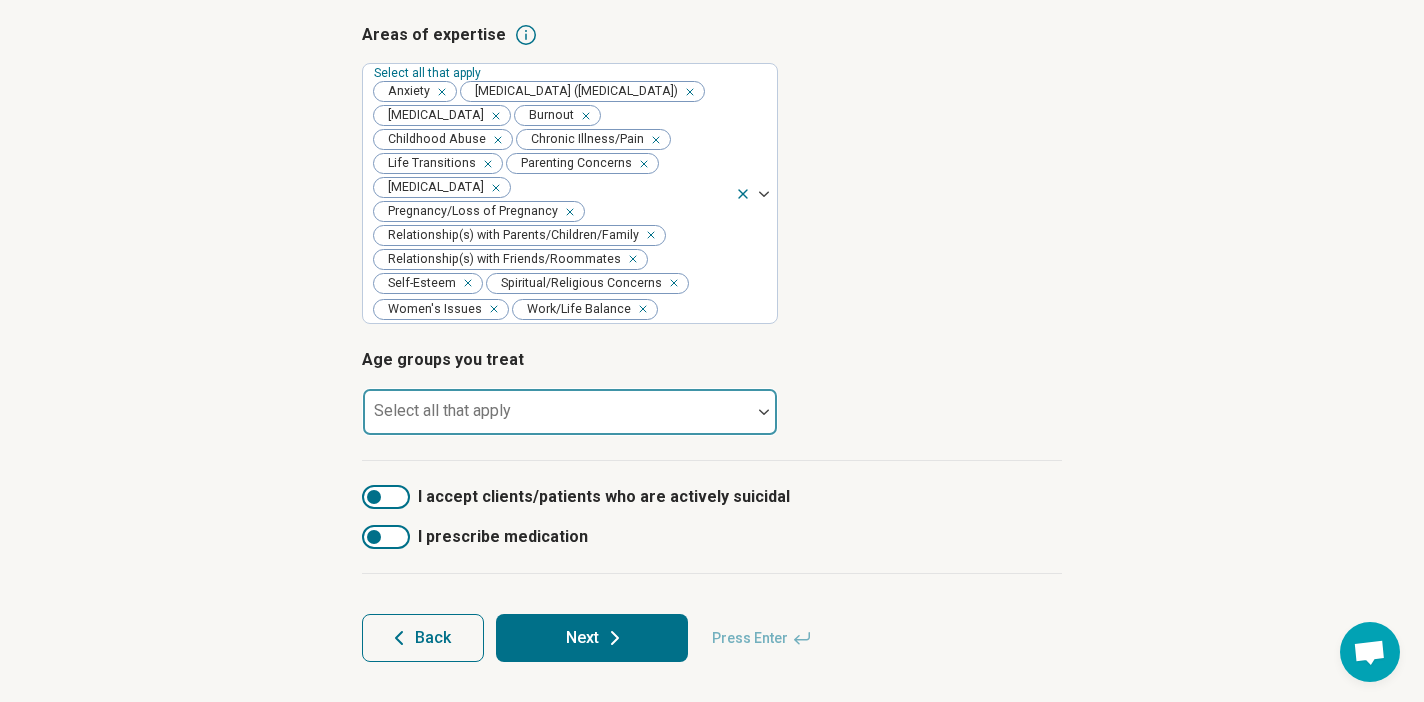 click at bounding box center [557, 420] 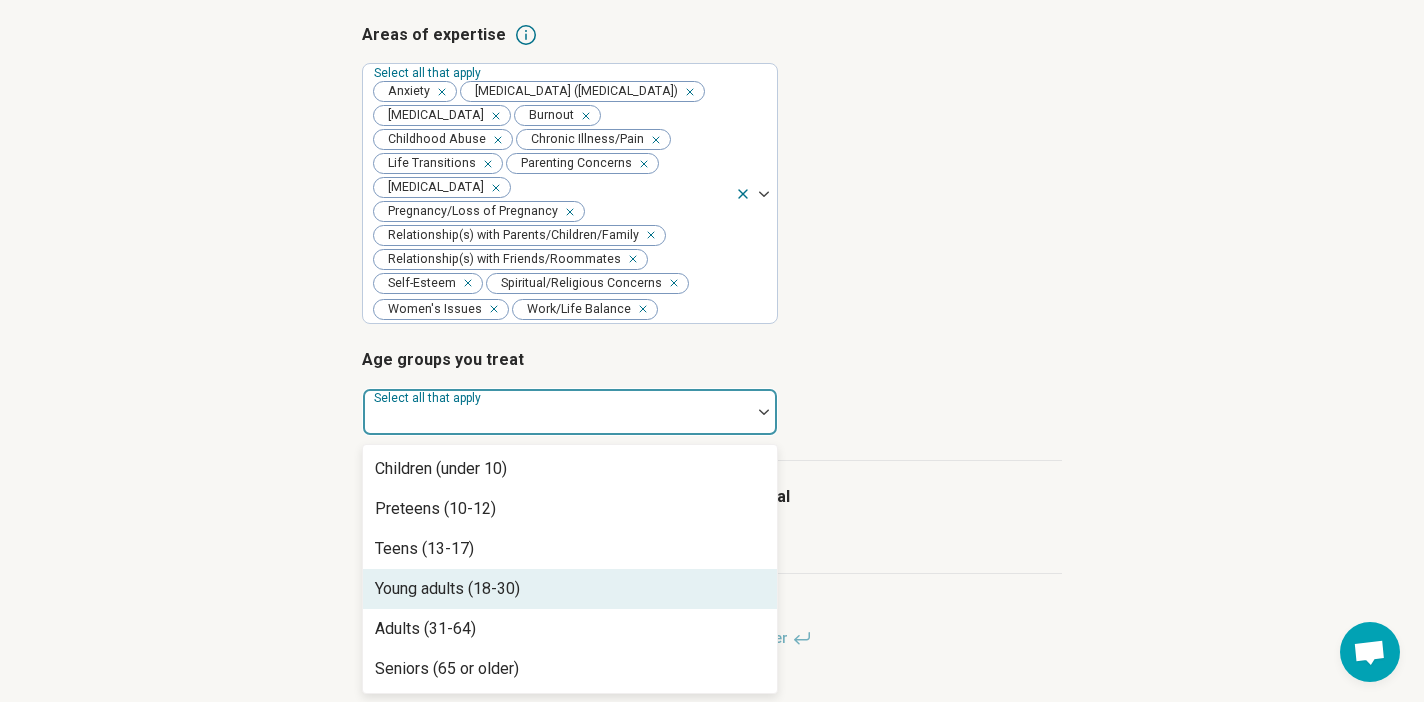 click on "Young adults (18-30)" at bounding box center [447, 589] 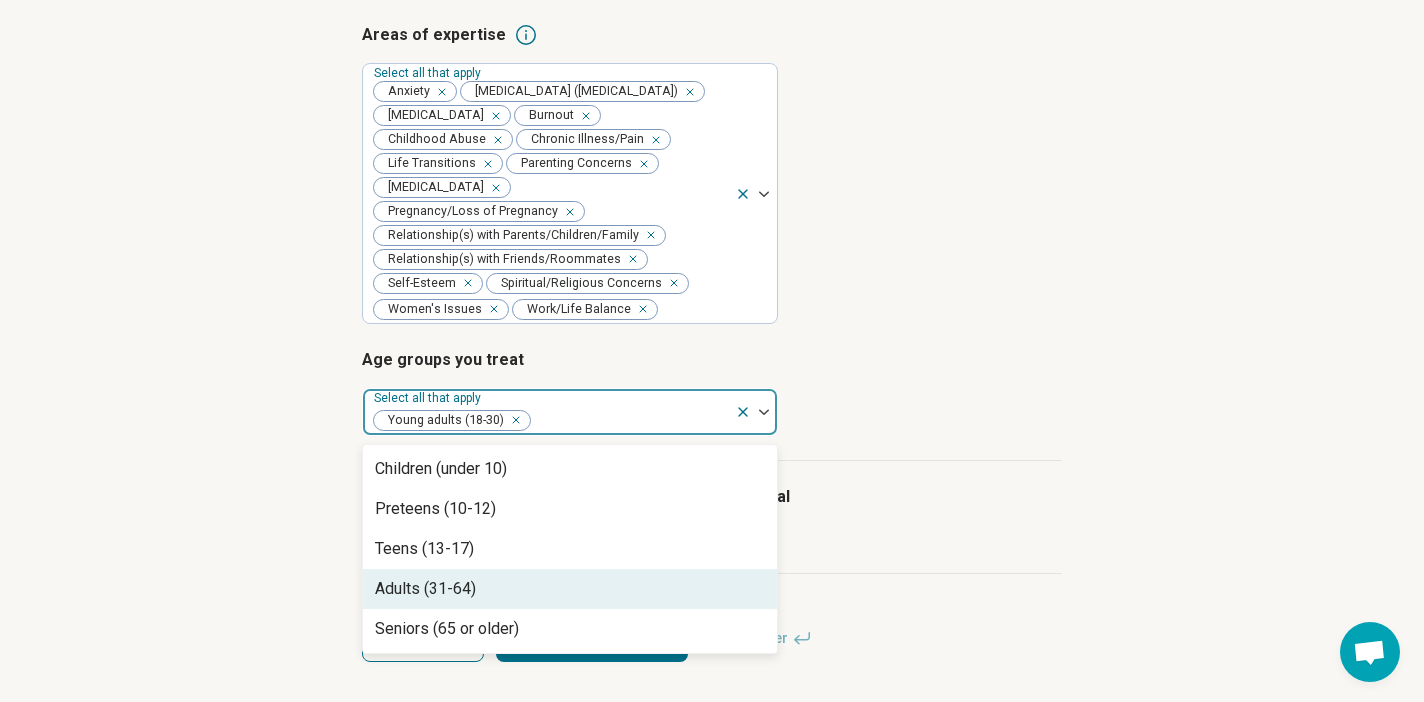 click on "Adults (31-64)" at bounding box center (425, 589) 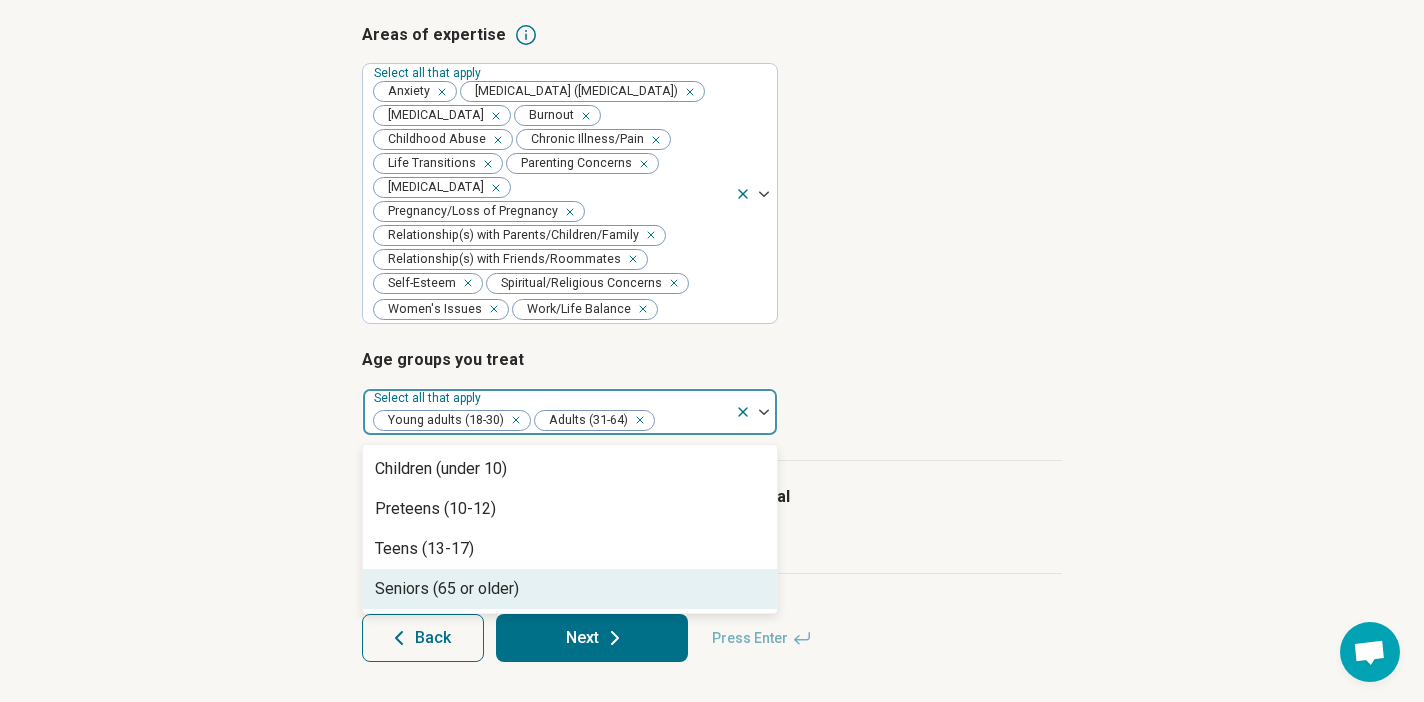 click on "Seniors (65 or older)" at bounding box center (447, 589) 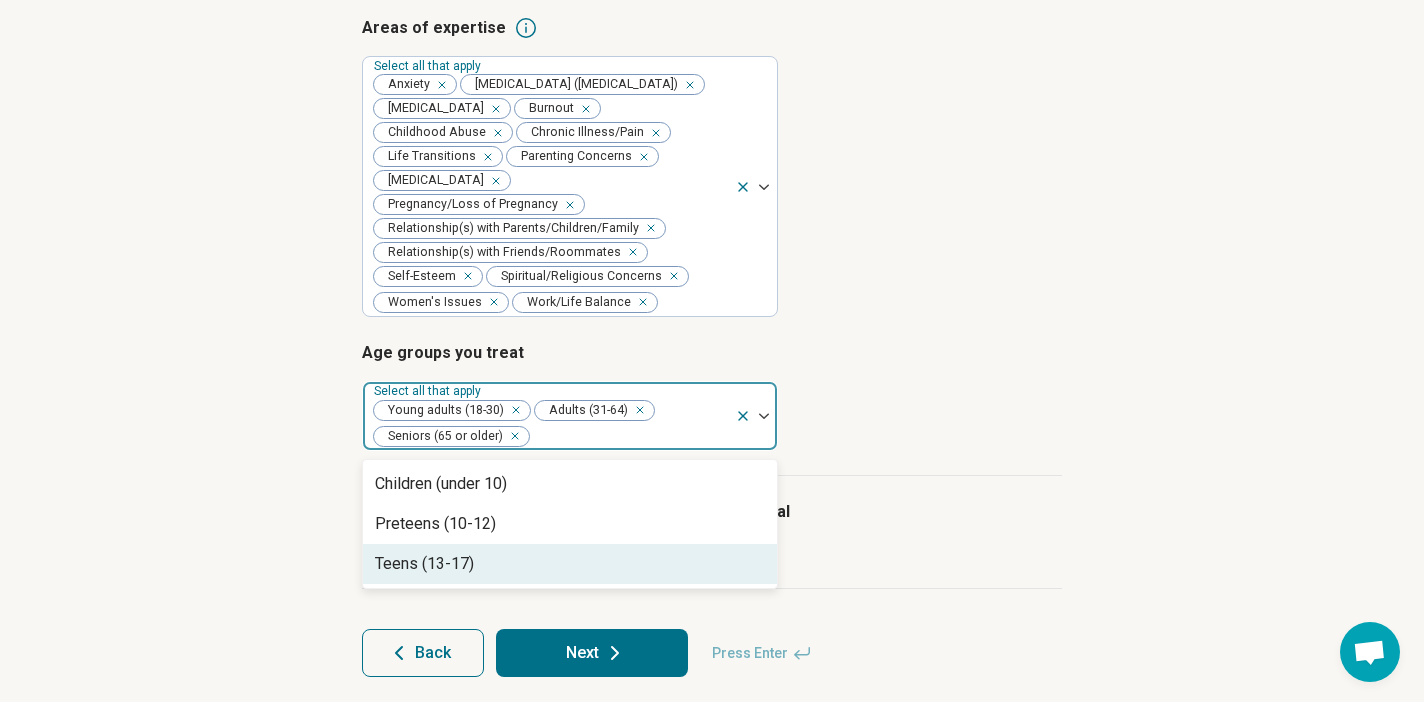 scroll, scrollTop: 461, scrollLeft: 0, axis: vertical 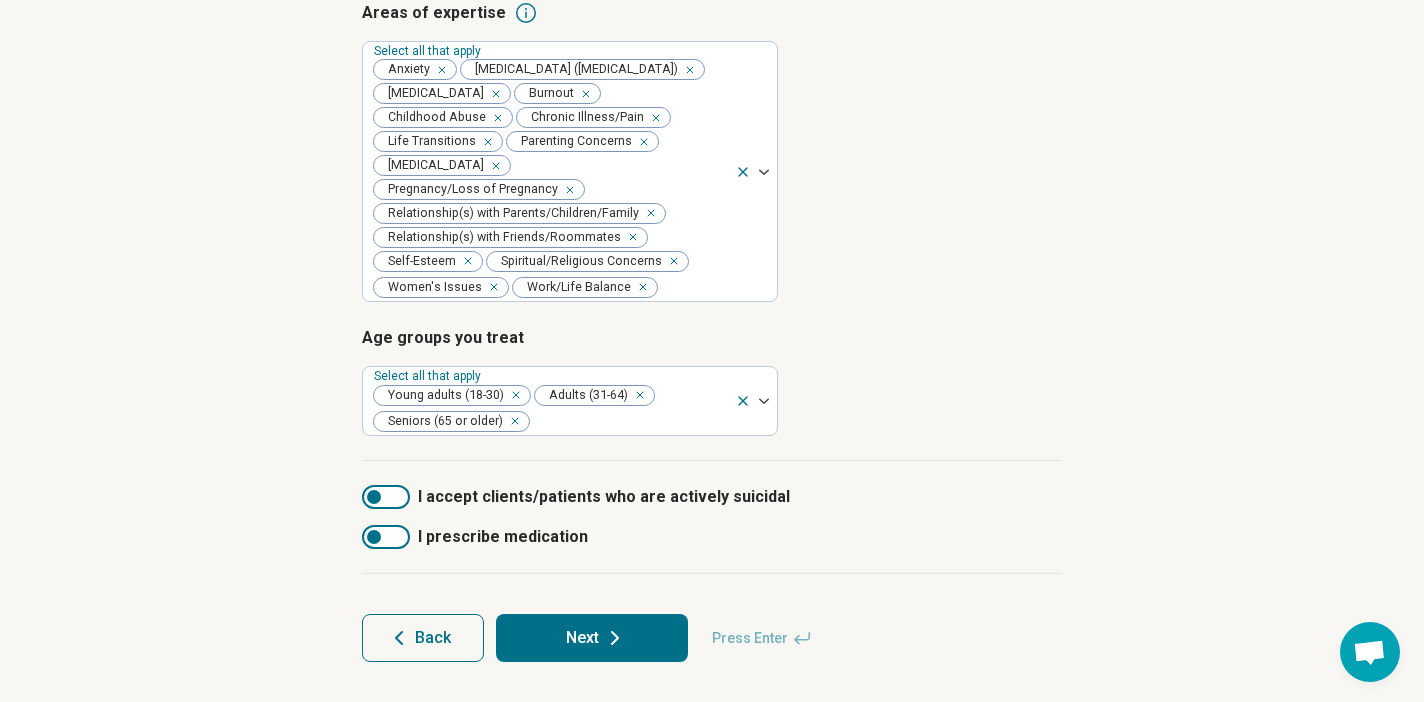 click on "Step  3  of  9 Tells us a little bit more about your expertise This helps us match you with clients in your areas of expertise. Types of provider Select all that apply Licensed Professional Counselor (LPC) Areas of expertise Select all that apply Anxiety [MEDICAL_DATA] ([MEDICAL_DATA]) [MEDICAL_DATA] Burnout Childhood Abuse Chronic Illness/Pain Life Transitions Parenting Concerns [MEDICAL_DATA] Pregnancy/Loss of Pregnancy Relationship(s) with Parents/Children/Family Relationship(s) with Friends/Roommates Self-Esteem Spiritual/Religious Concerns Women's Issues Work/Life Balance Age groups you treat Select all that apply Young adults (18-30) Adults (31-64) Seniors (65 or older) I accept clients/patients who are actively suicidal I prescribe medication Back Next Press Enter" at bounding box center [712, 190] 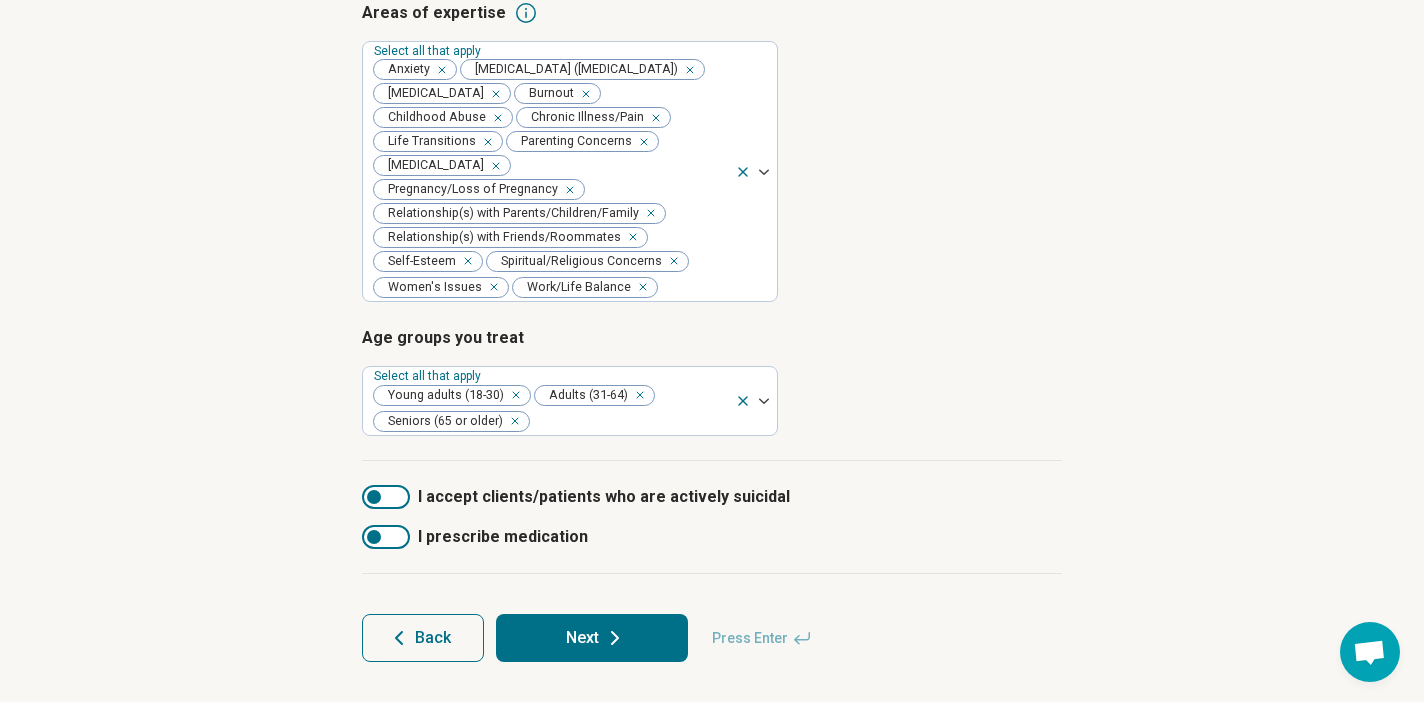 click at bounding box center (374, 497) 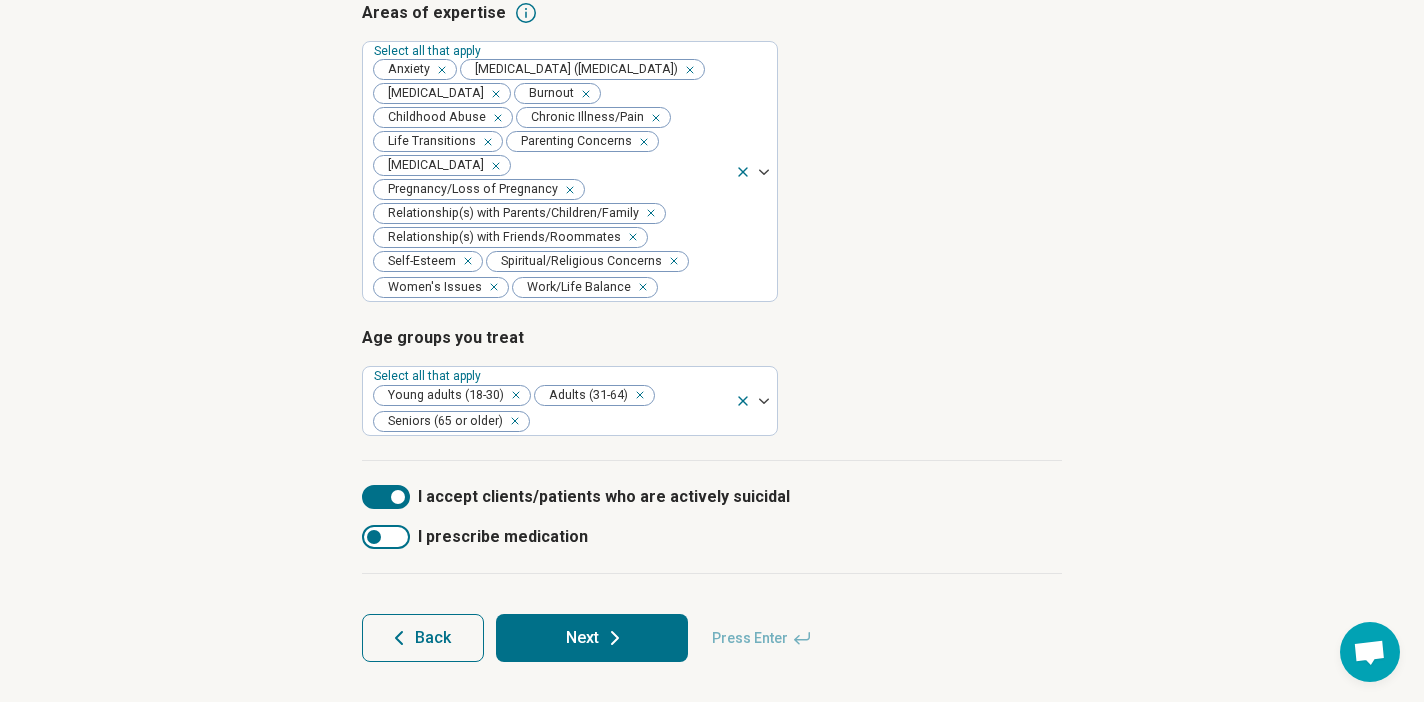 scroll, scrollTop: 10, scrollLeft: 0, axis: vertical 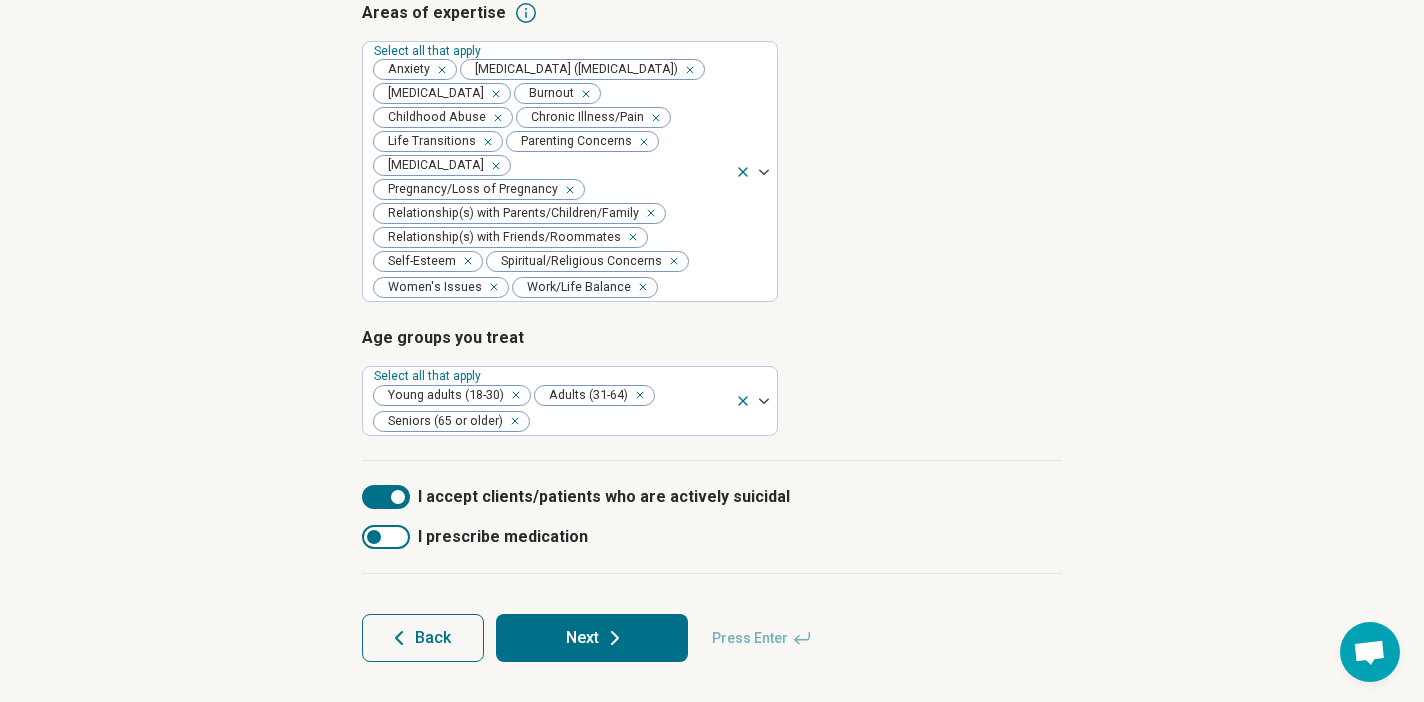 click at bounding box center [386, 497] 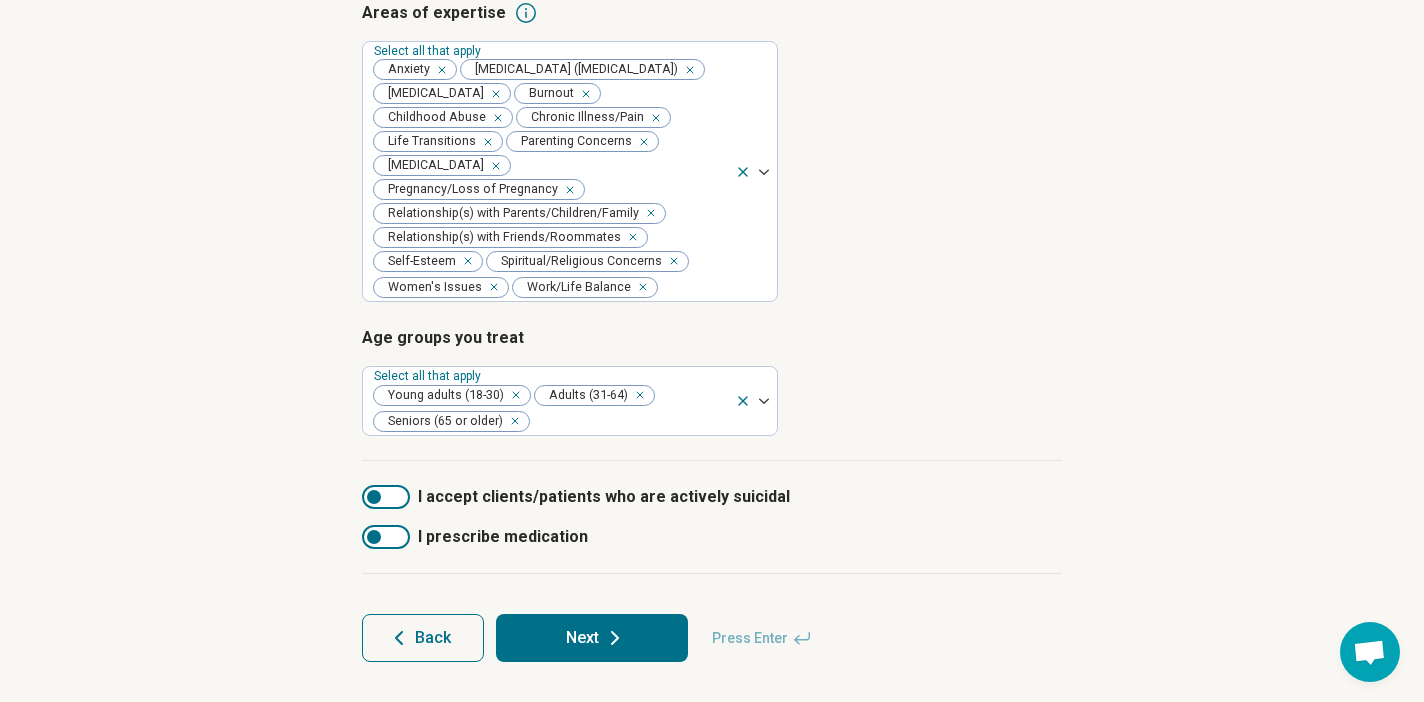 click 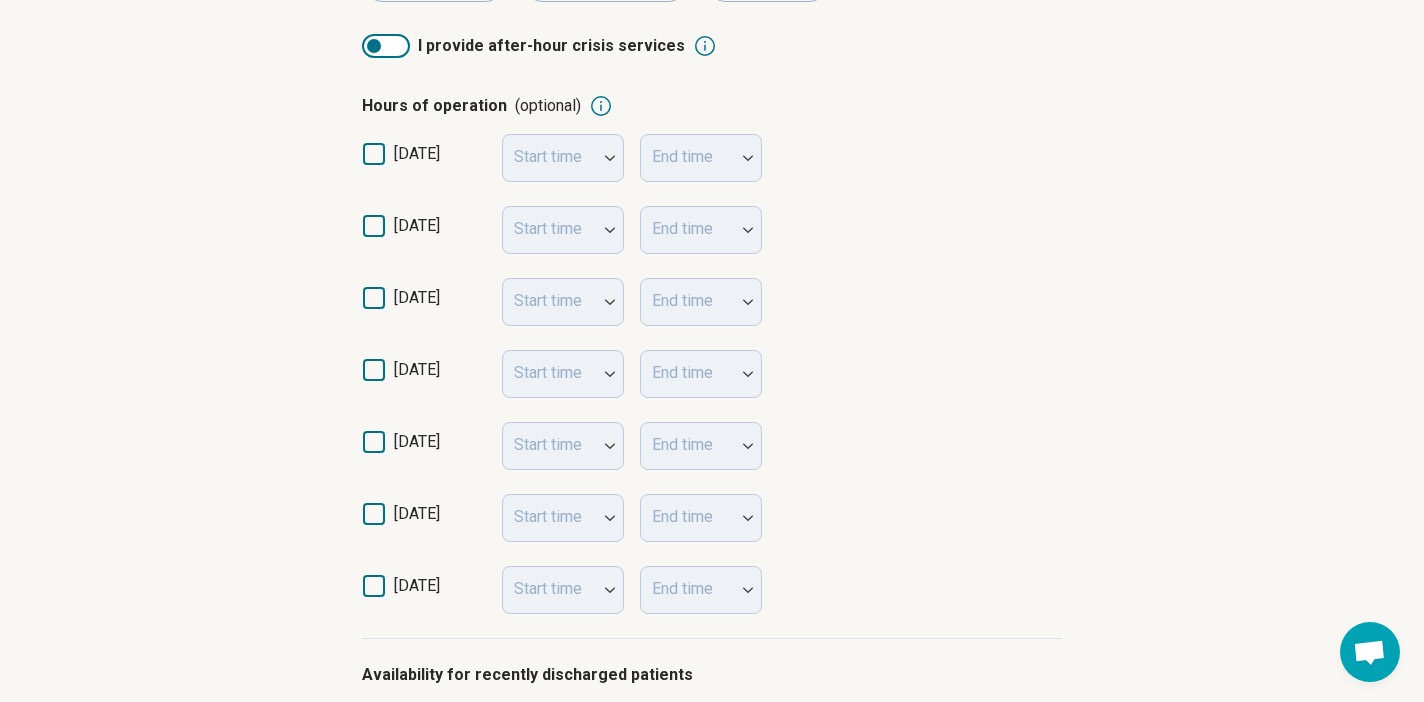 scroll, scrollTop: 465, scrollLeft: 0, axis: vertical 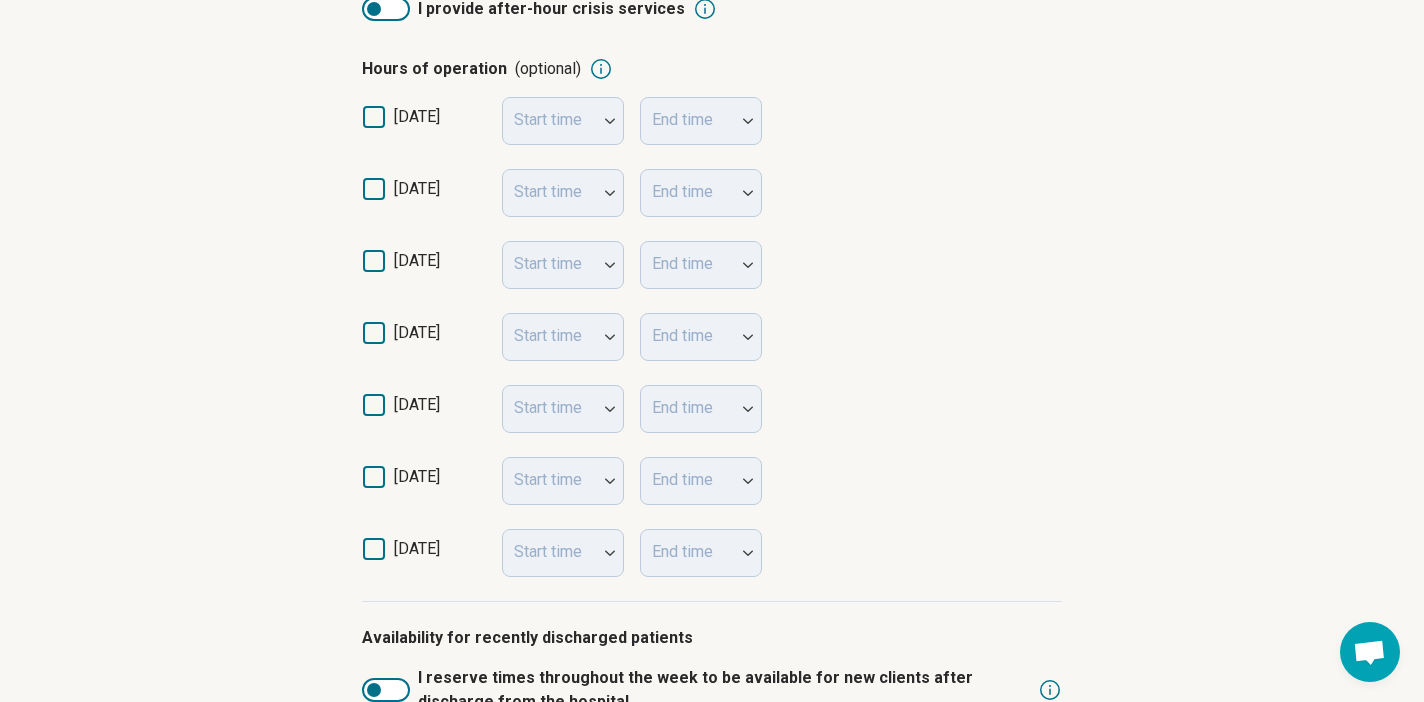 click 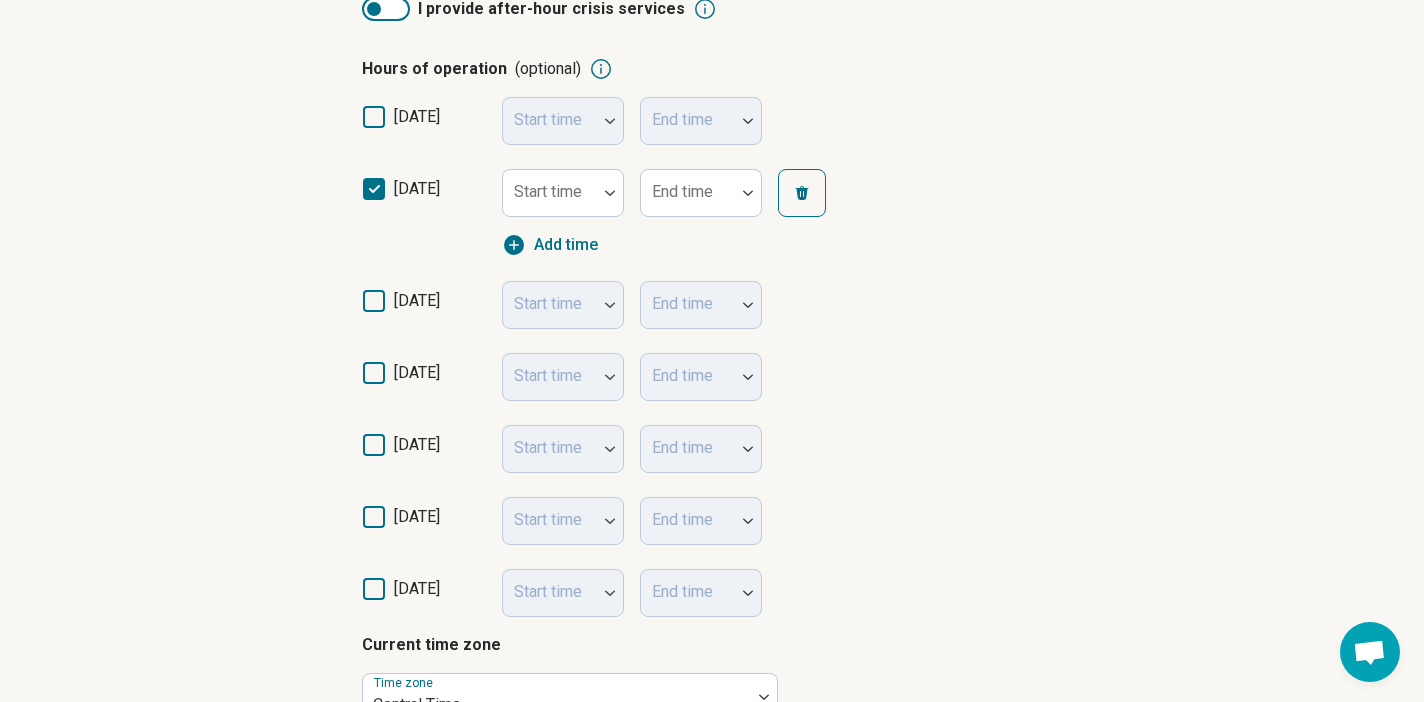 scroll, scrollTop: 10, scrollLeft: 0, axis: vertical 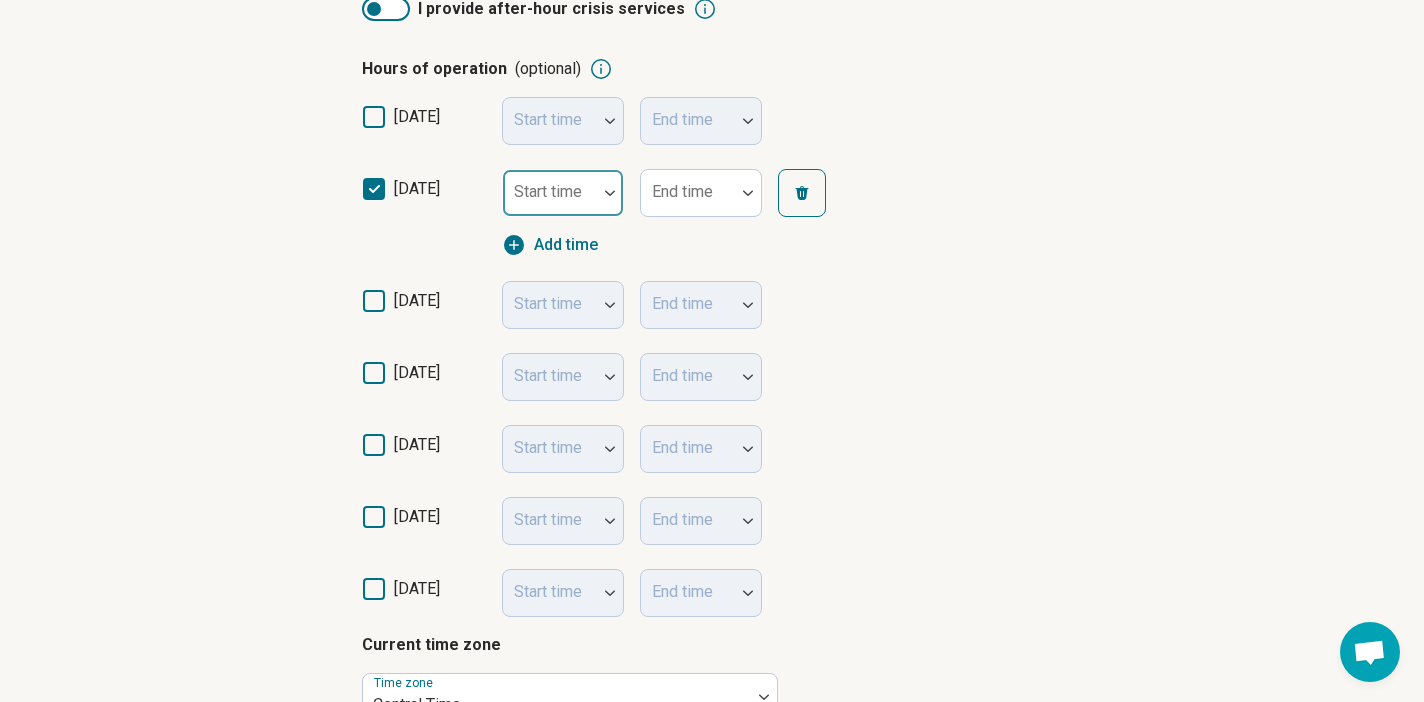 click at bounding box center (610, 193) 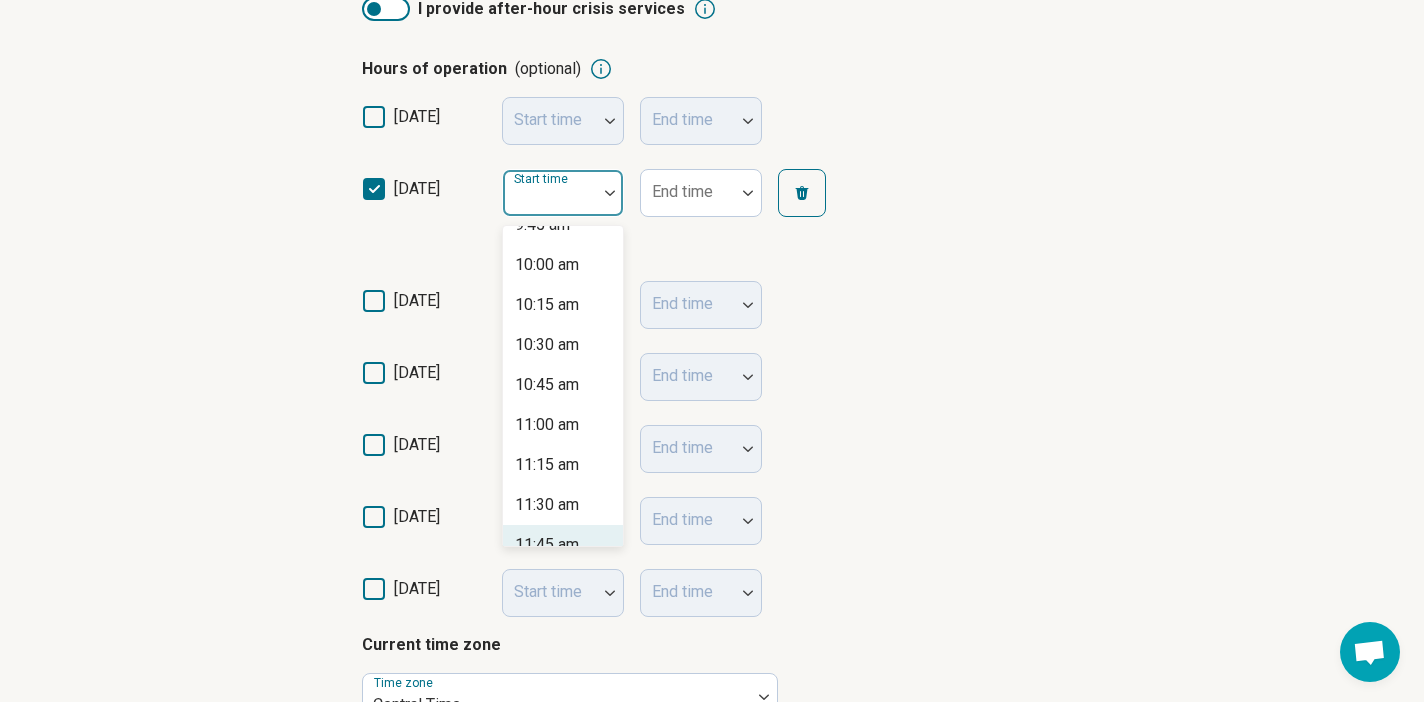 scroll, scrollTop: 1571, scrollLeft: 0, axis: vertical 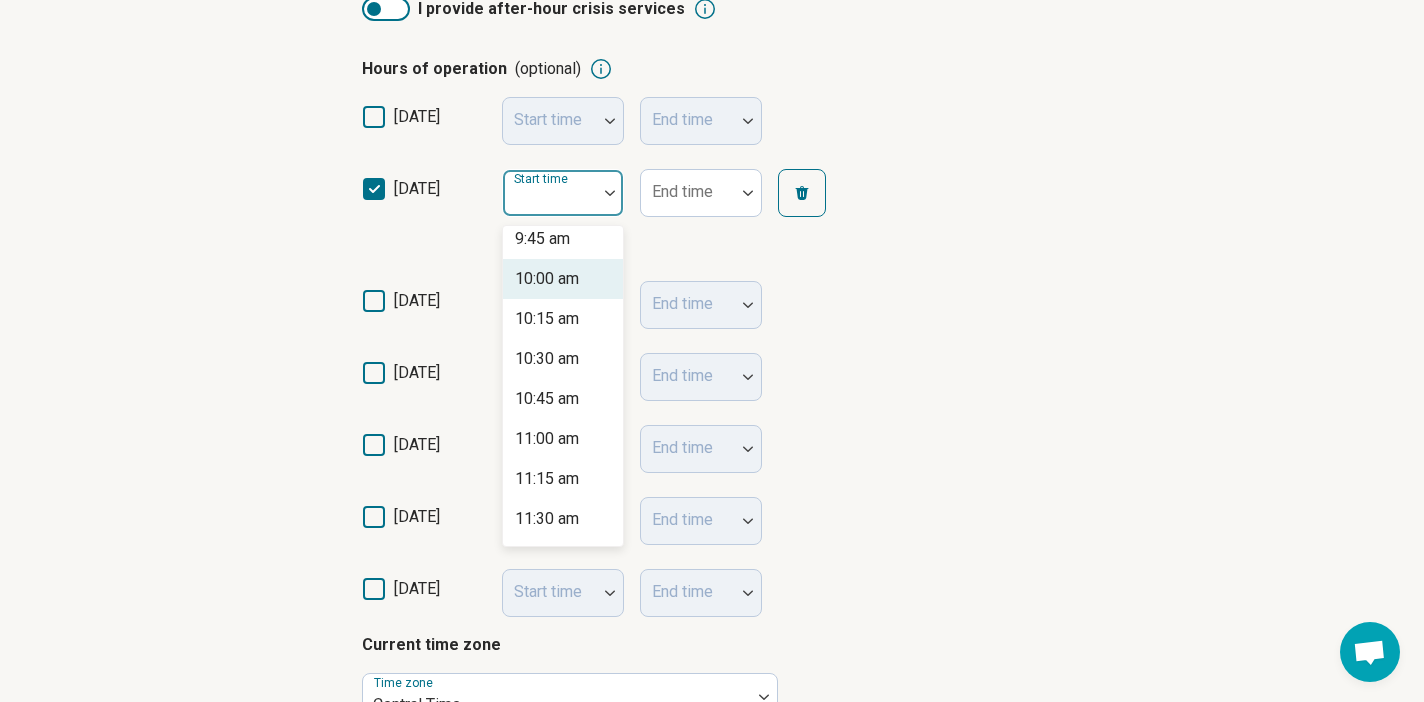 click on "10:00 am" at bounding box center (547, 279) 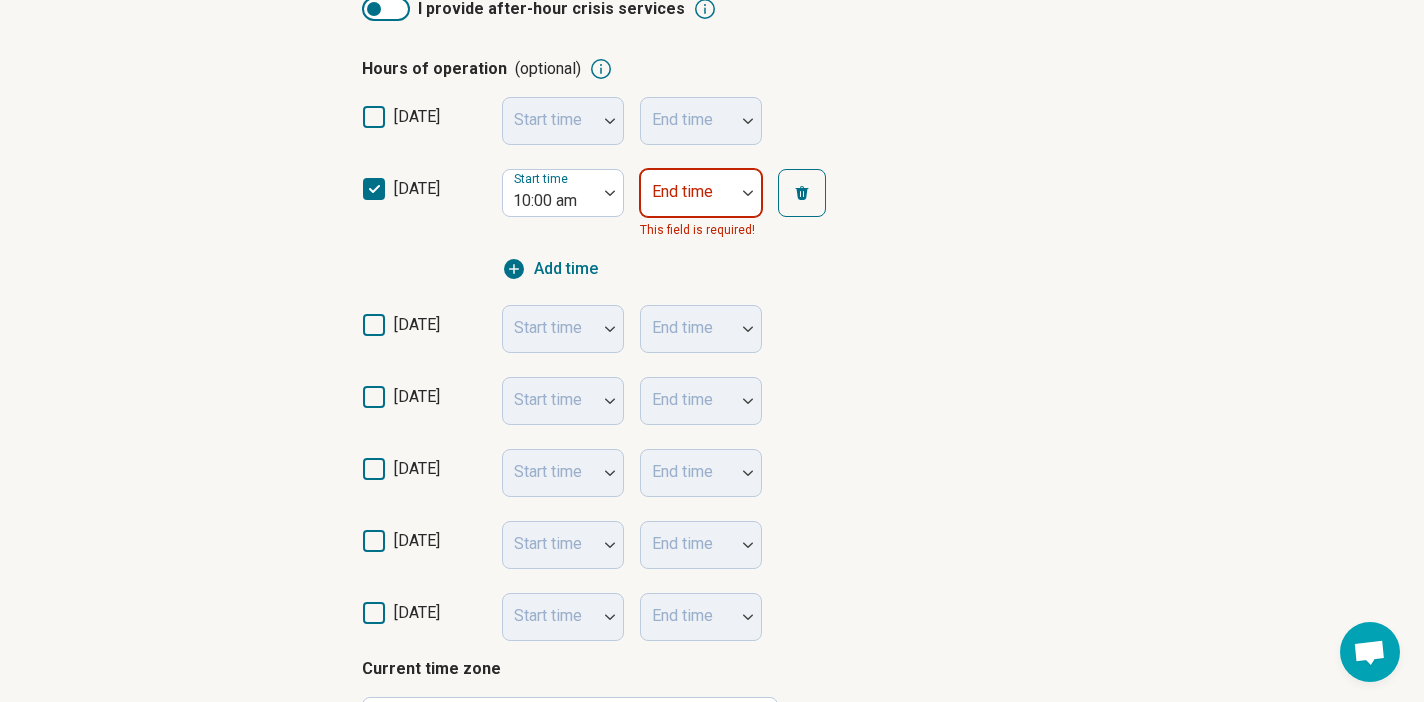 click at bounding box center (748, 193) 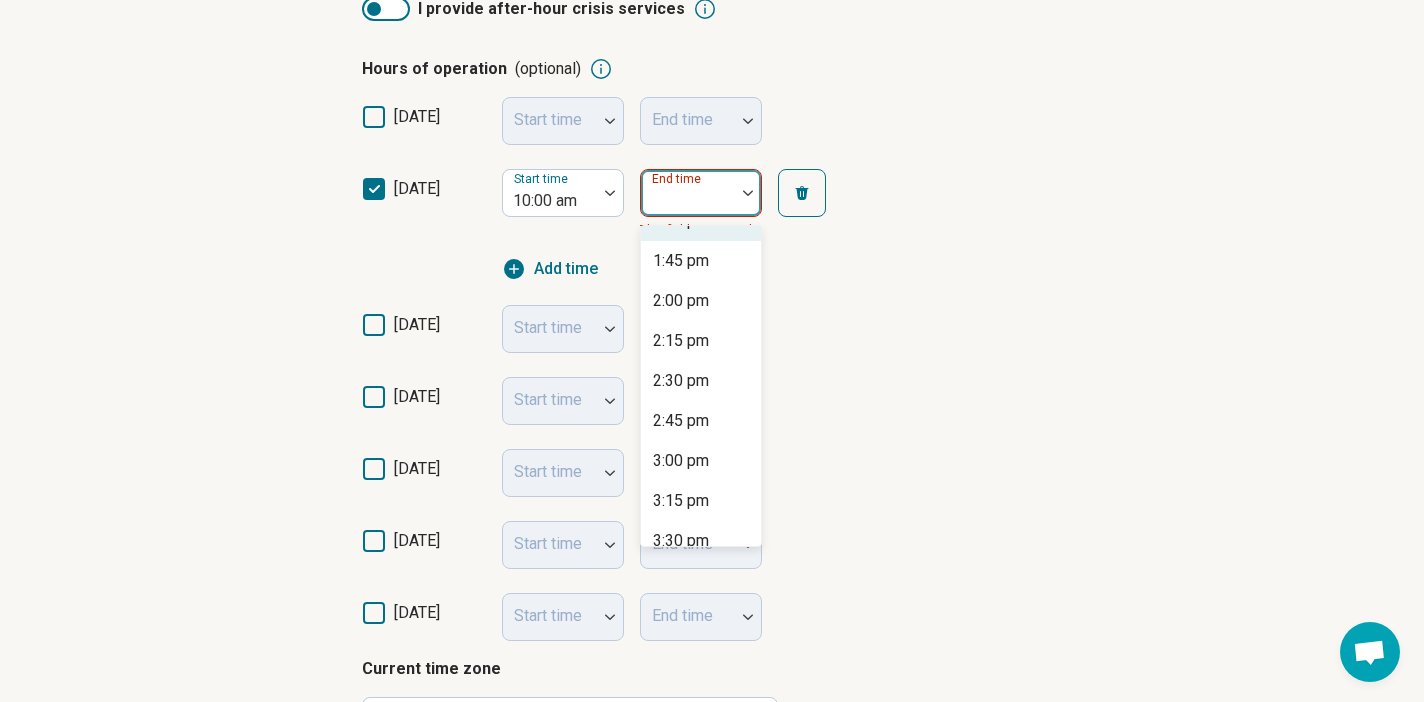 scroll, scrollTop: 553, scrollLeft: 0, axis: vertical 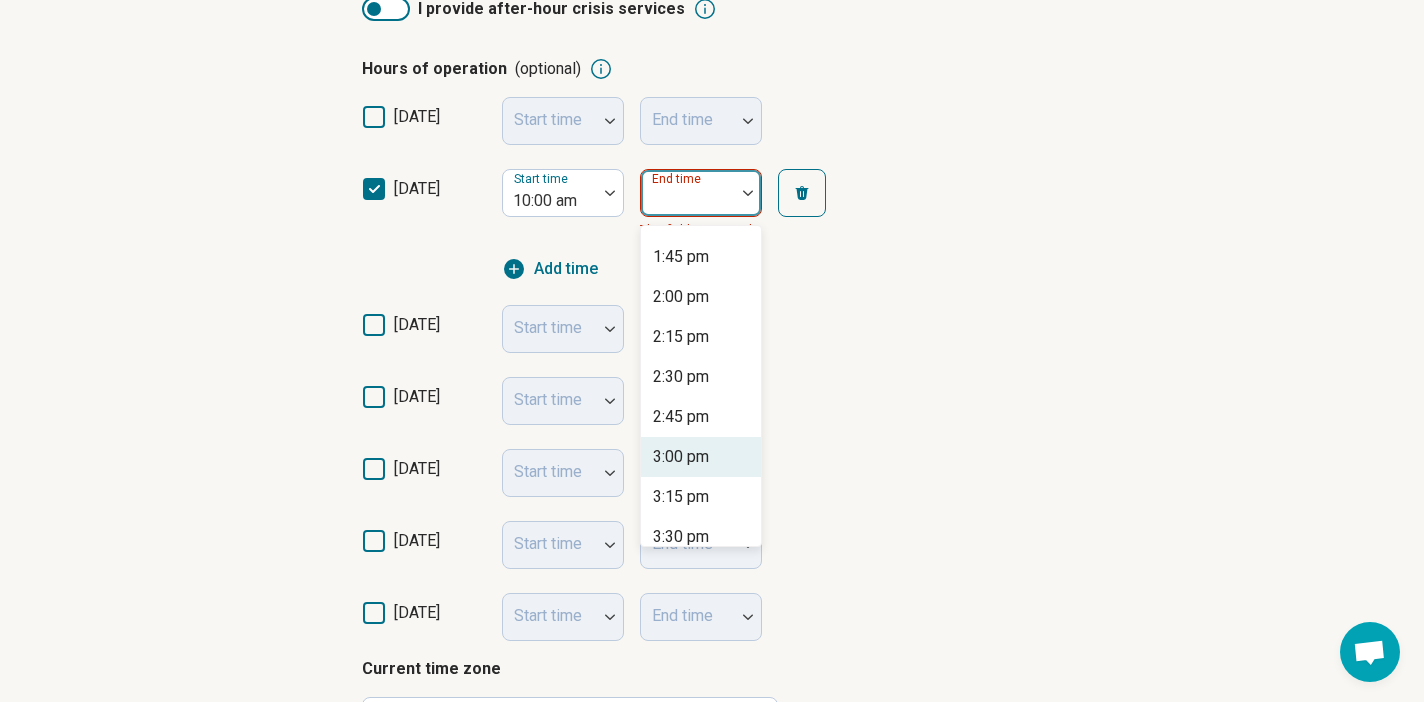 click on "3:00 pm" at bounding box center (681, 457) 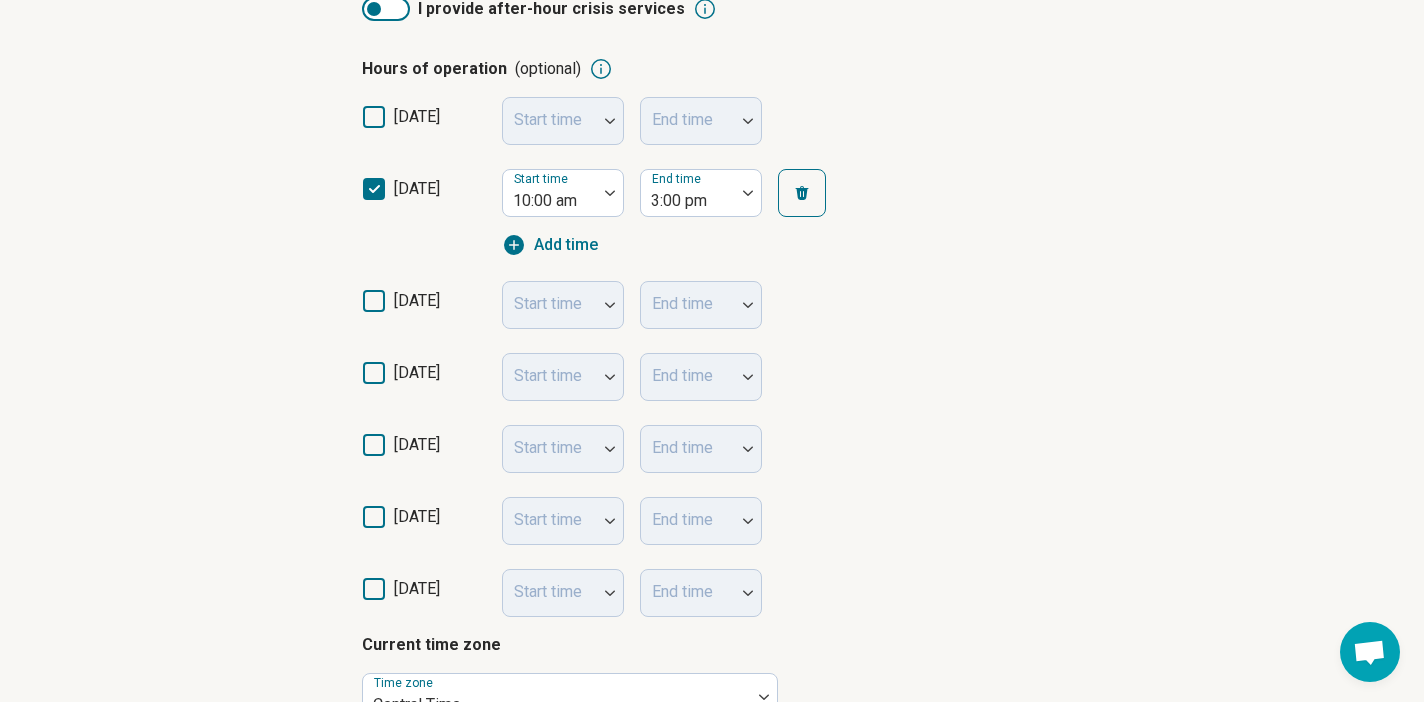 click on "Start time" at bounding box center (563, 305) 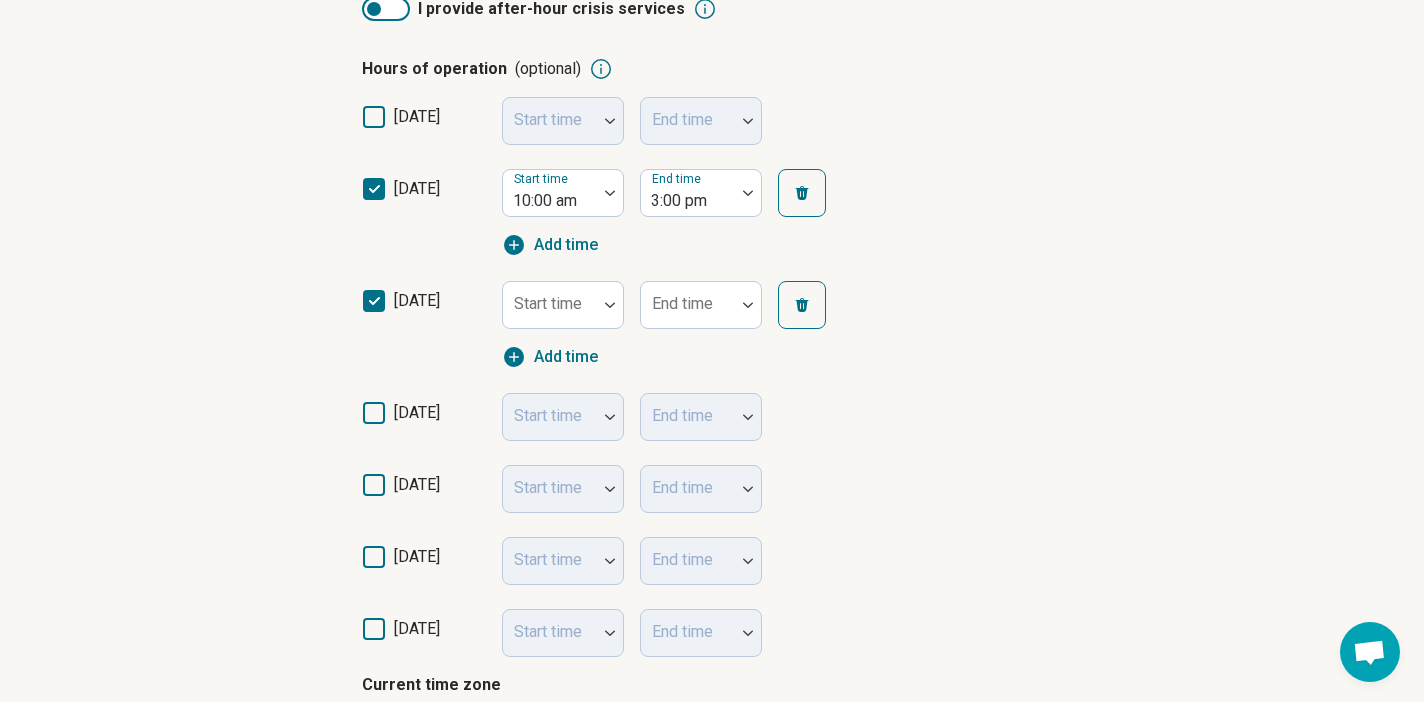 scroll, scrollTop: 10, scrollLeft: 0, axis: vertical 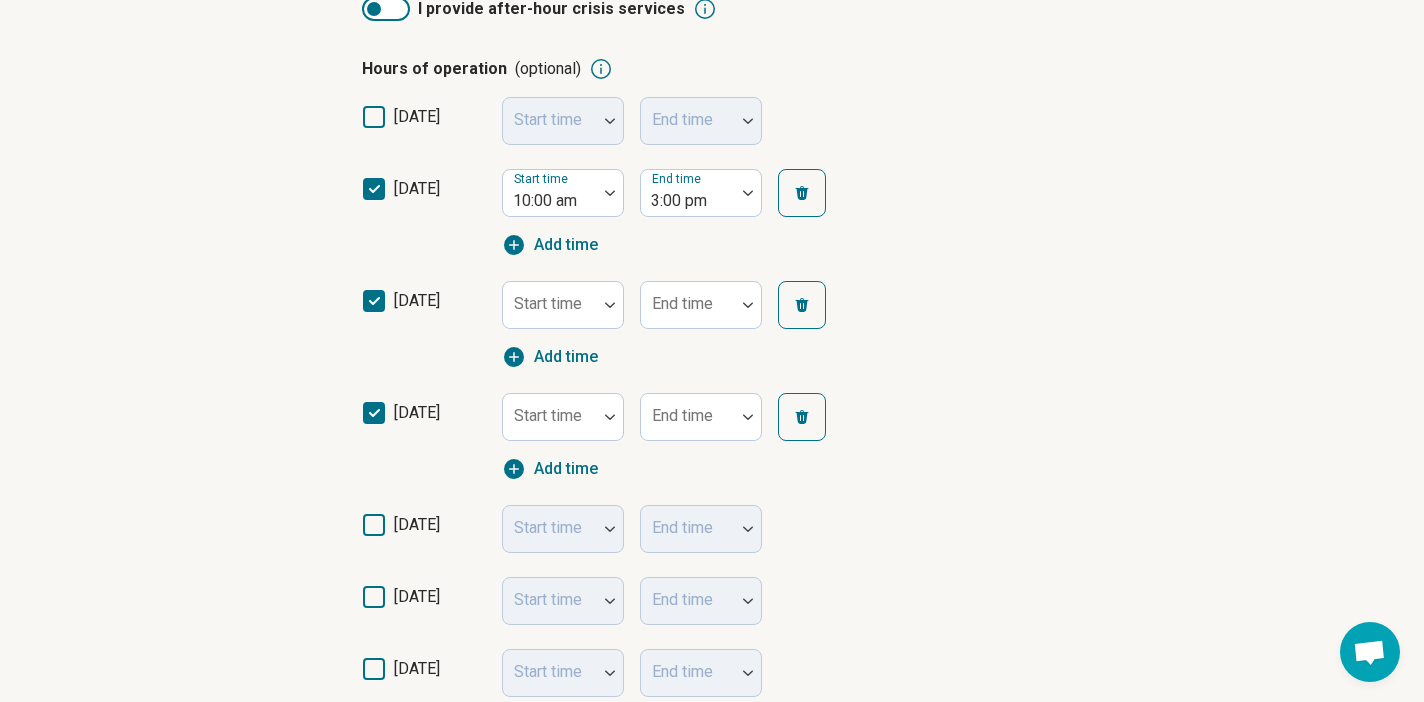 click 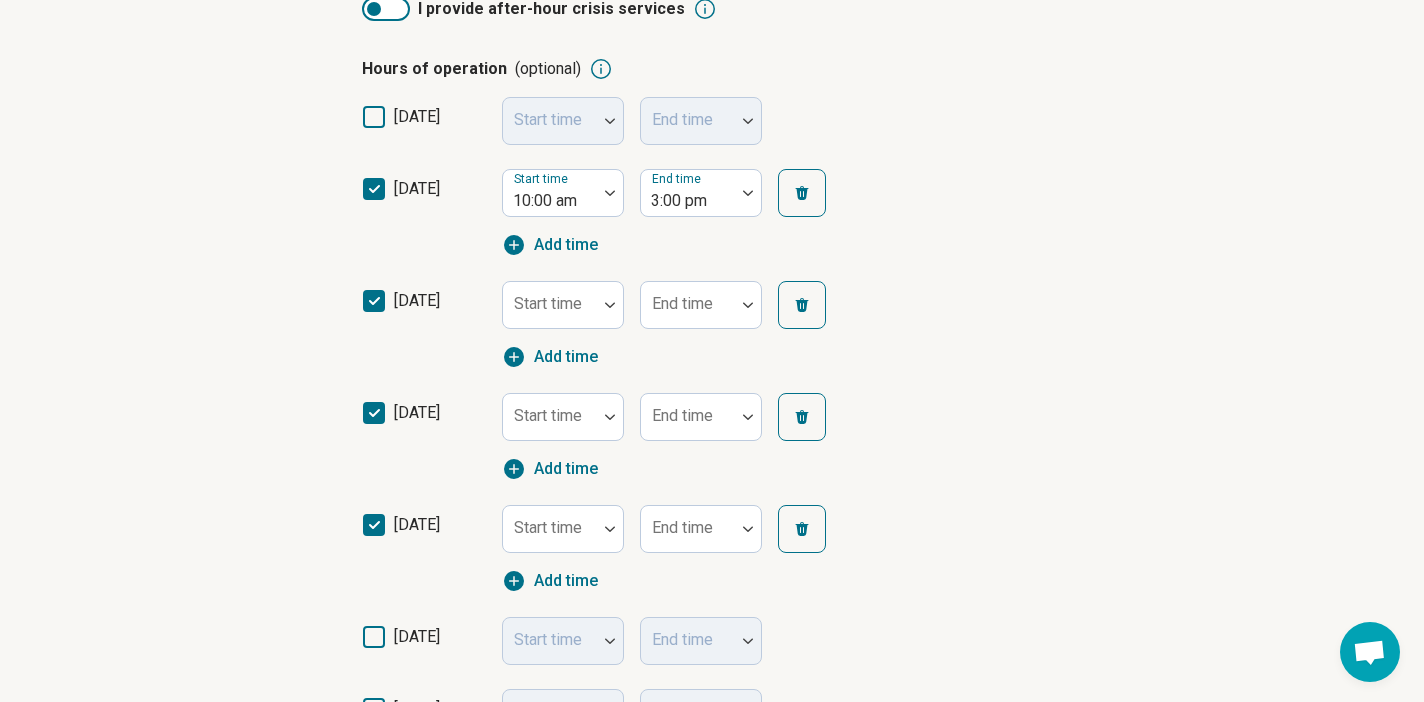 scroll, scrollTop: 10, scrollLeft: 0, axis: vertical 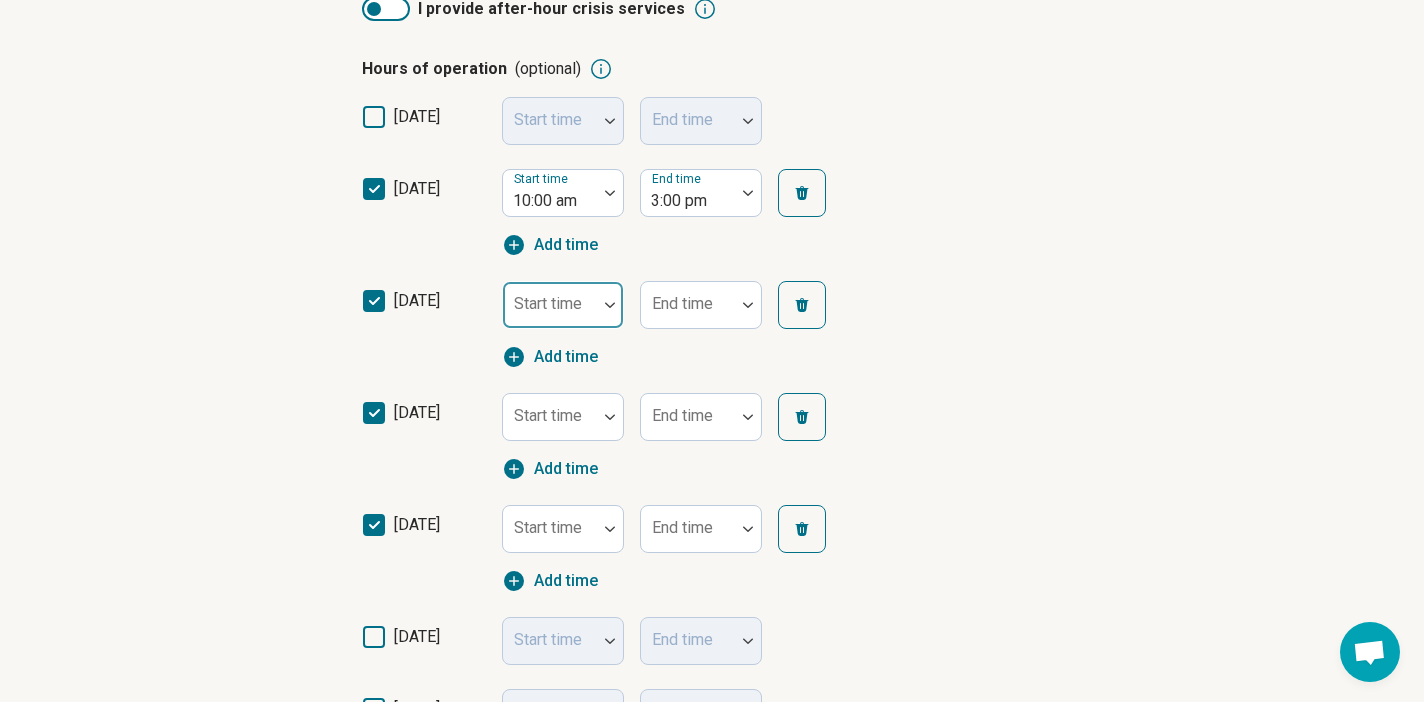 click at bounding box center (610, 305) 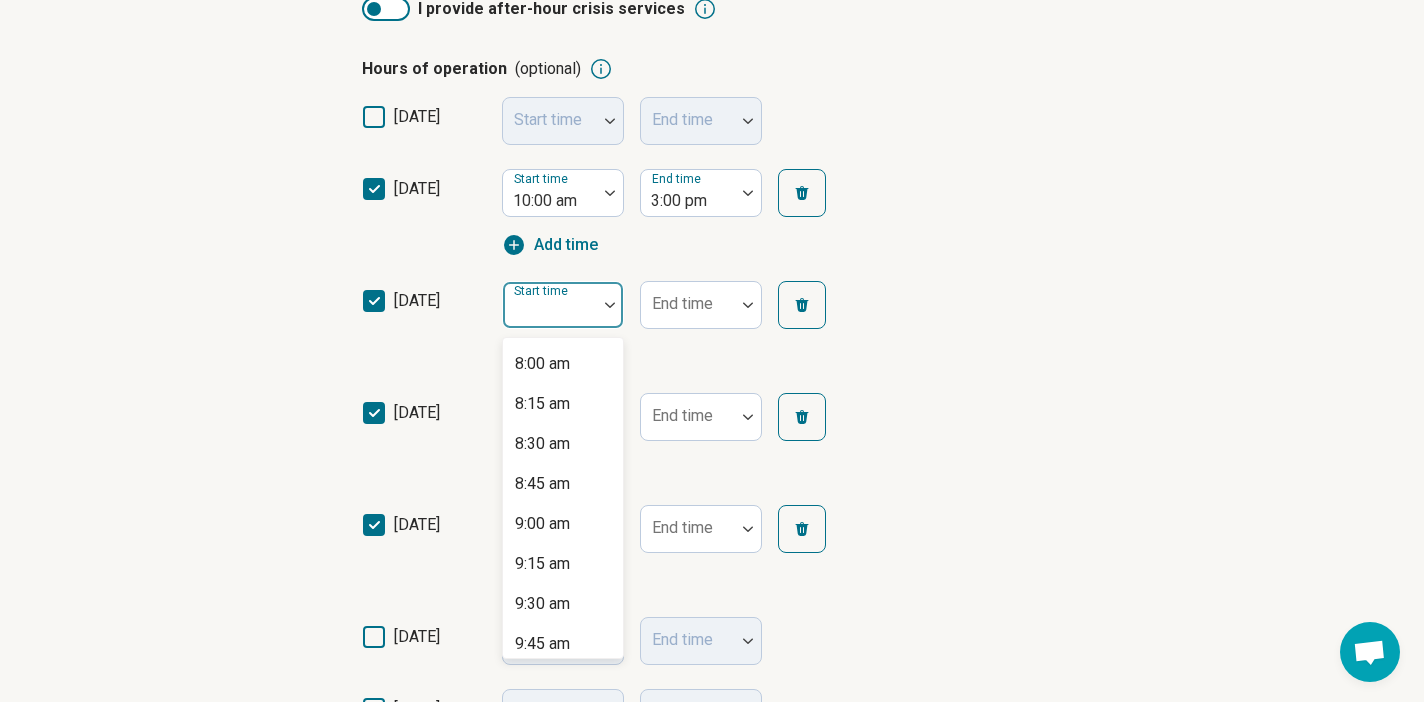 scroll, scrollTop: 1292, scrollLeft: 0, axis: vertical 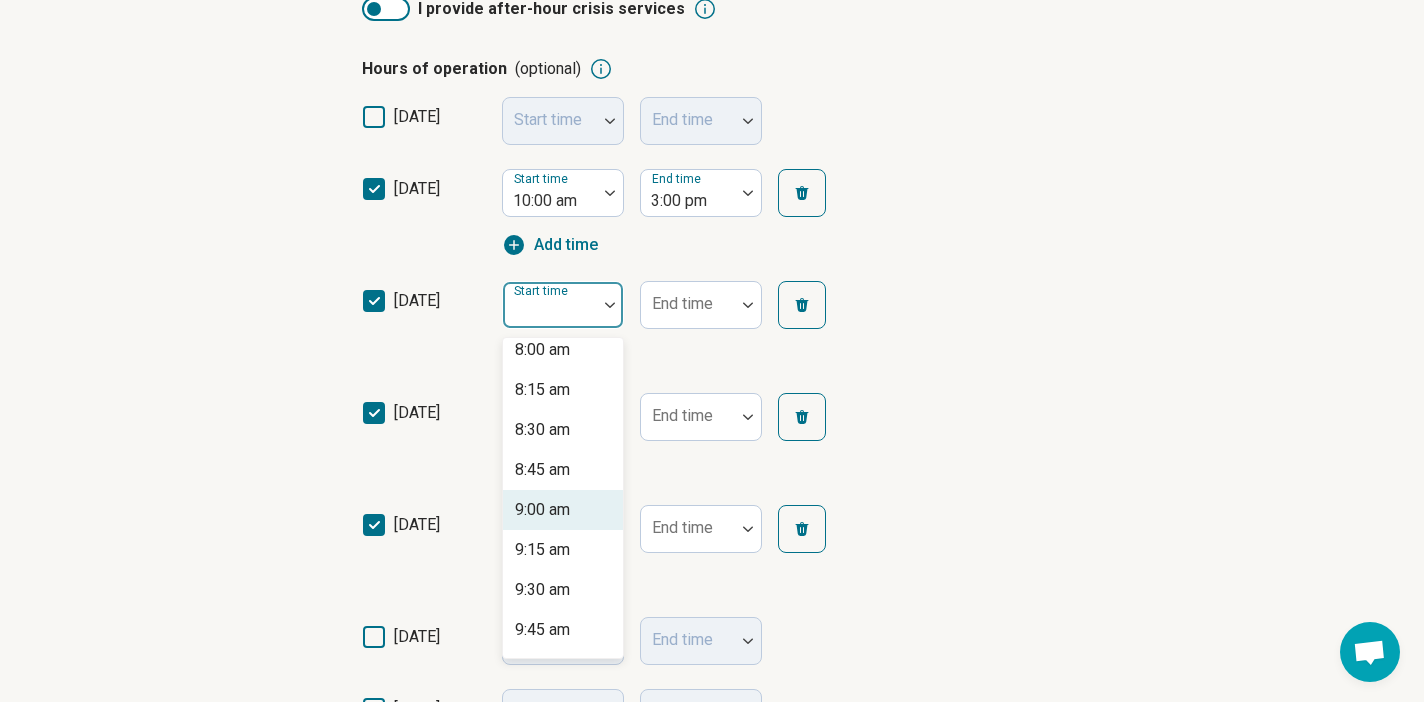 click on "9:00 am" at bounding box center [542, 510] 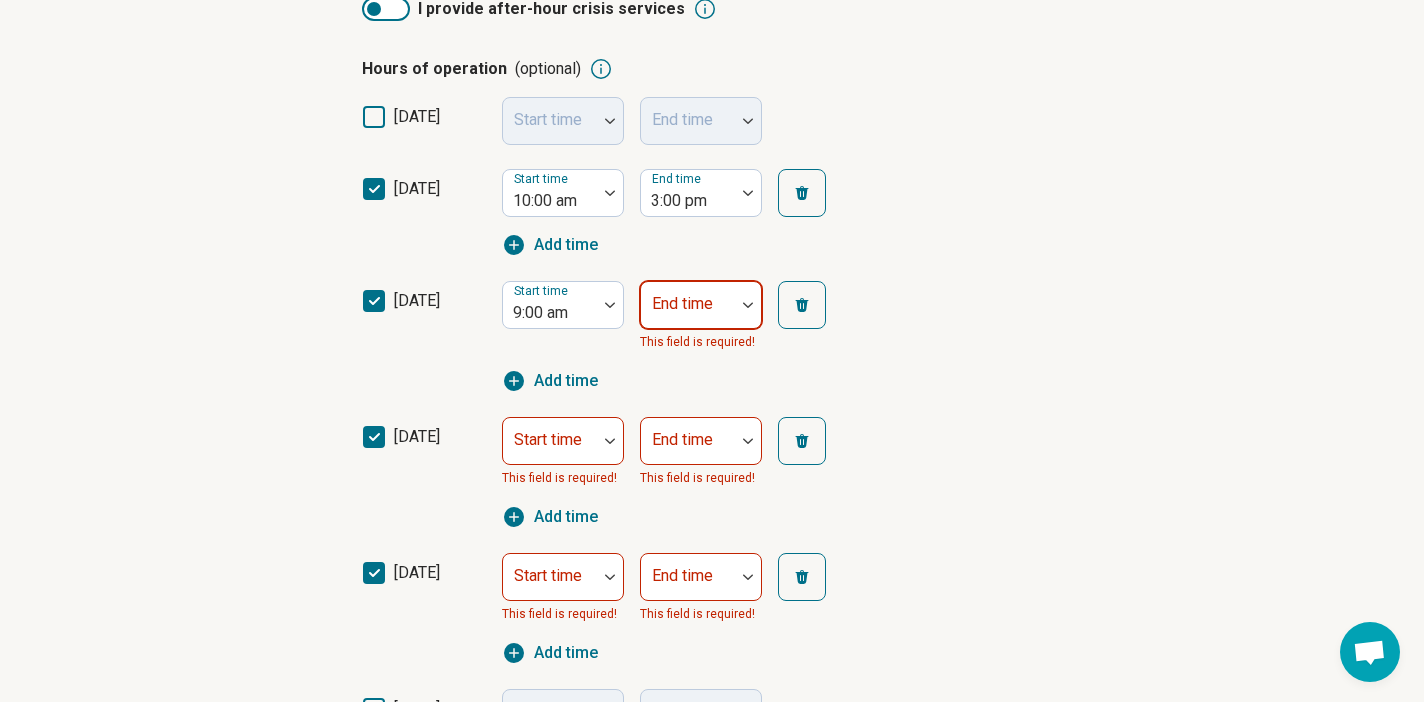 click at bounding box center [688, 313] 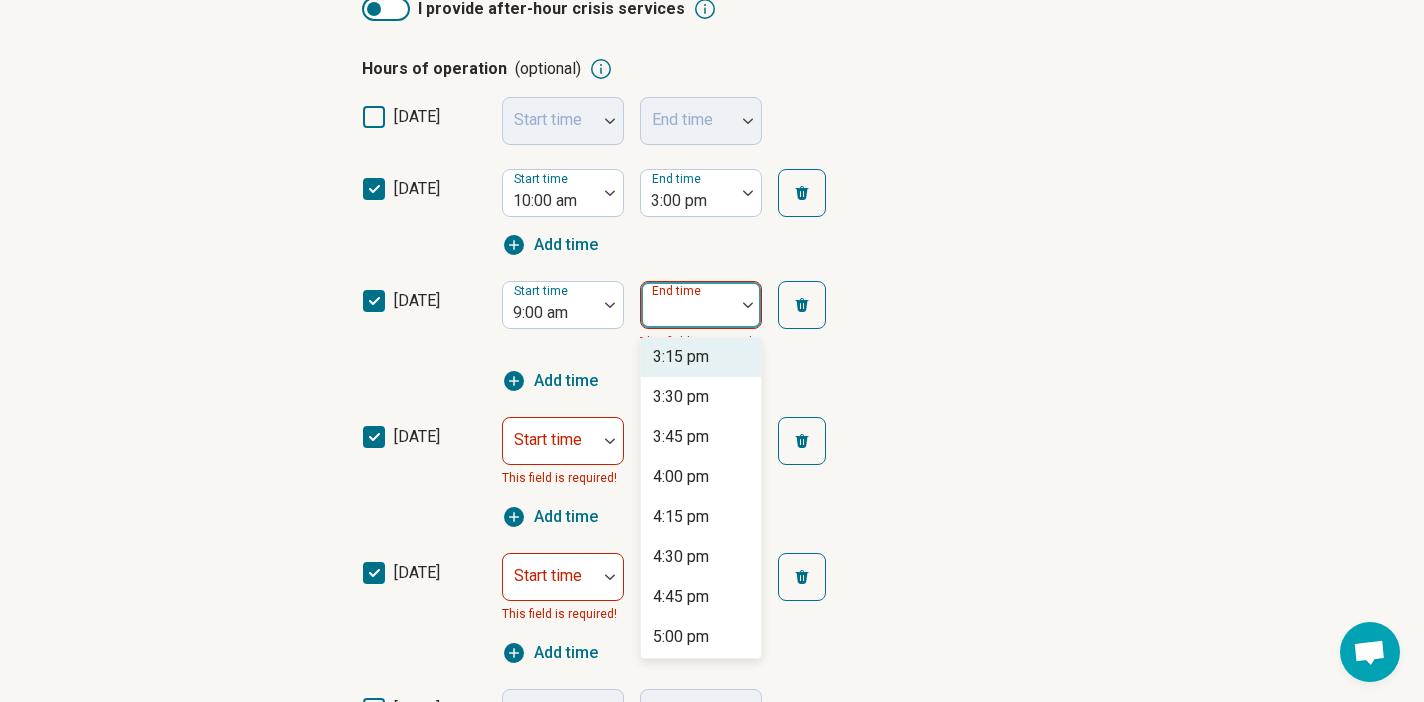 scroll, scrollTop: 969, scrollLeft: 0, axis: vertical 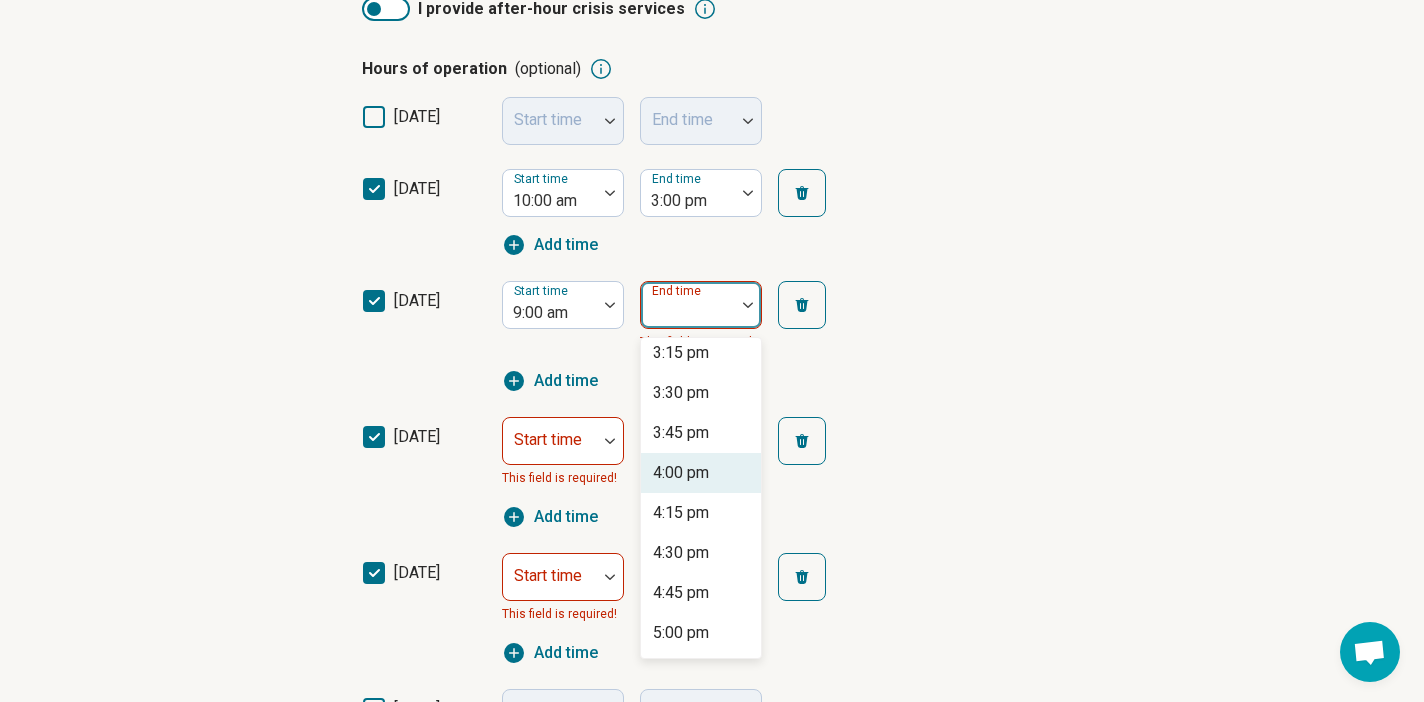 click on "4:00 pm" at bounding box center [681, 473] 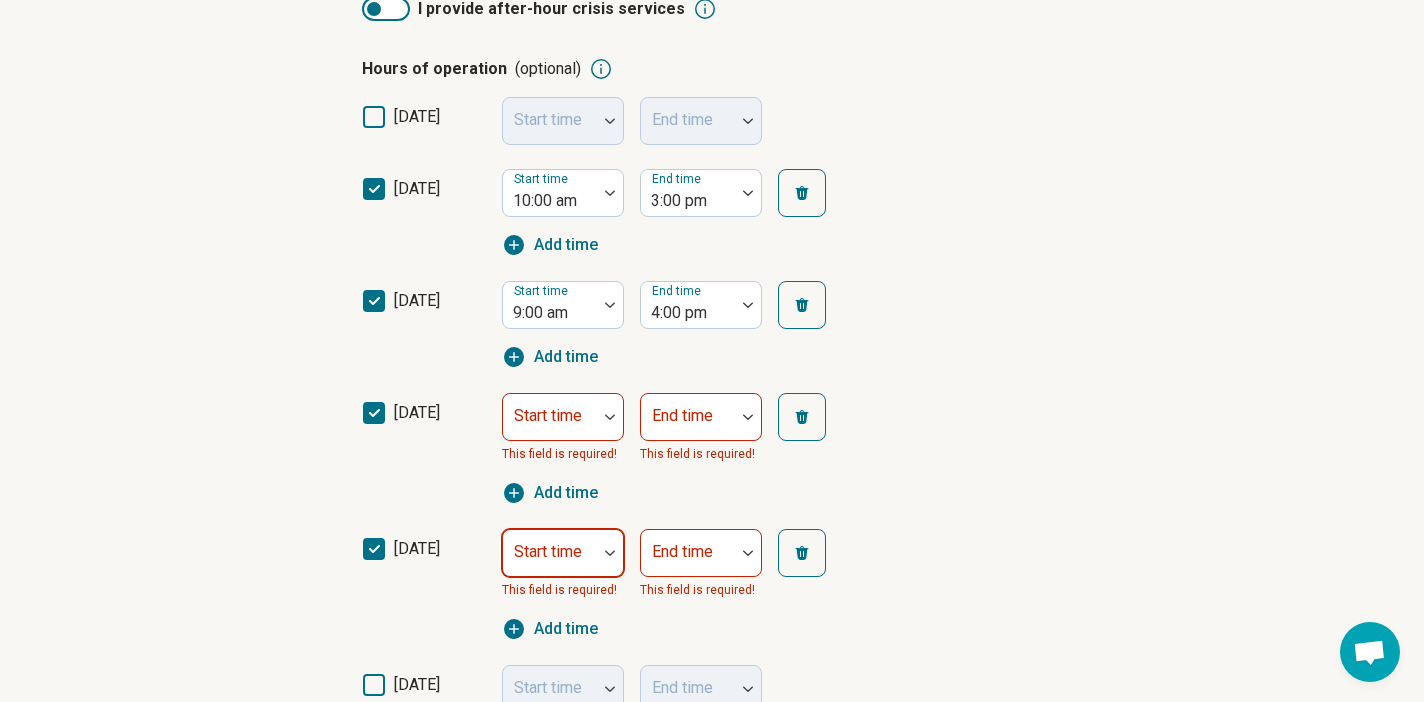 click on "Start time" at bounding box center [548, 551] 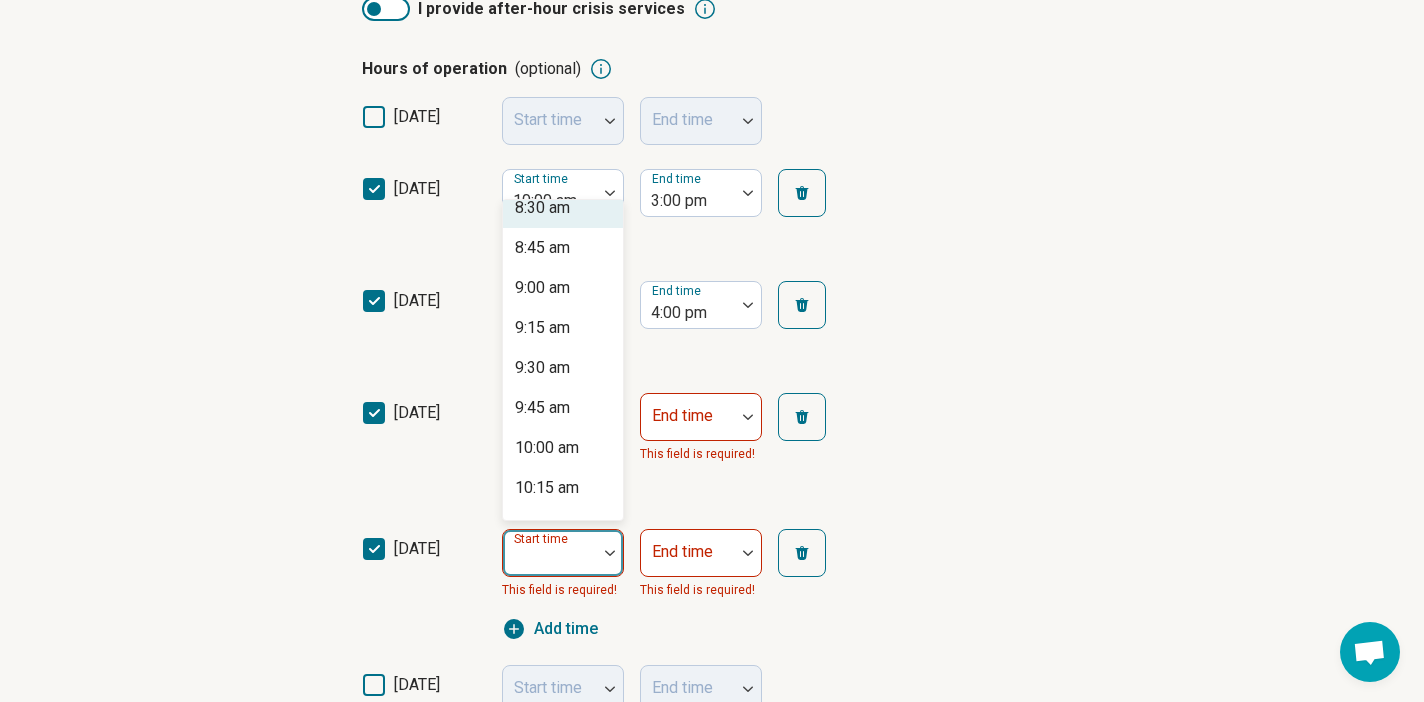scroll, scrollTop: 1375, scrollLeft: 0, axis: vertical 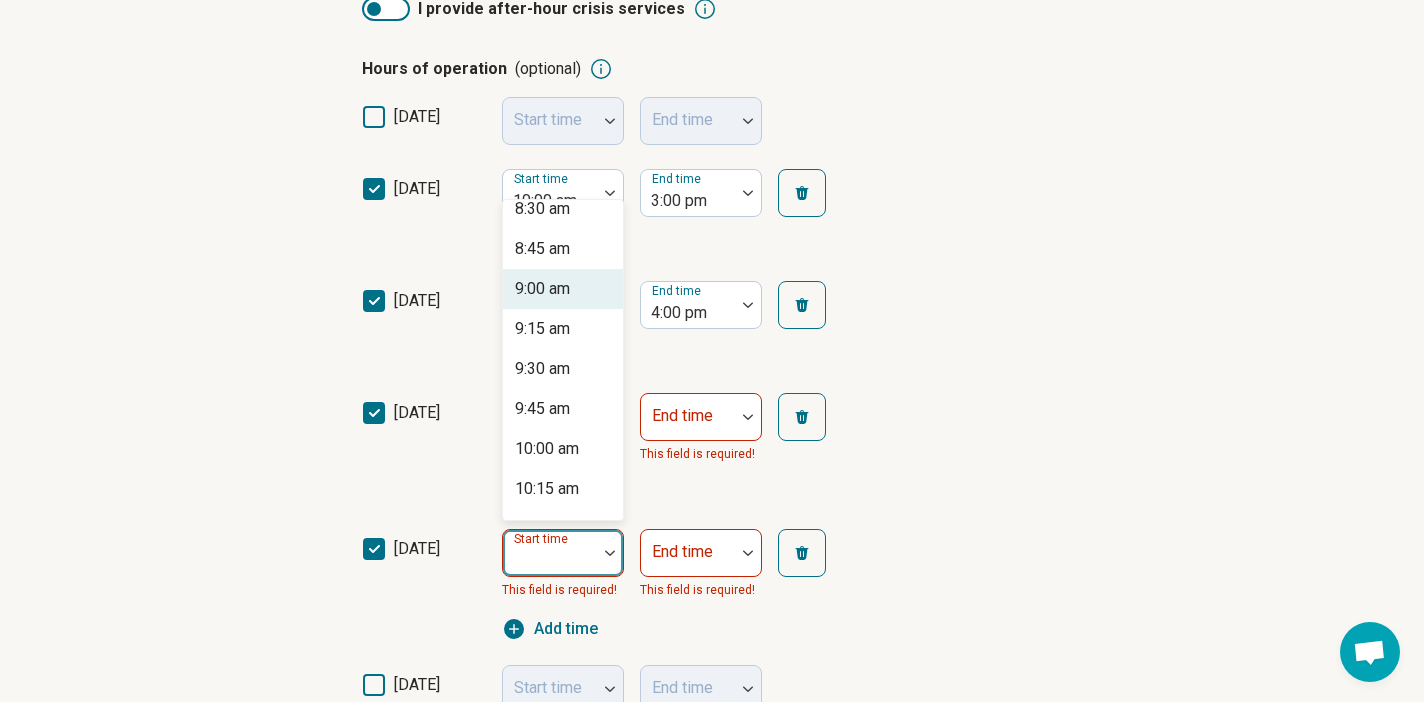 click on "9:00 am" at bounding box center [542, 289] 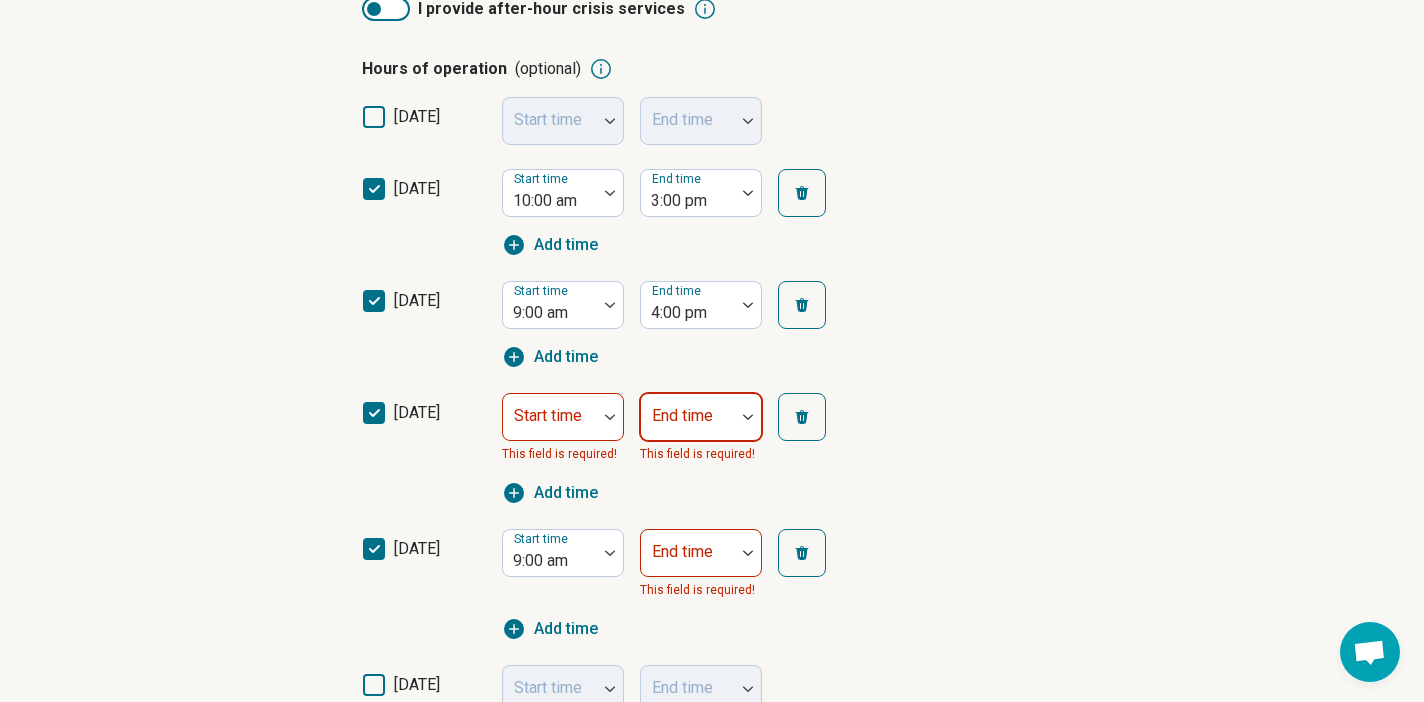 click at bounding box center [688, 417] 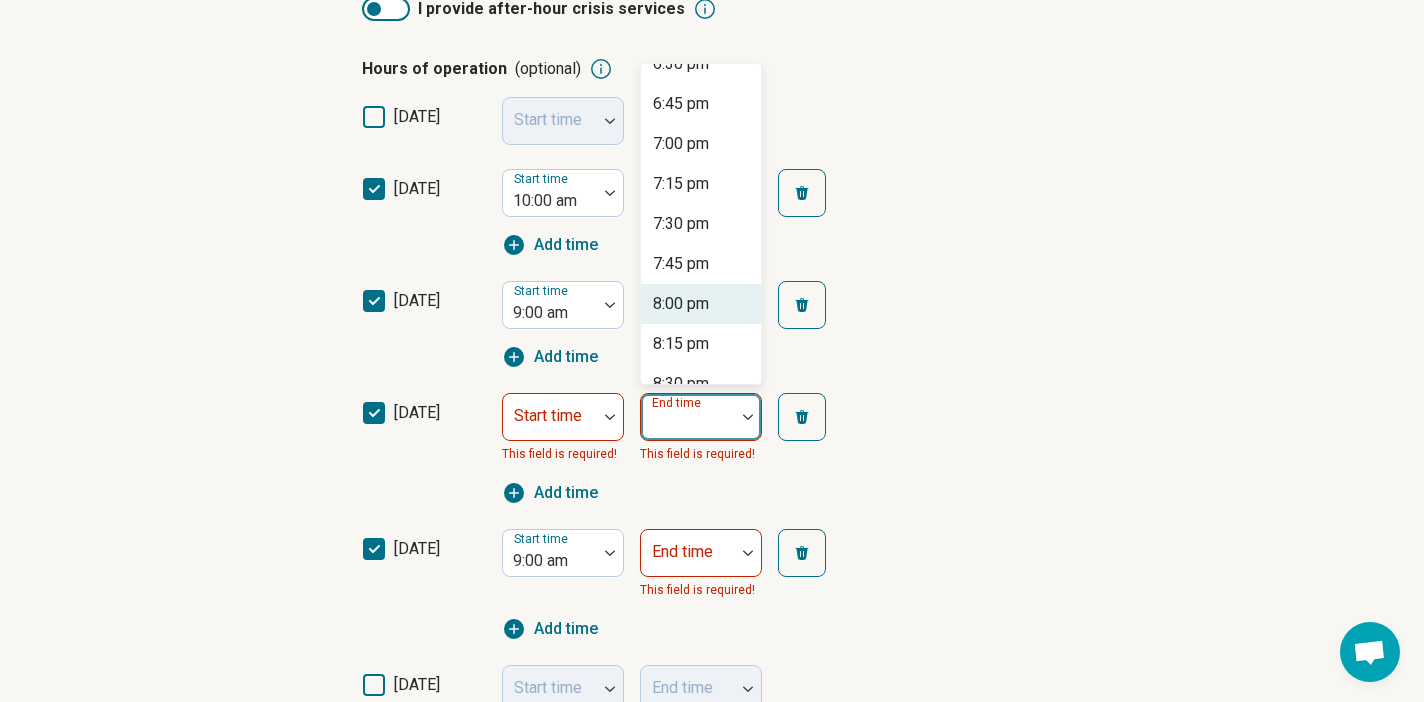 scroll, scrollTop: 2977, scrollLeft: 0, axis: vertical 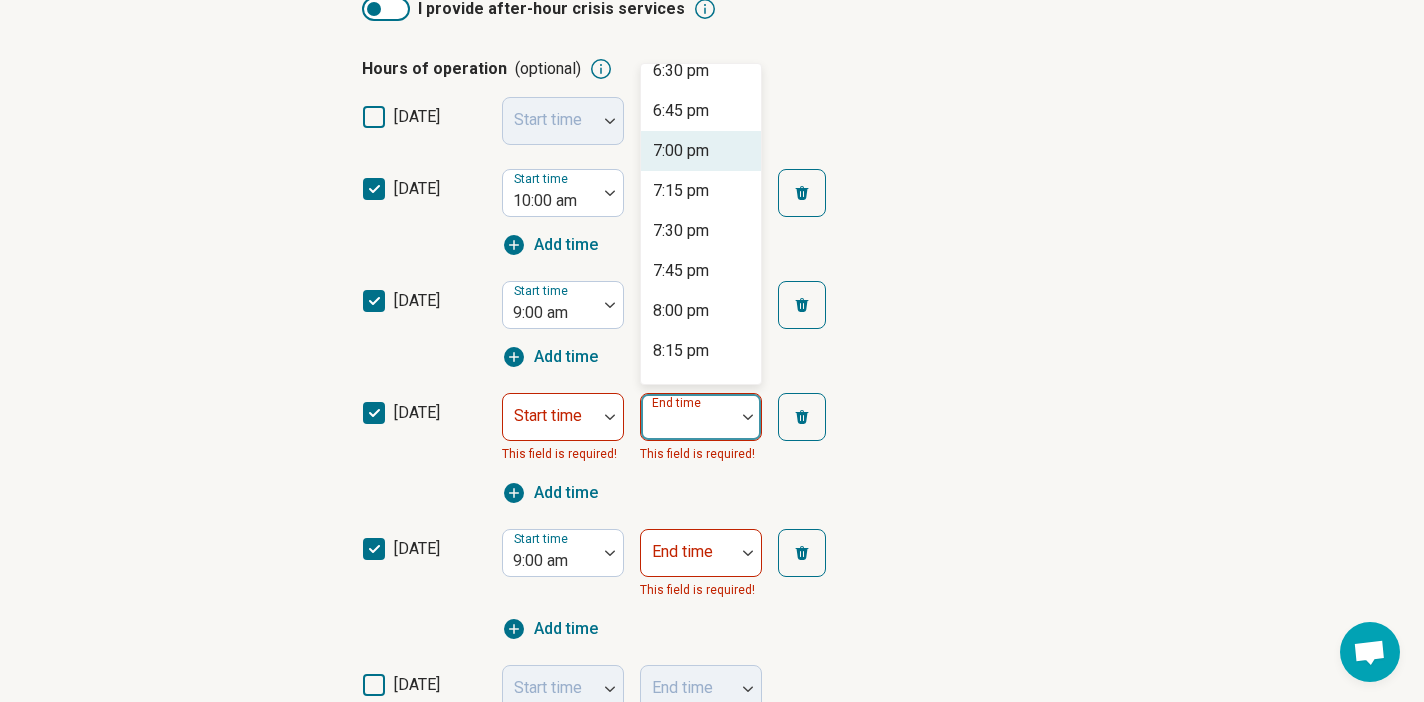 click on "7:00 pm" at bounding box center [681, 151] 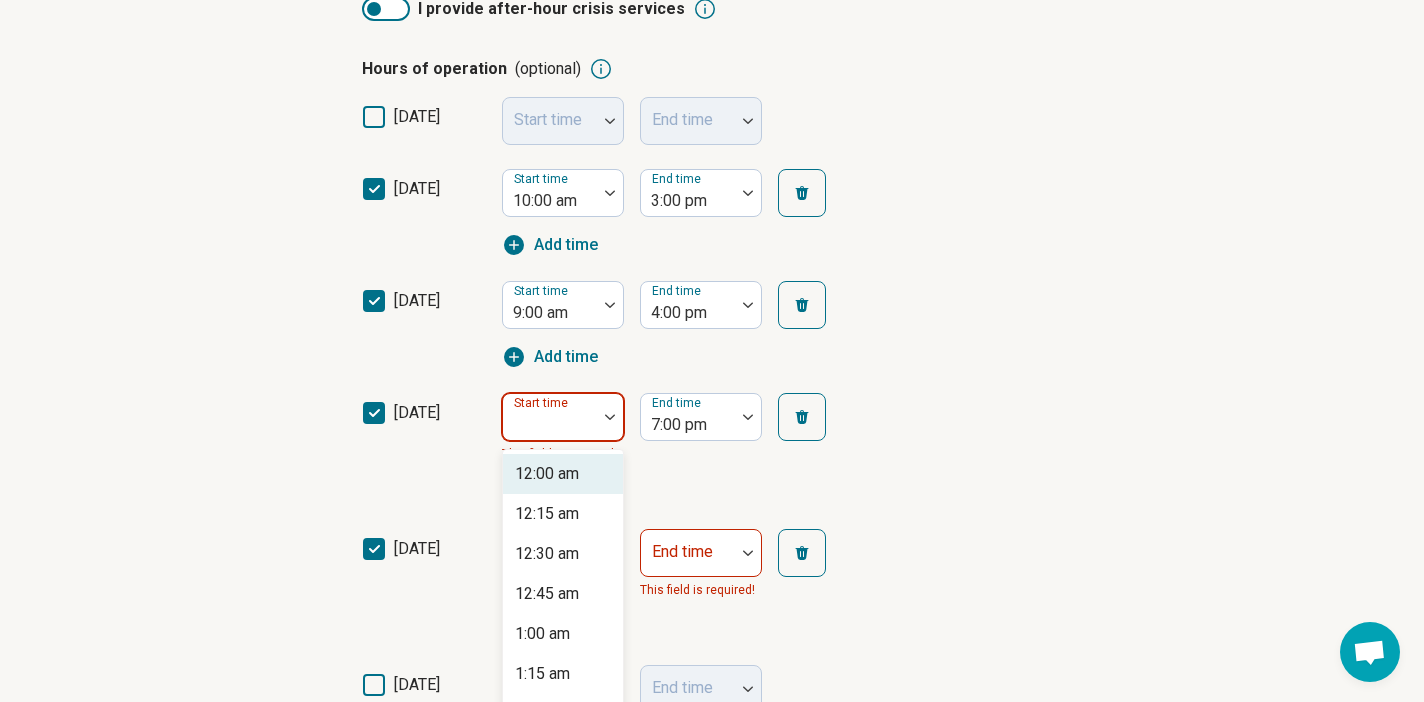 click on "Start time" at bounding box center (563, 417) 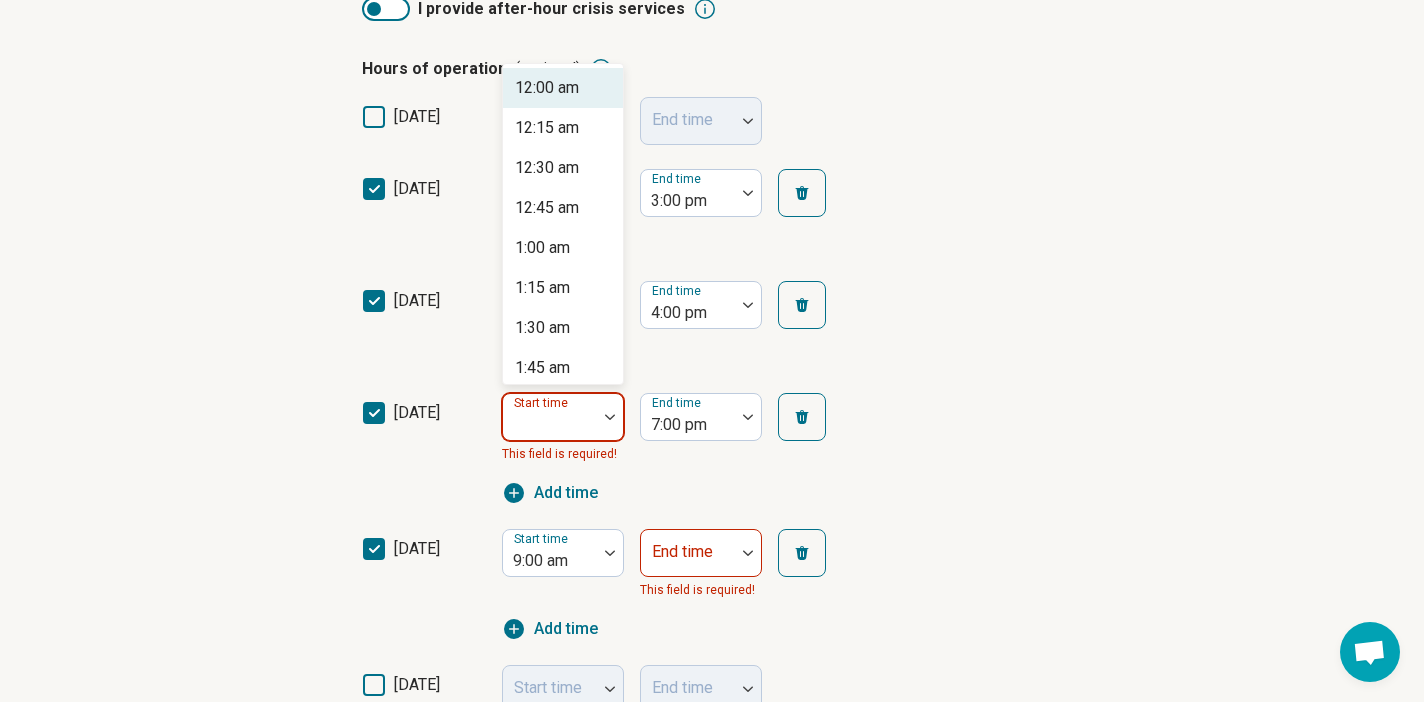 scroll, scrollTop: 541, scrollLeft: 0, axis: vertical 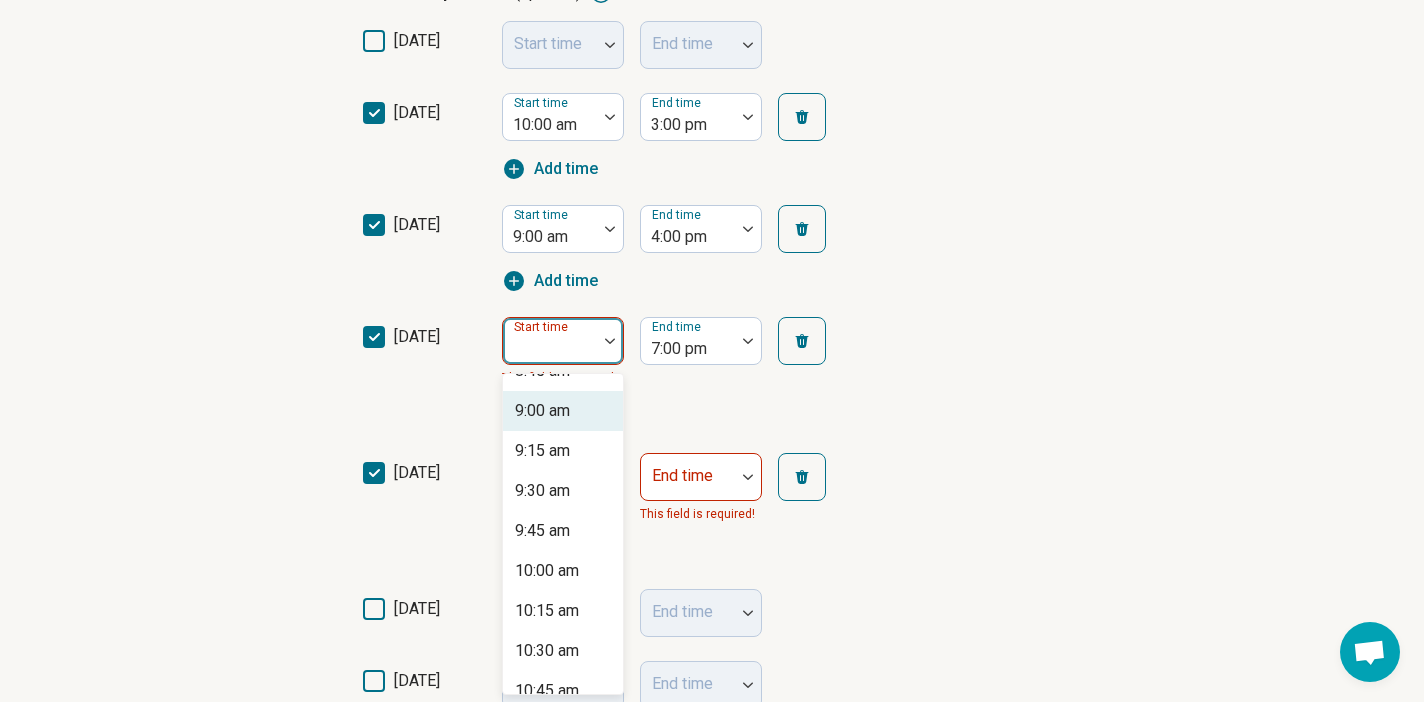 click on "9:00 am" at bounding box center [542, 411] 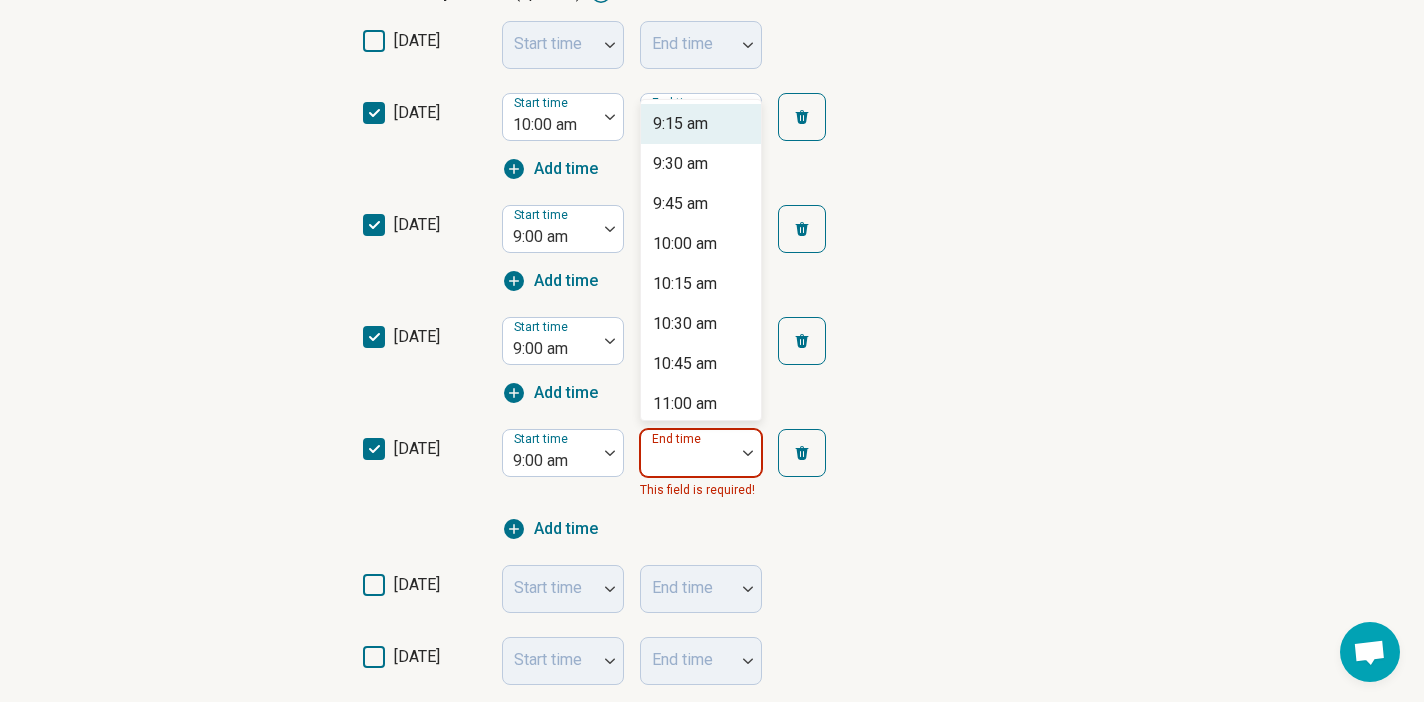 click at bounding box center (688, 461) 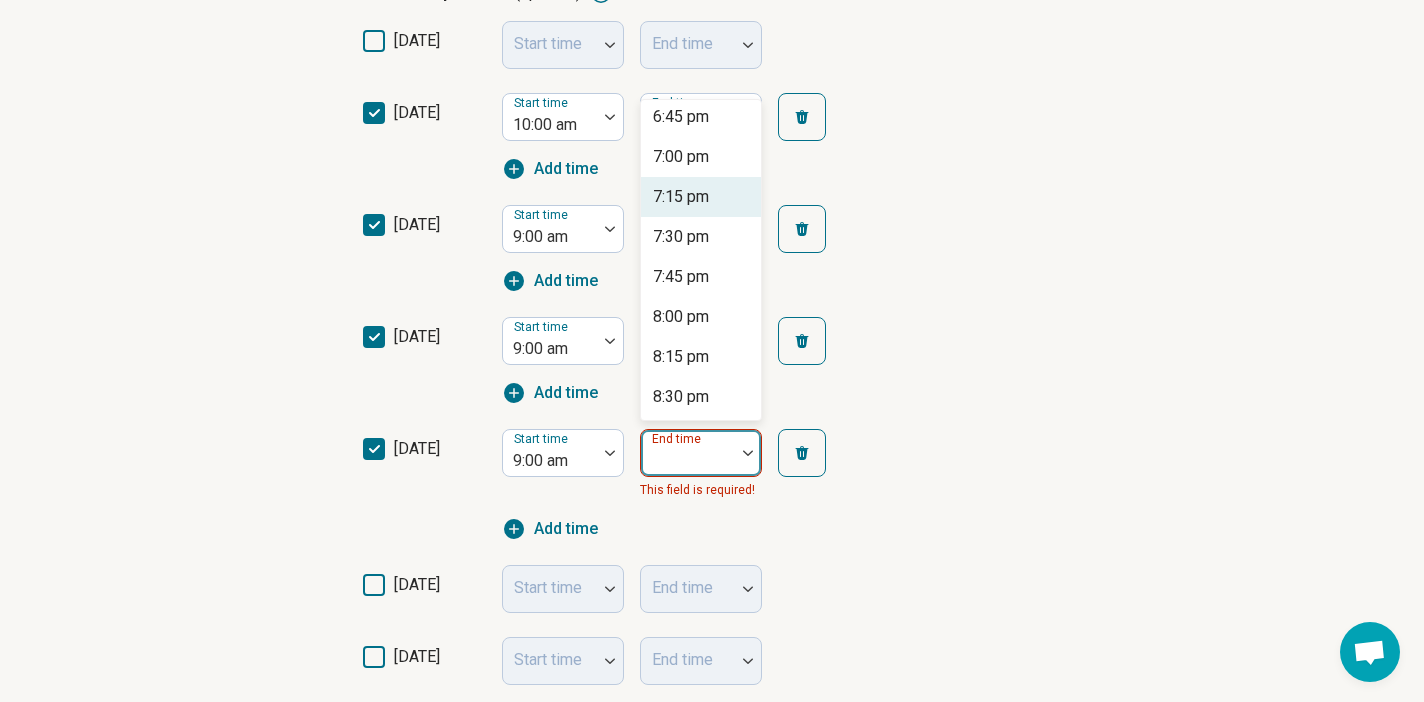 scroll, scrollTop: 1514, scrollLeft: 0, axis: vertical 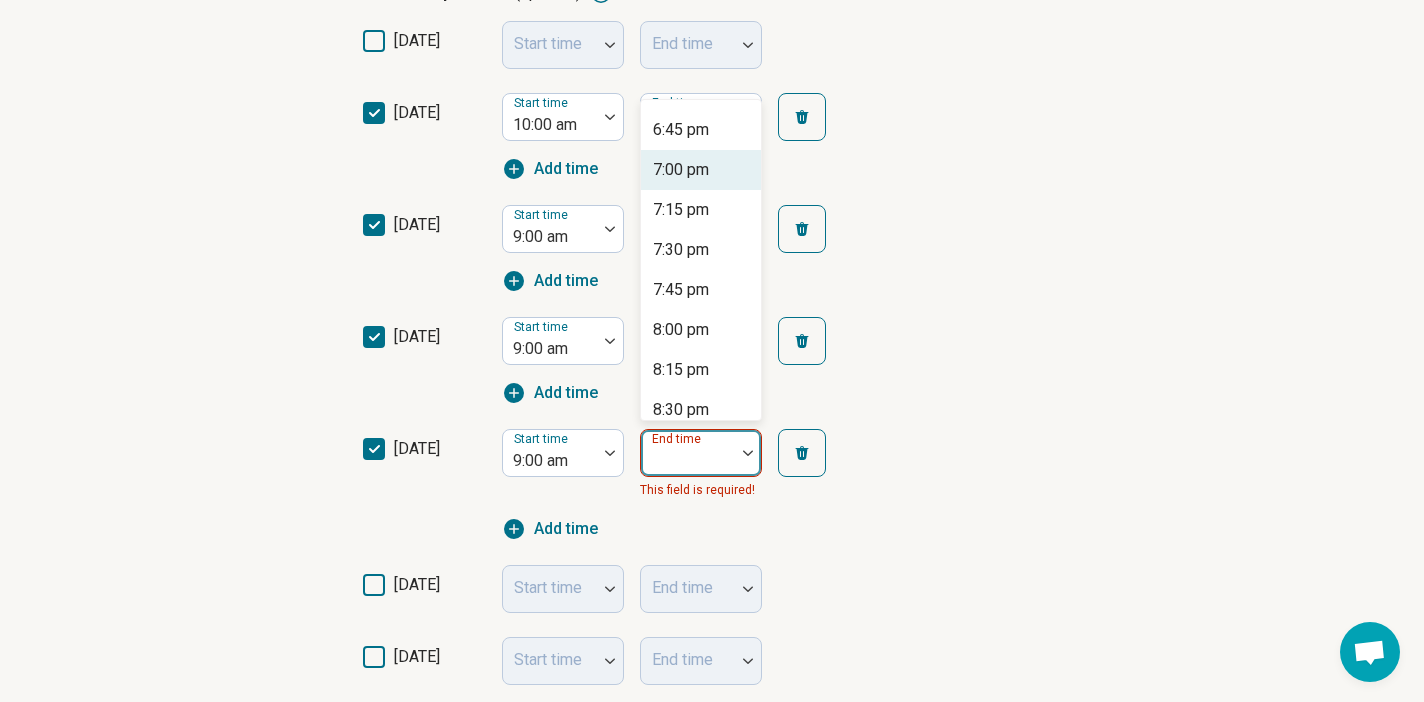 click on "7:00 pm" at bounding box center [681, 170] 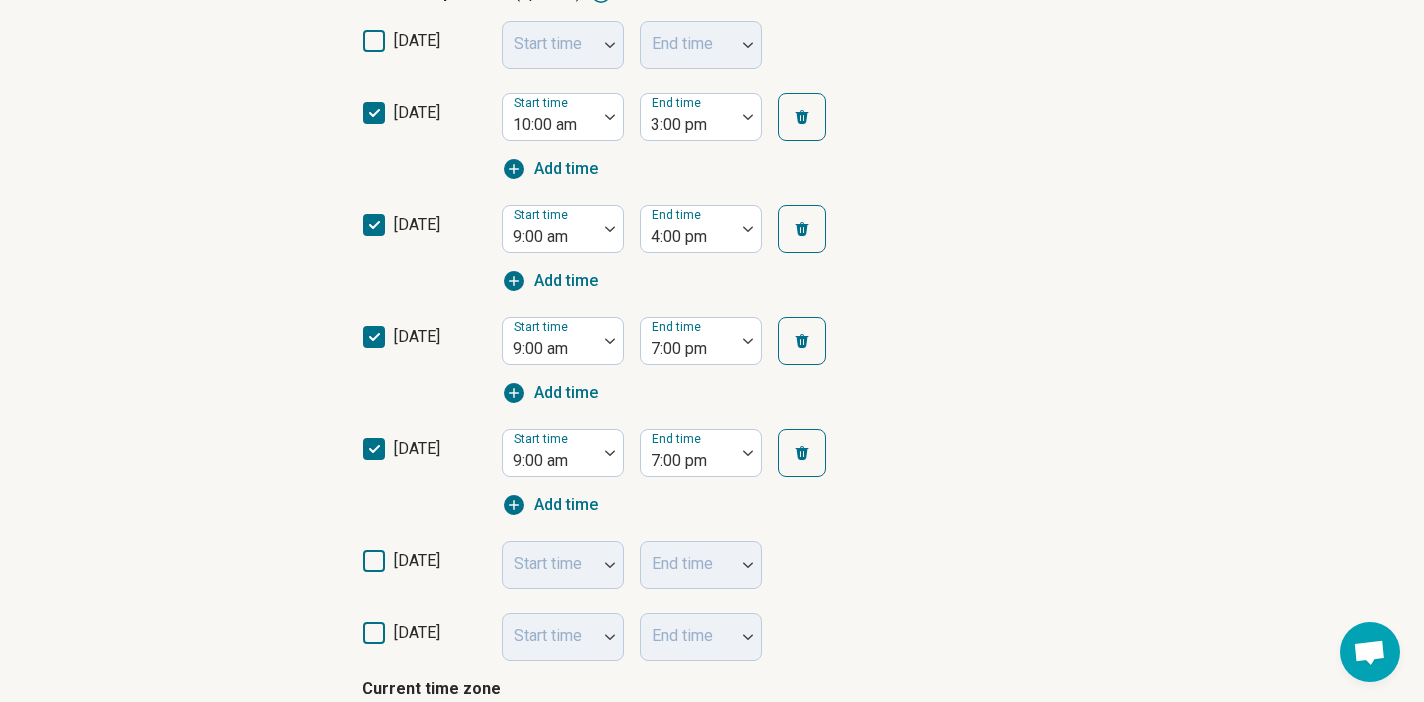click 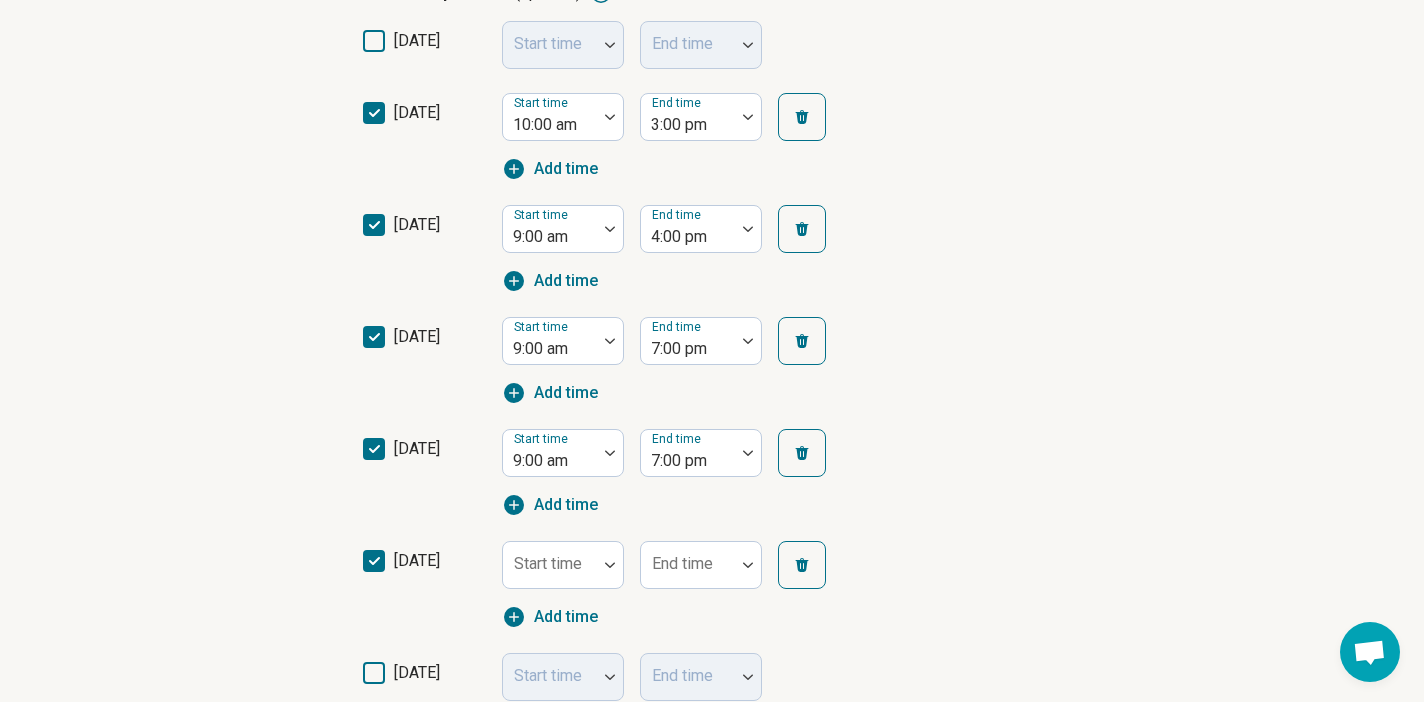scroll, scrollTop: 10, scrollLeft: 0, axis: vertical 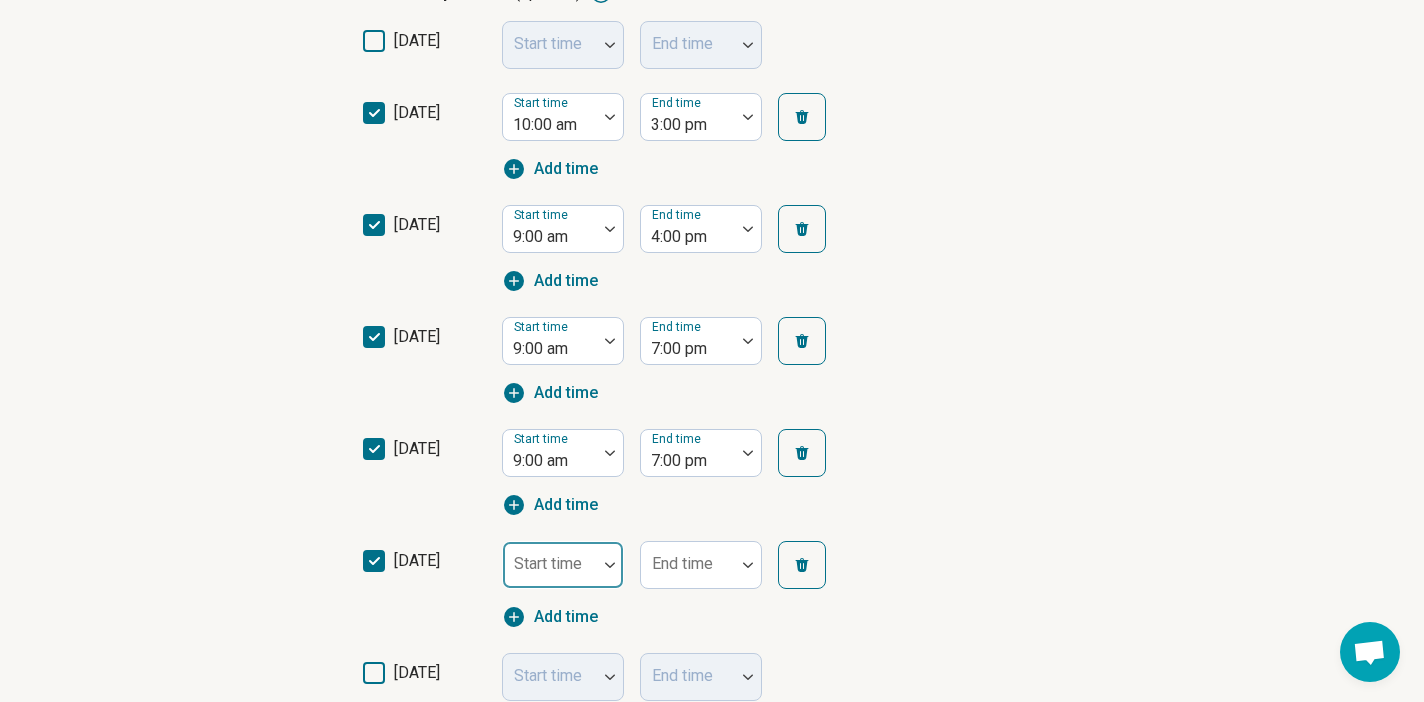 click on "Start time" at bounding box center [563, 565] 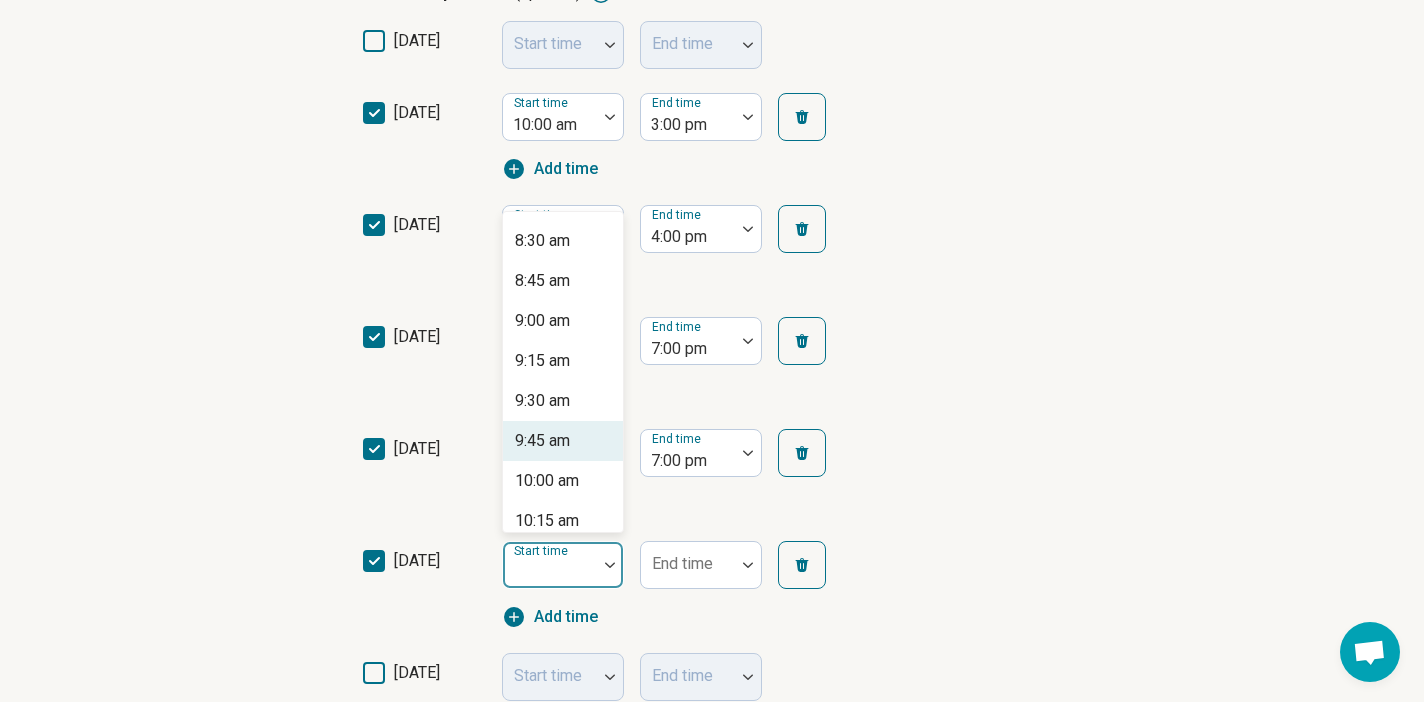 scroll, scrollTop: 1360, scrollLeft: 0, axis: vertical 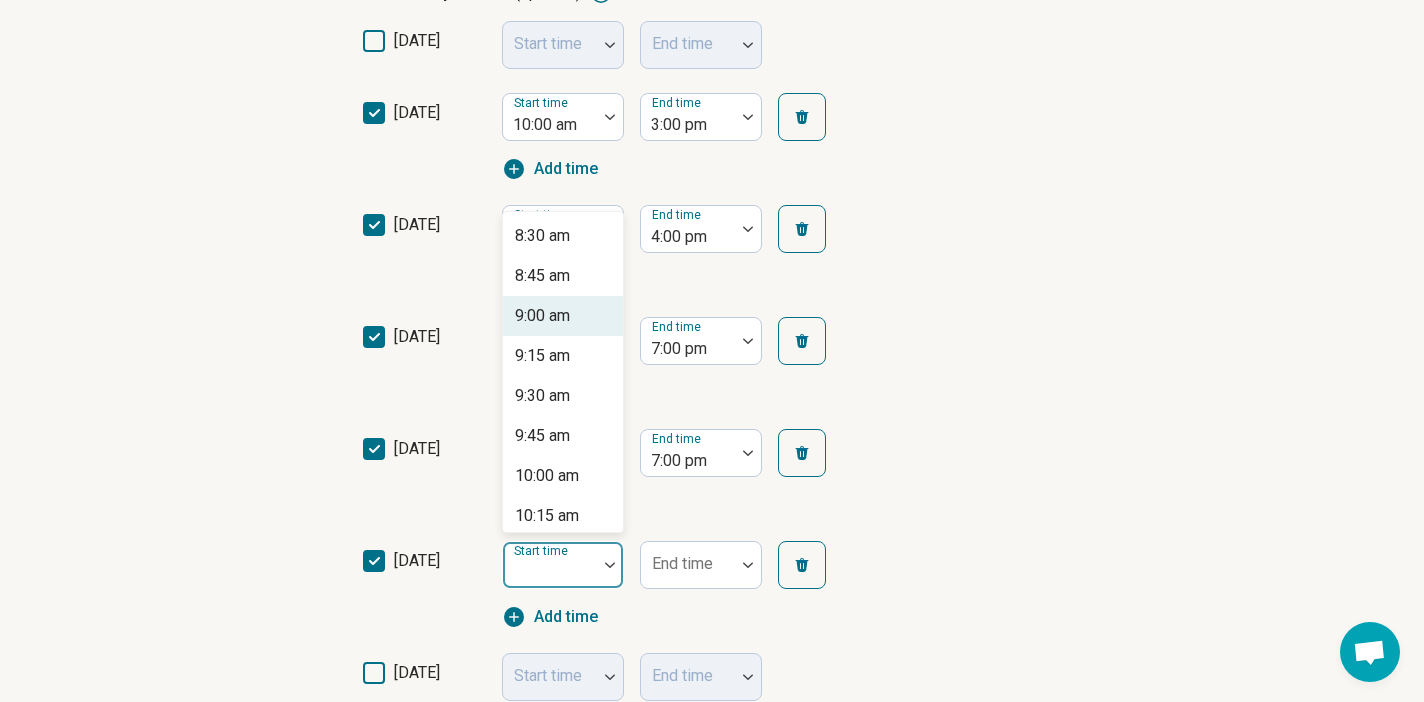 click on "9:00 am" at bounding box center (542, 316) 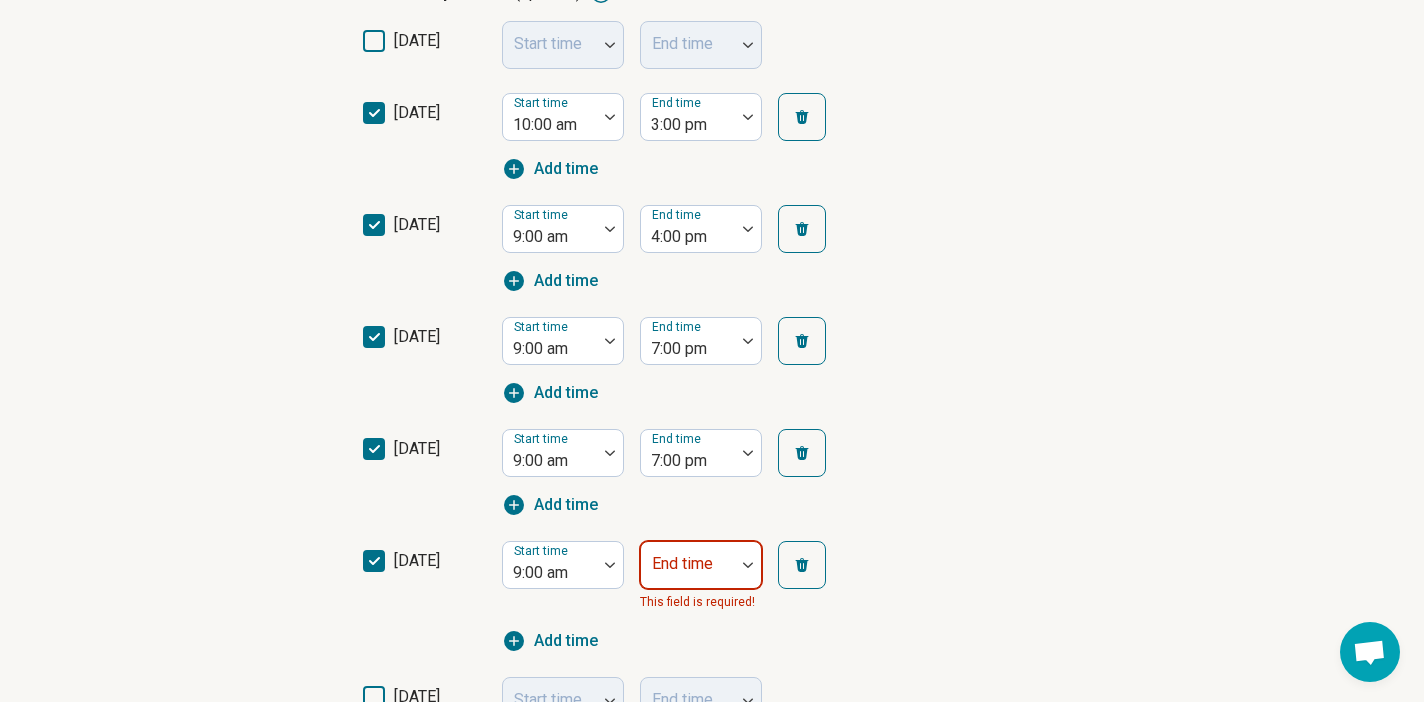 click on "End time" at bounding box center [701, 565] 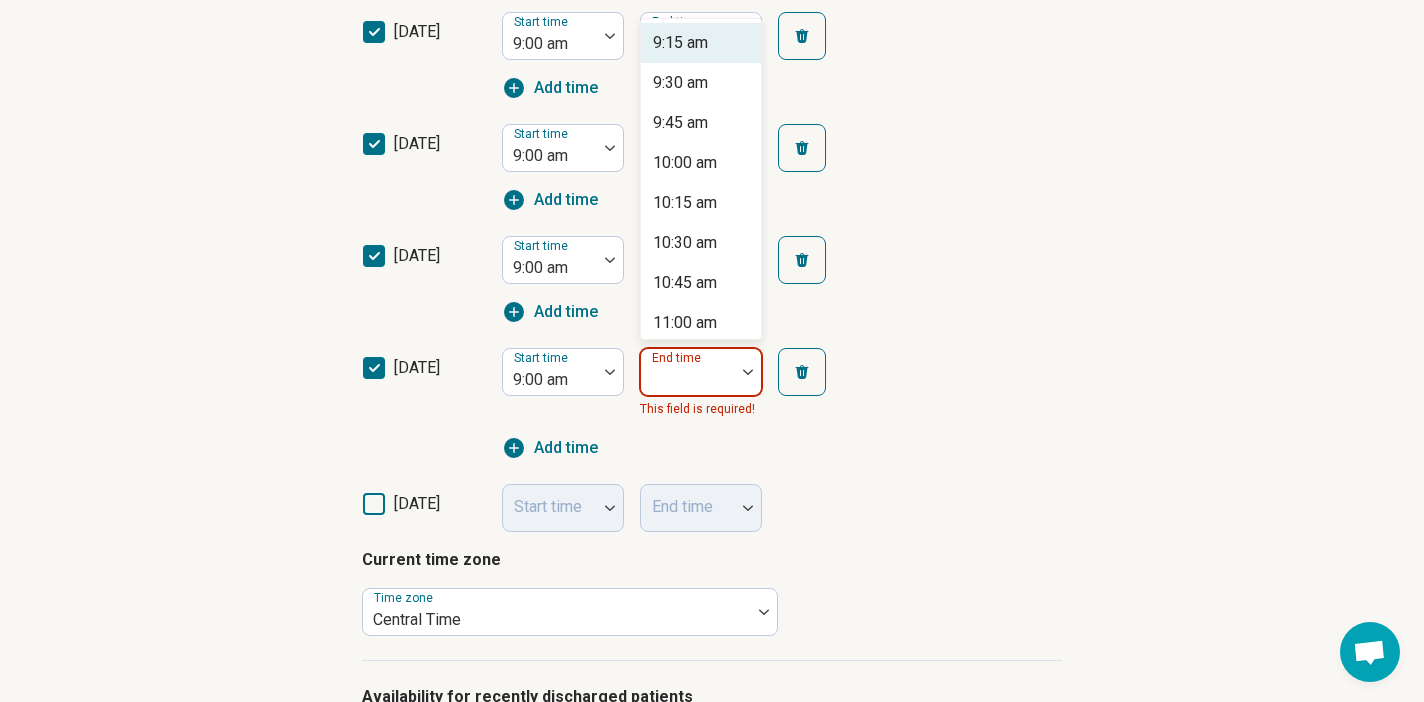 scroll, scrollTop: 765, scrollLeft: 0, axis: vertical 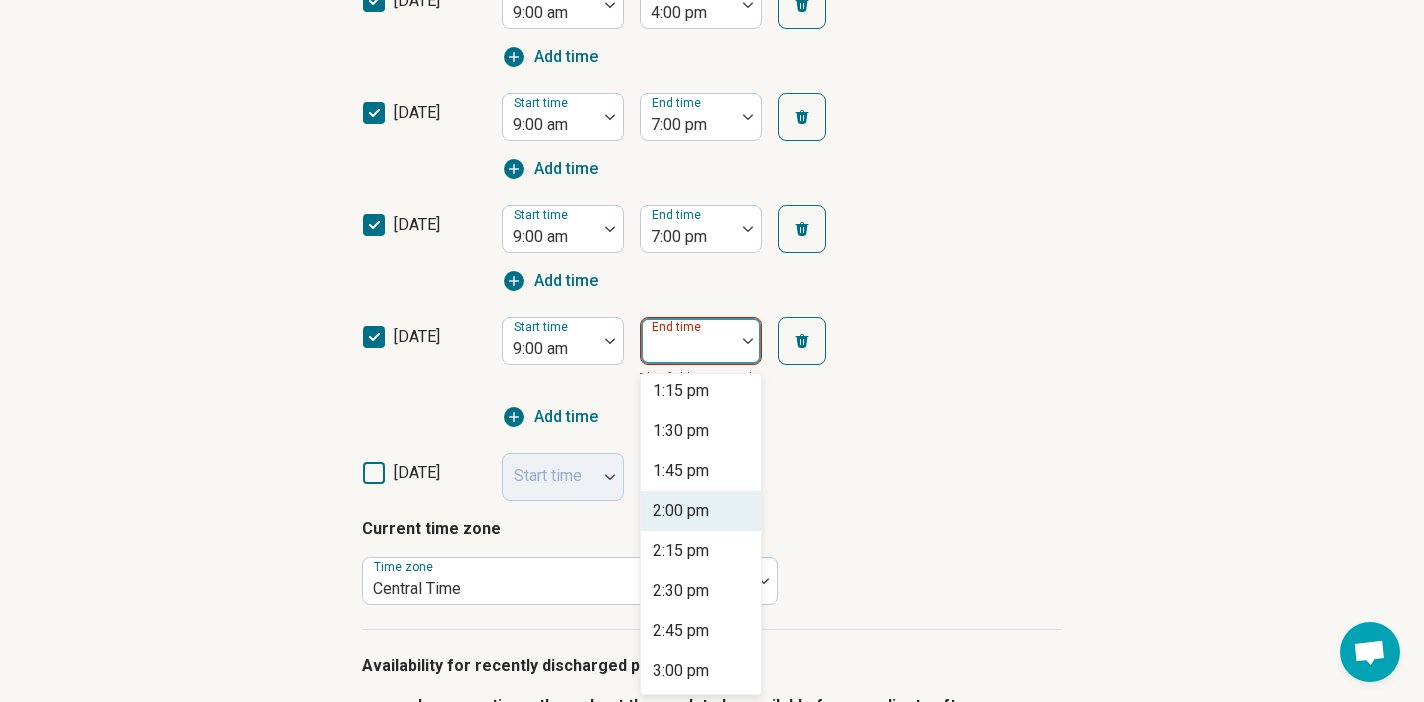 click on "2:00 pm" at bounding box center [681, 511] 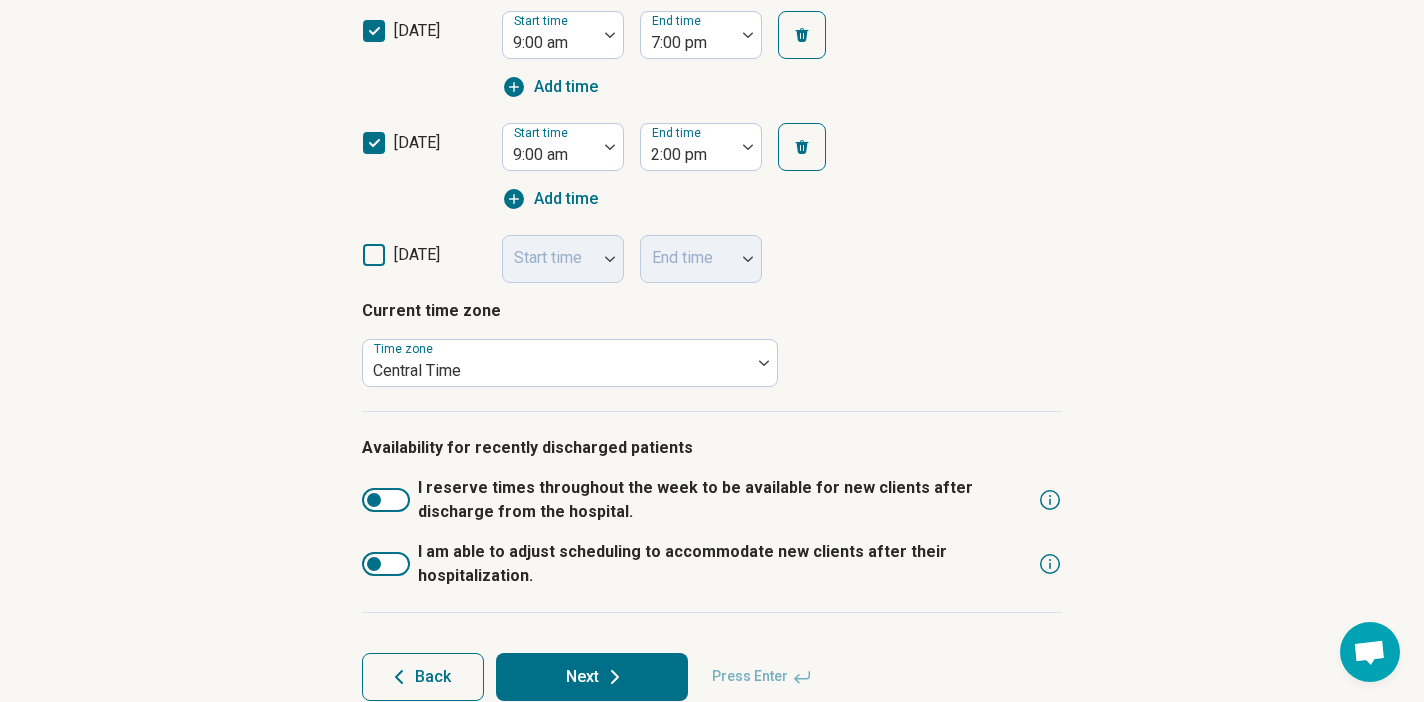 scroll, scrollTop: 997, scrollLeft: 0, axis: vertical 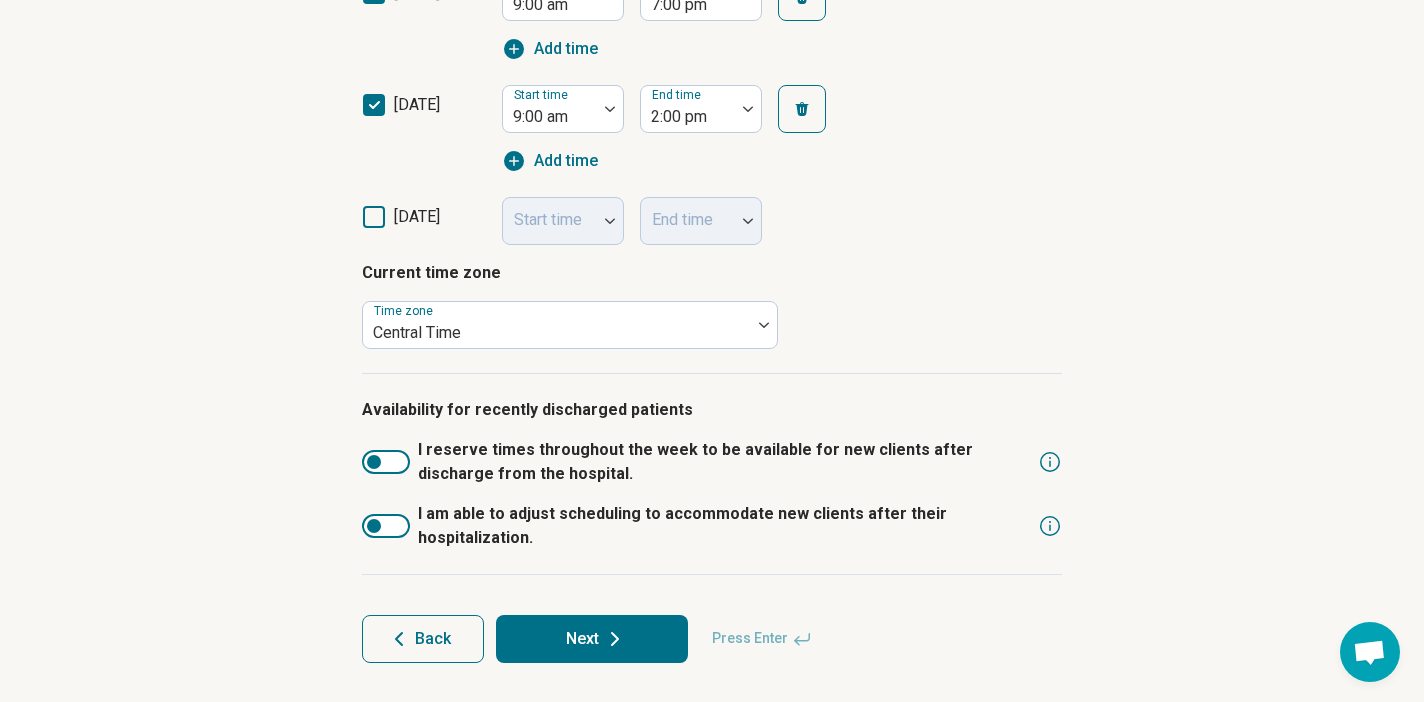 click on "Next" at bounding box center (592, 639) 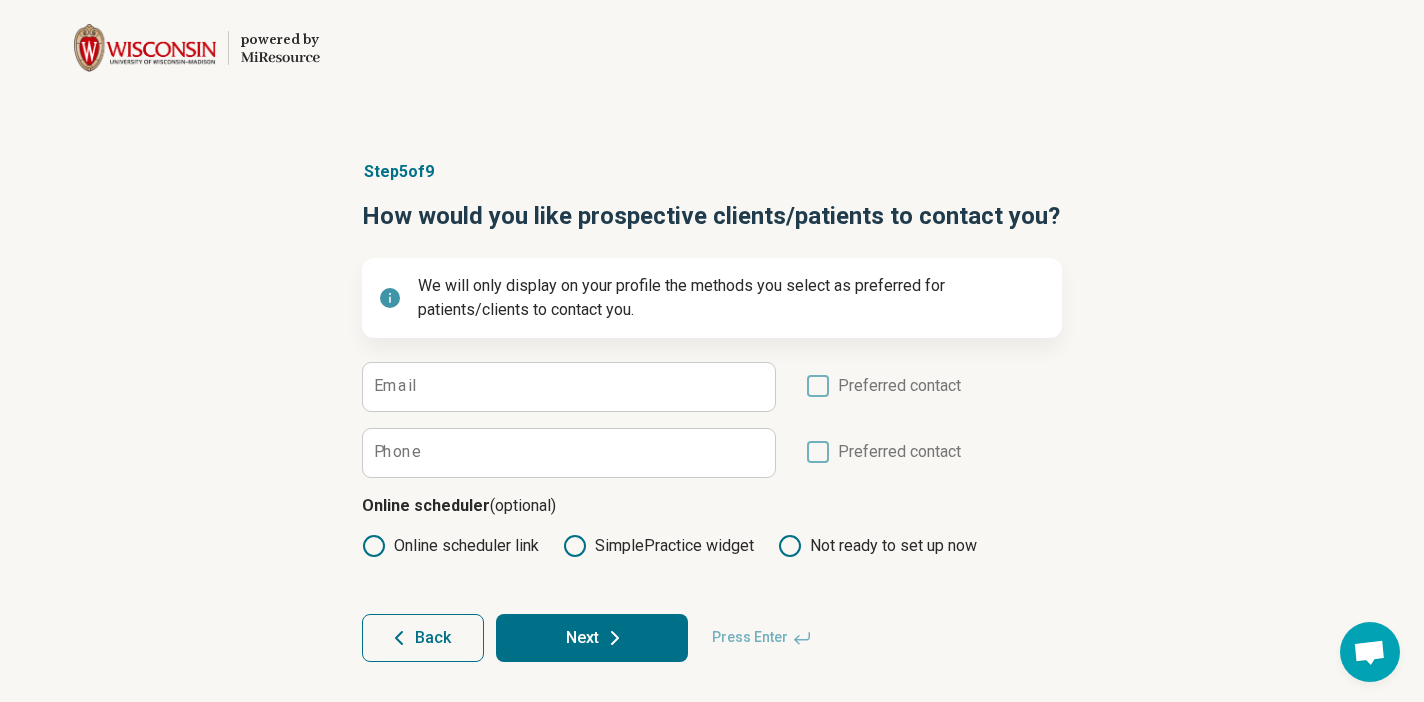 scroll, scrollTop: 11, scrollLeft: 0, axis: vertical 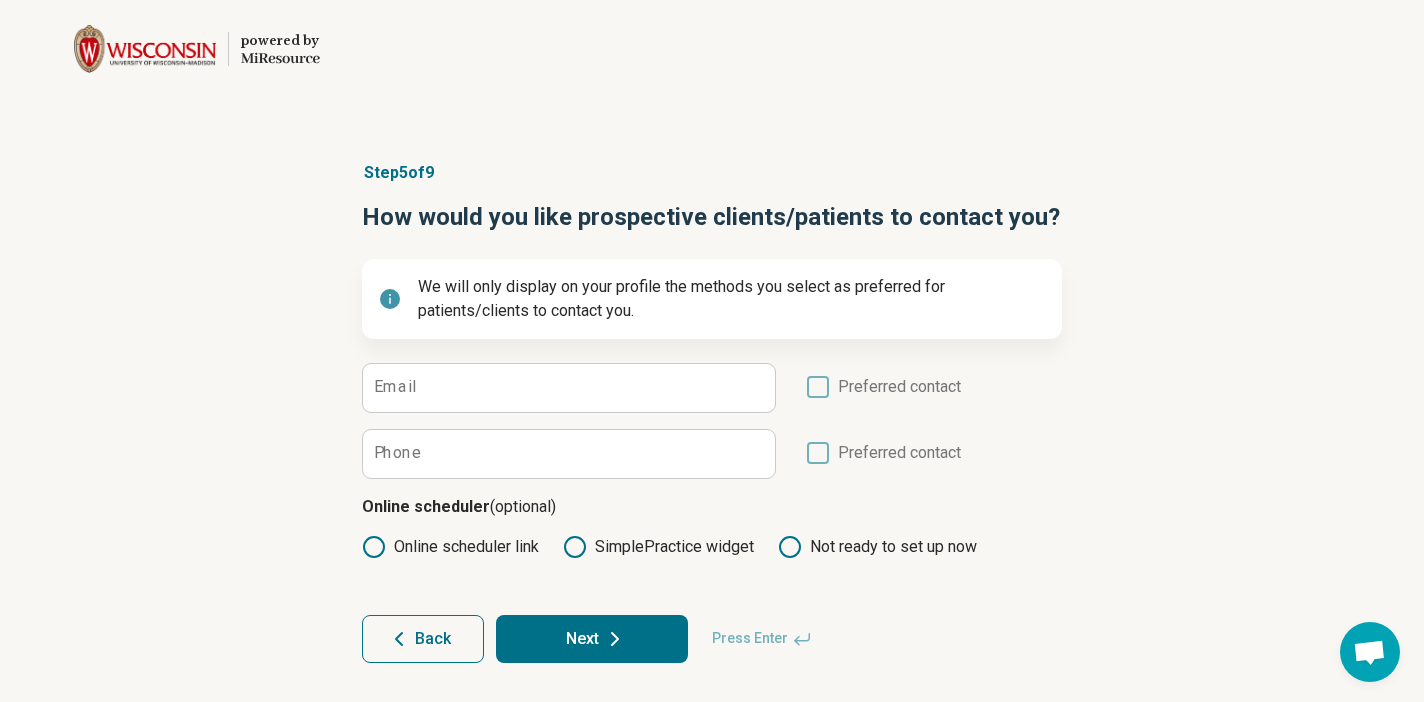 click 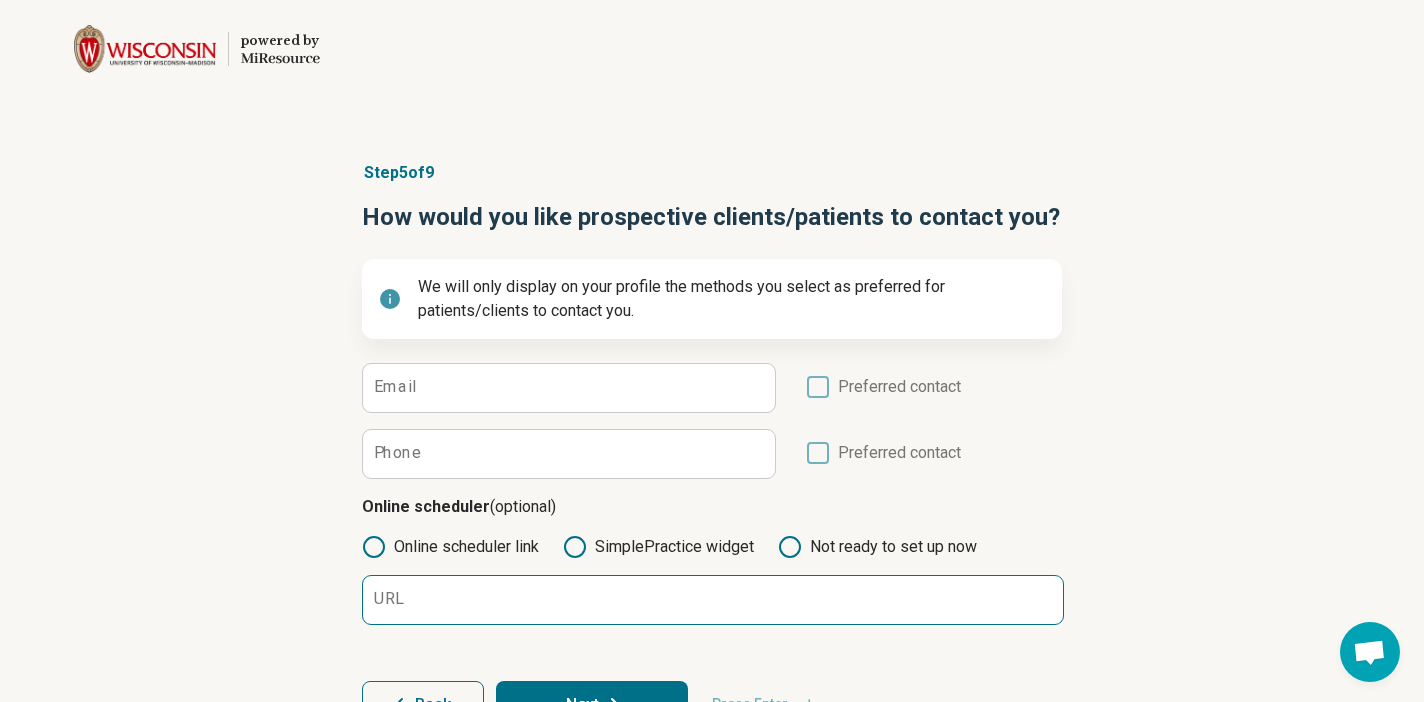scroll, scrollTop: 77, scrollLeft: 0, axis: vertical 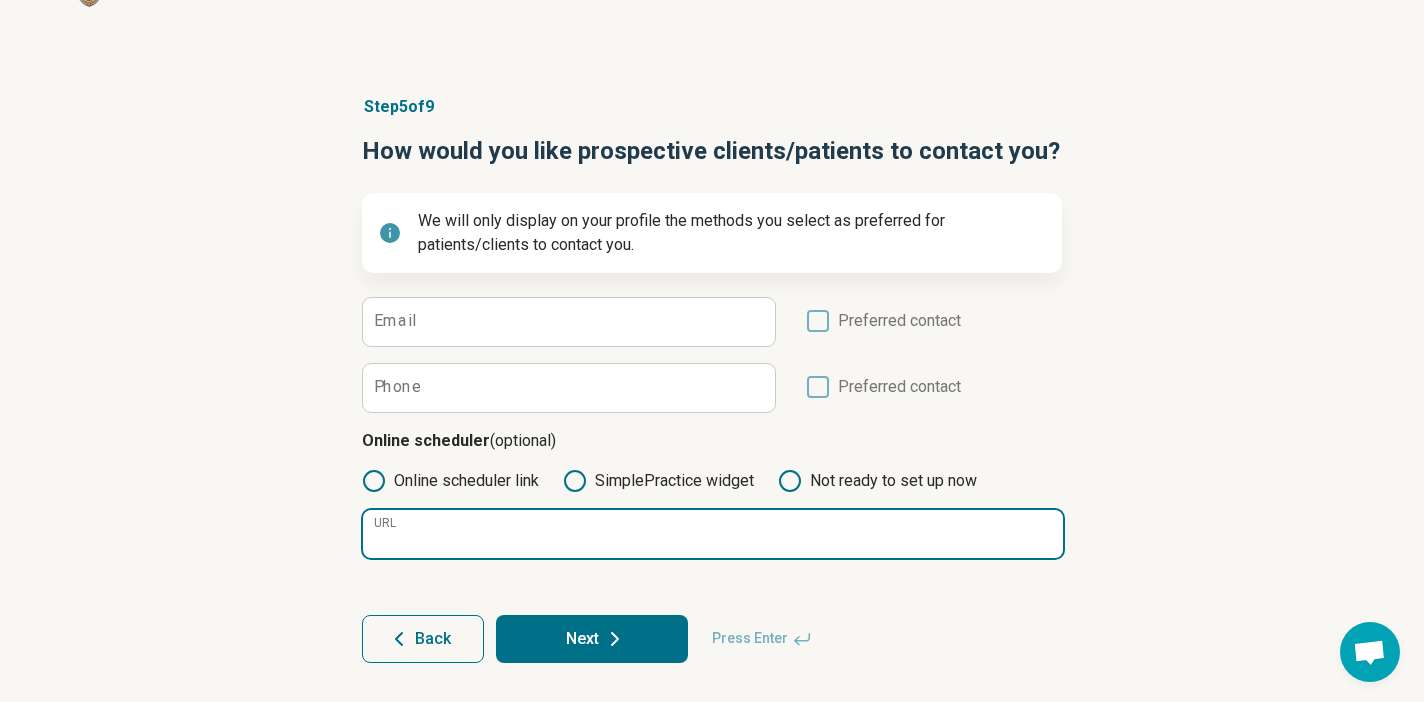 click on "URL" at bounding box center [713, 534] 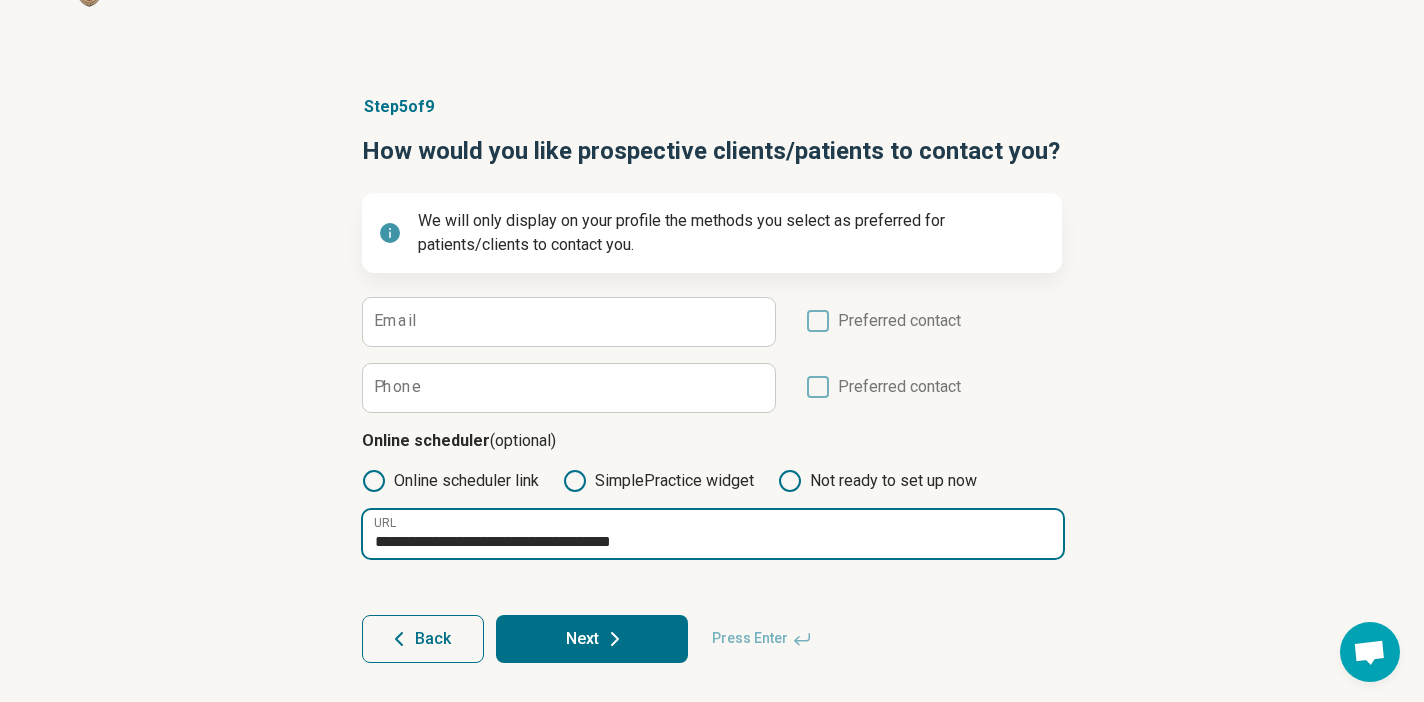 drag, startPoint x: 709, startPoint y: 540, endPoint x: 321, endPoint y: 529, distance: 388.15588 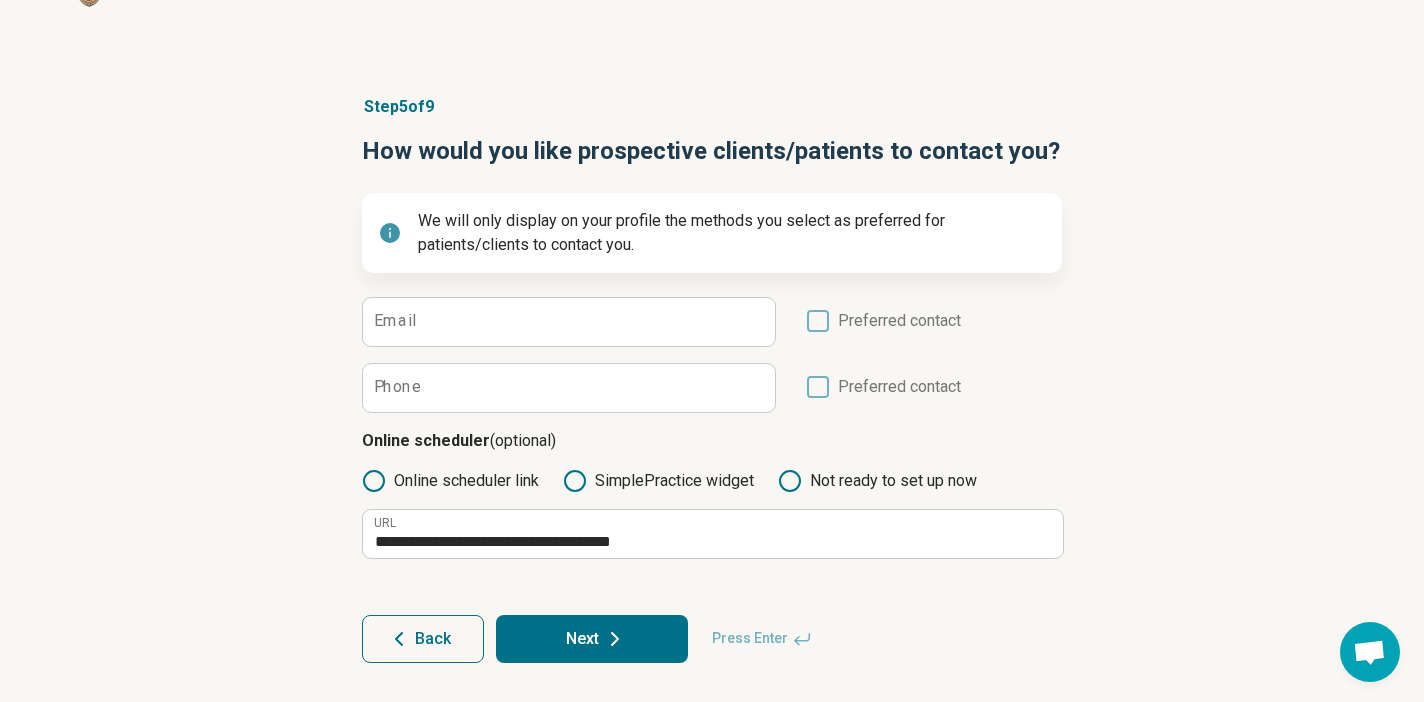 click 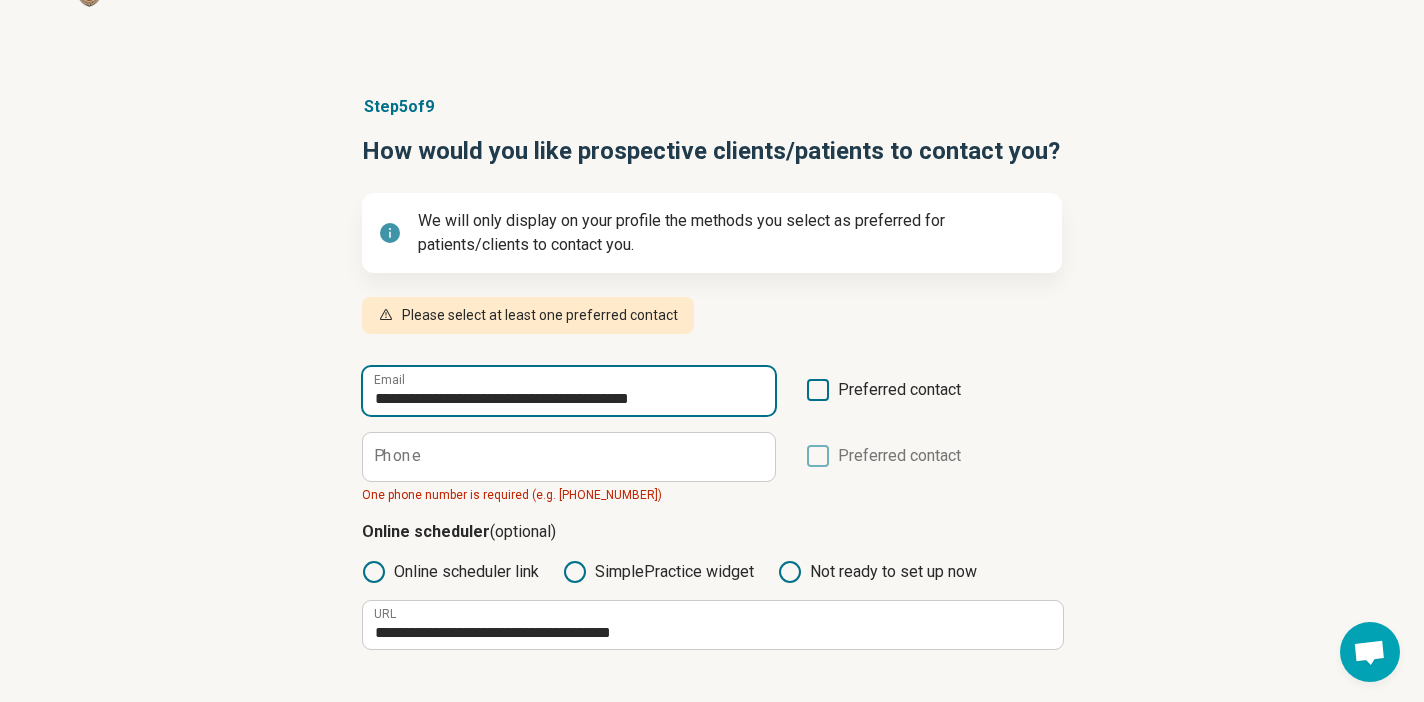 type on "**********" 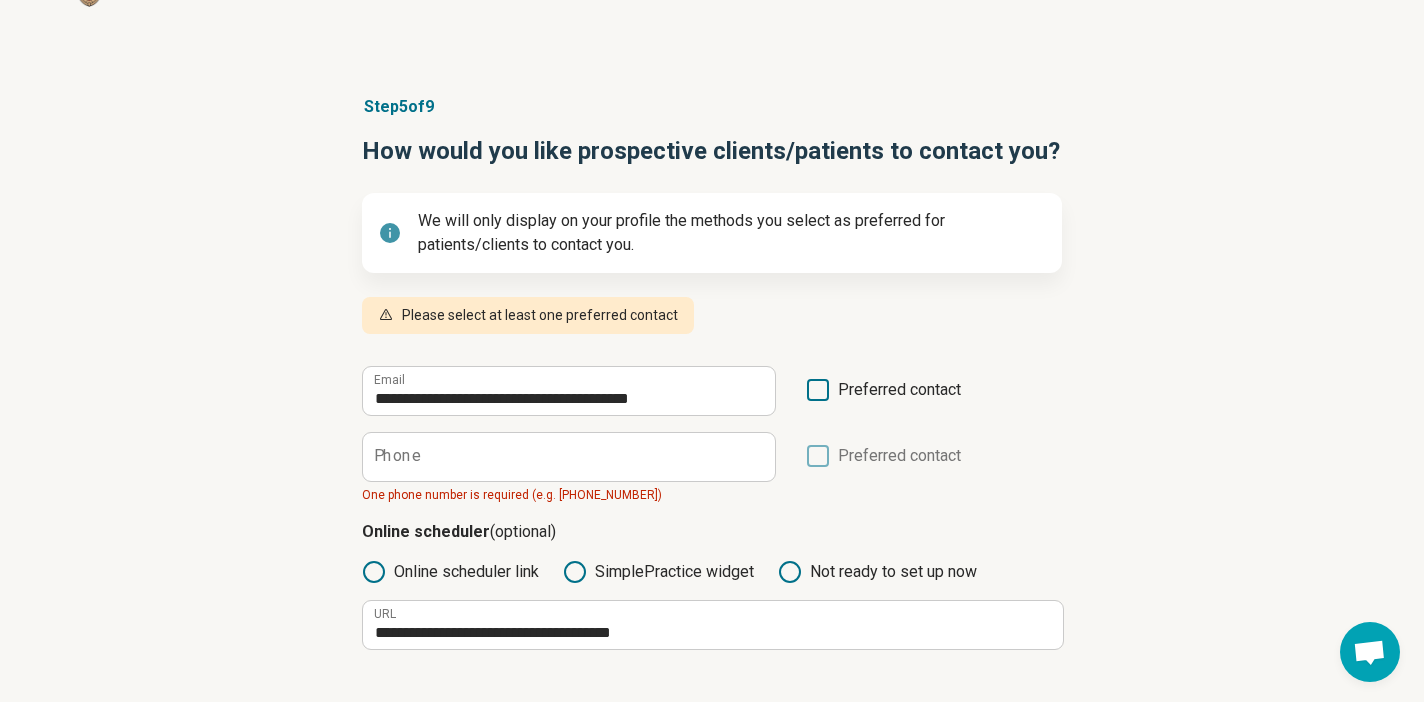 click 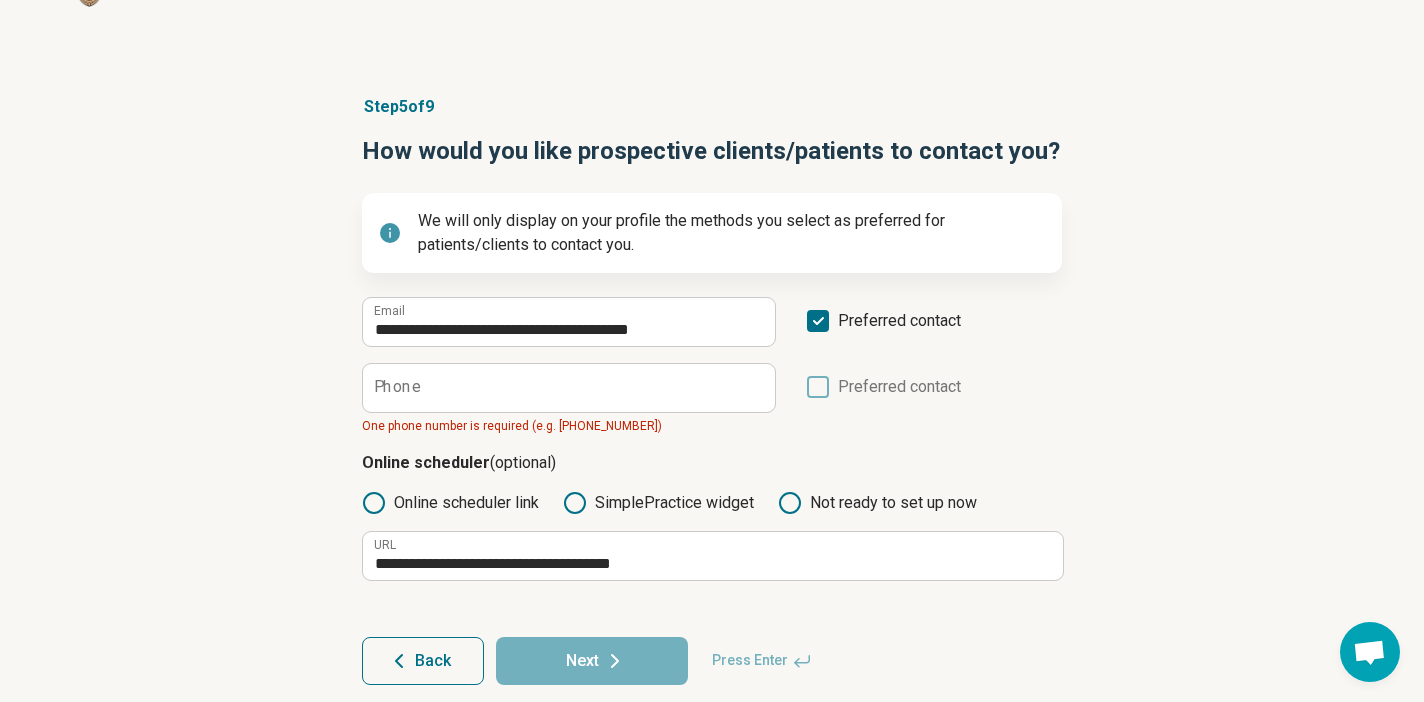 scroll, scrollTop: 99, scrollLeft: 0, axis: vertical 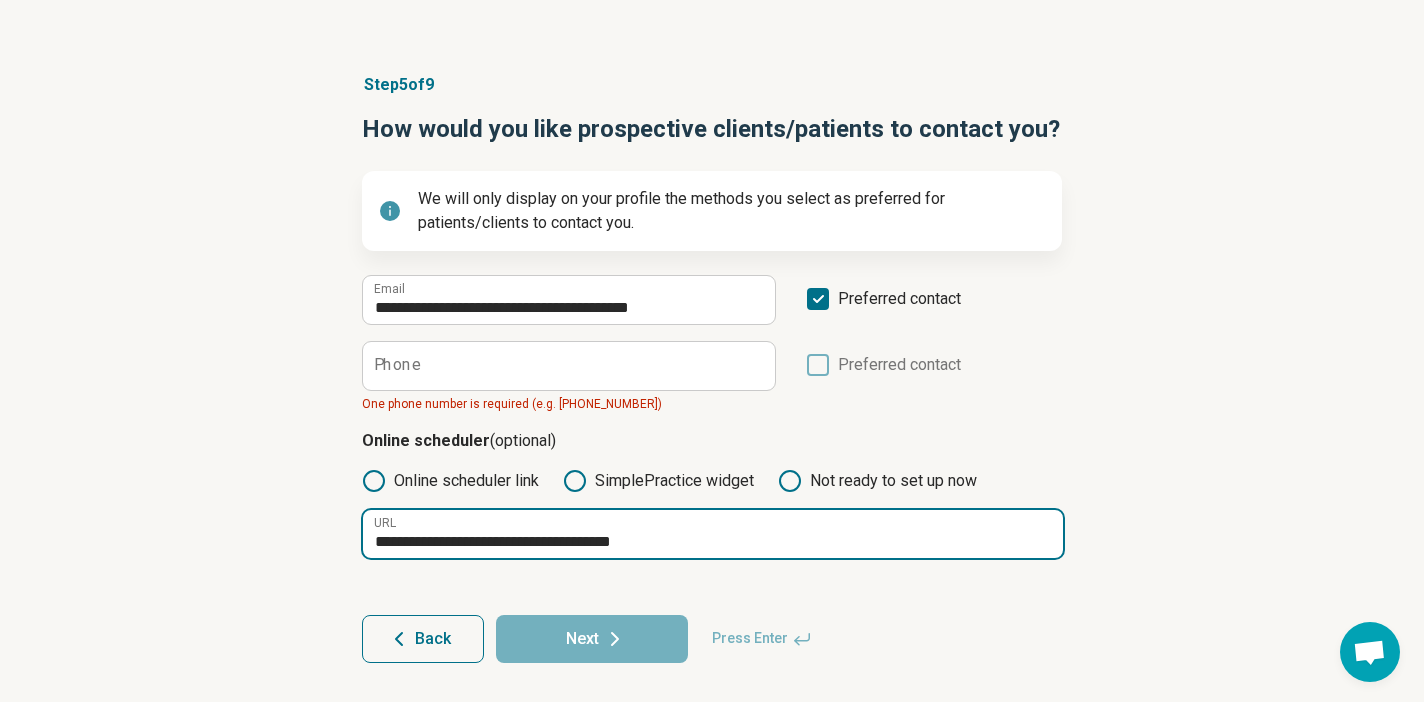 click on "**********" at bounding box center (713, 534) 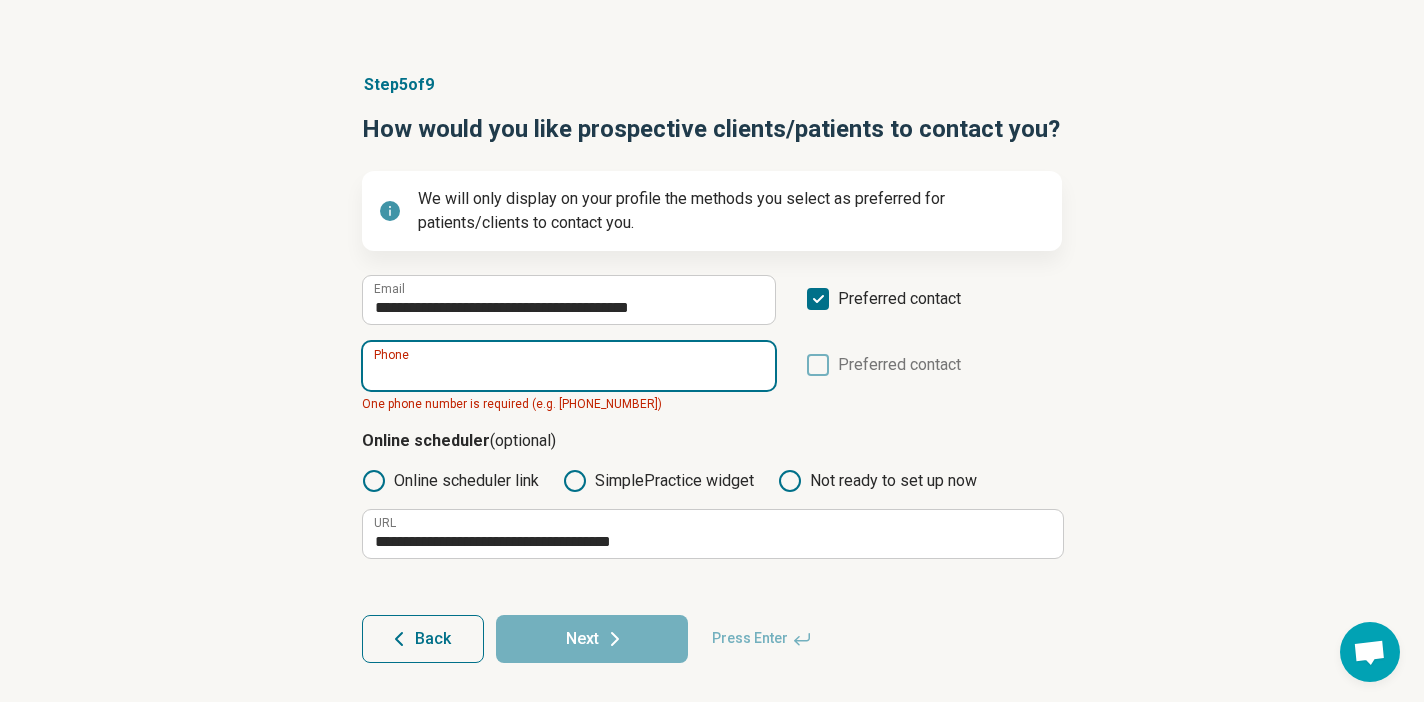 click on "Phone" at bounding box center [569, 366] 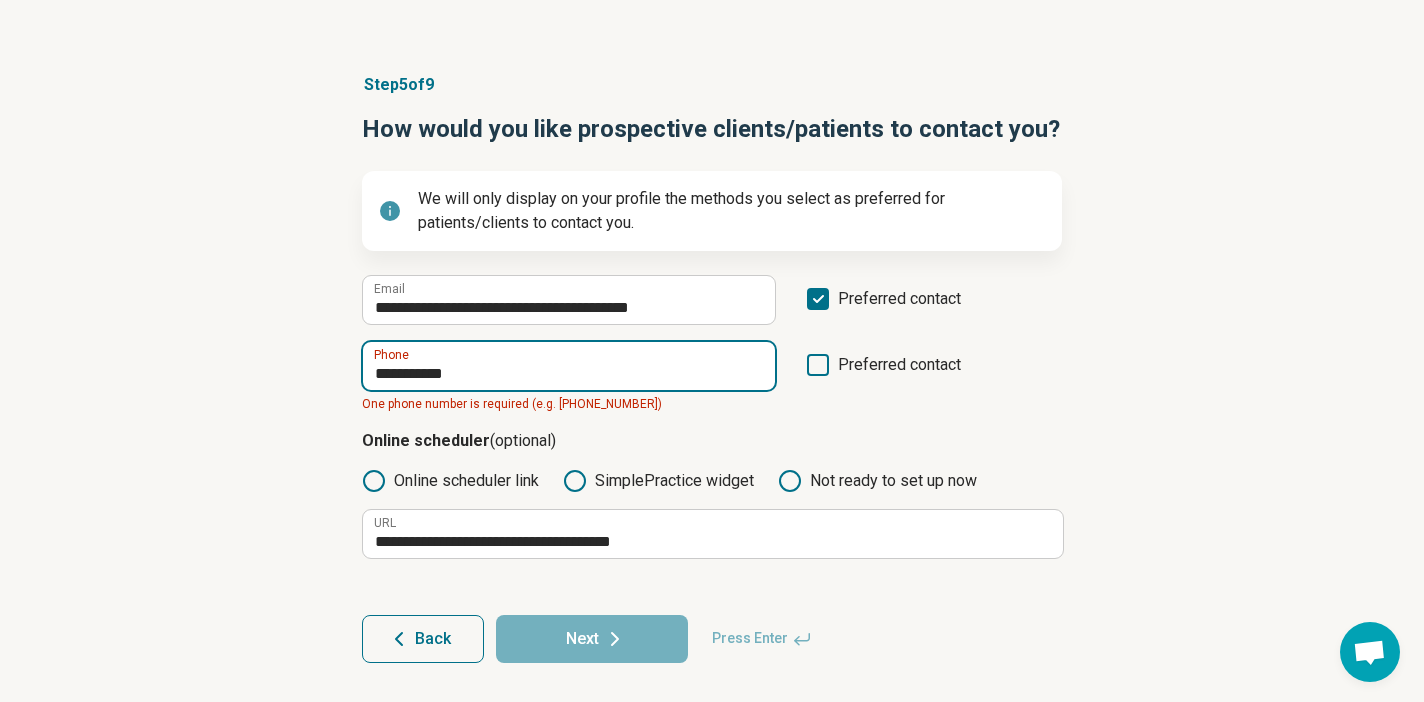 scroll, scrollTop: 77, scrollLeft: 0, axis: vertical 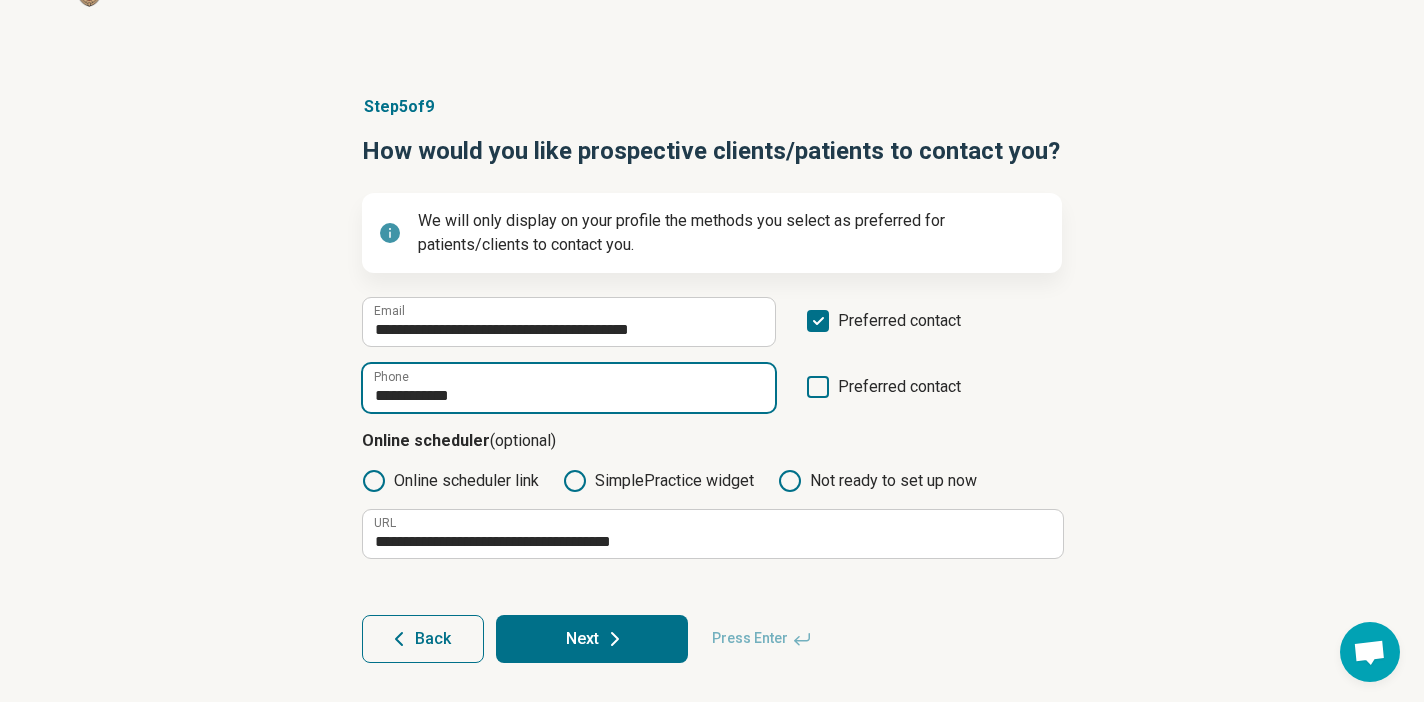 type on "**********" 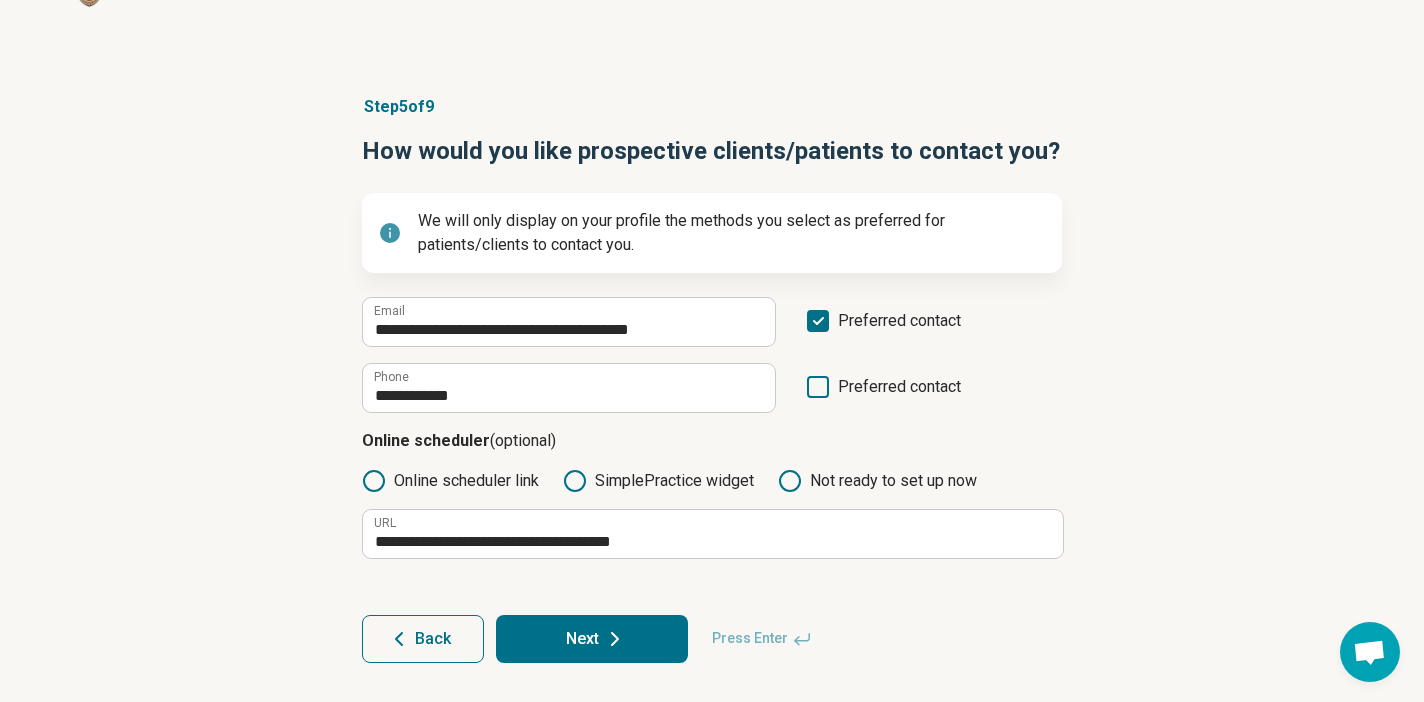 click on "Next" at bounding box center (592, 639) 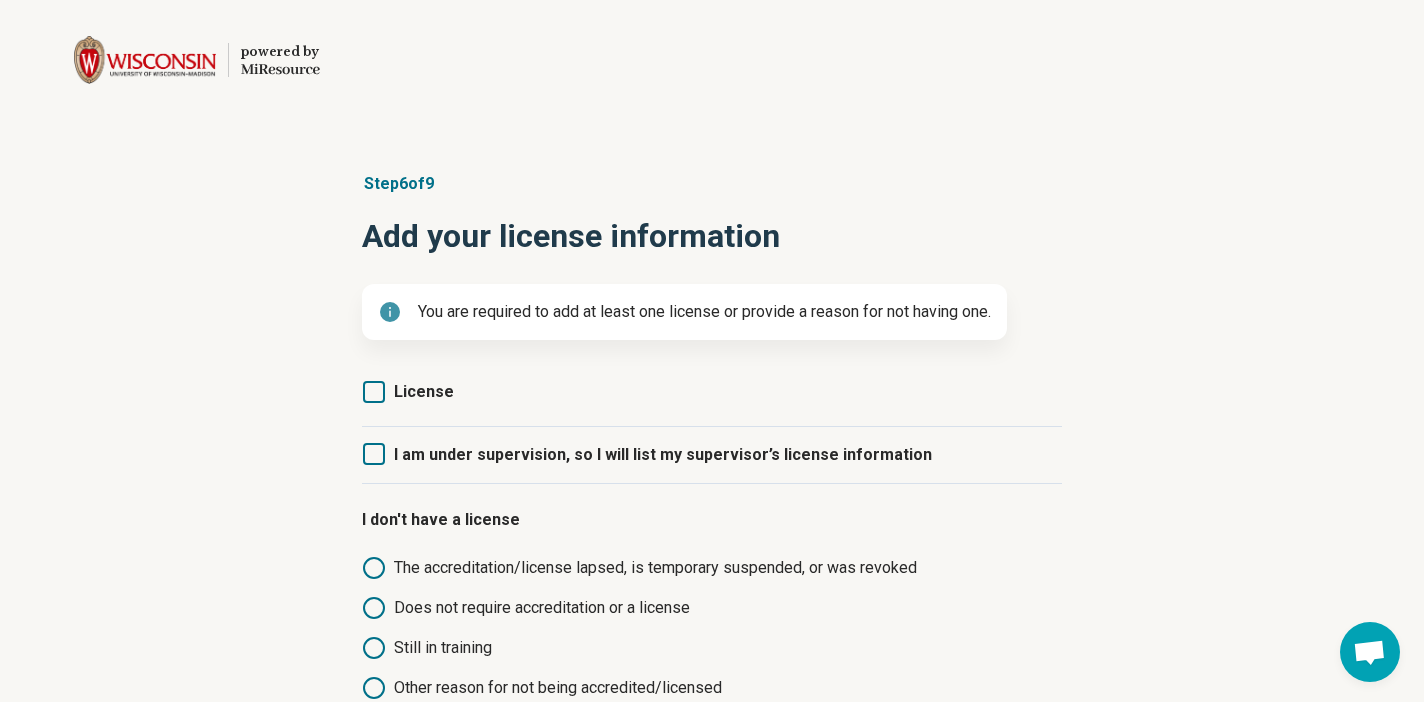 click 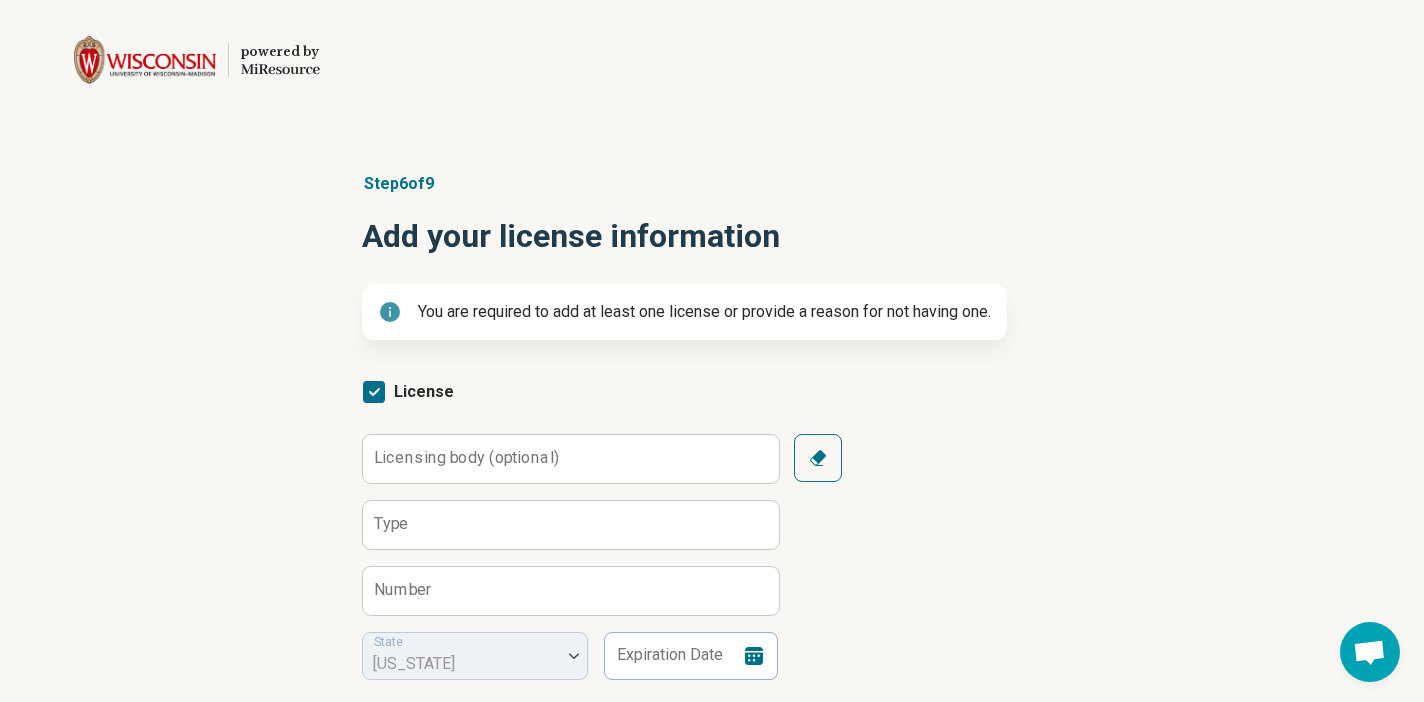 click on "Licensing body (optional)" at bounding box center [466, 458] 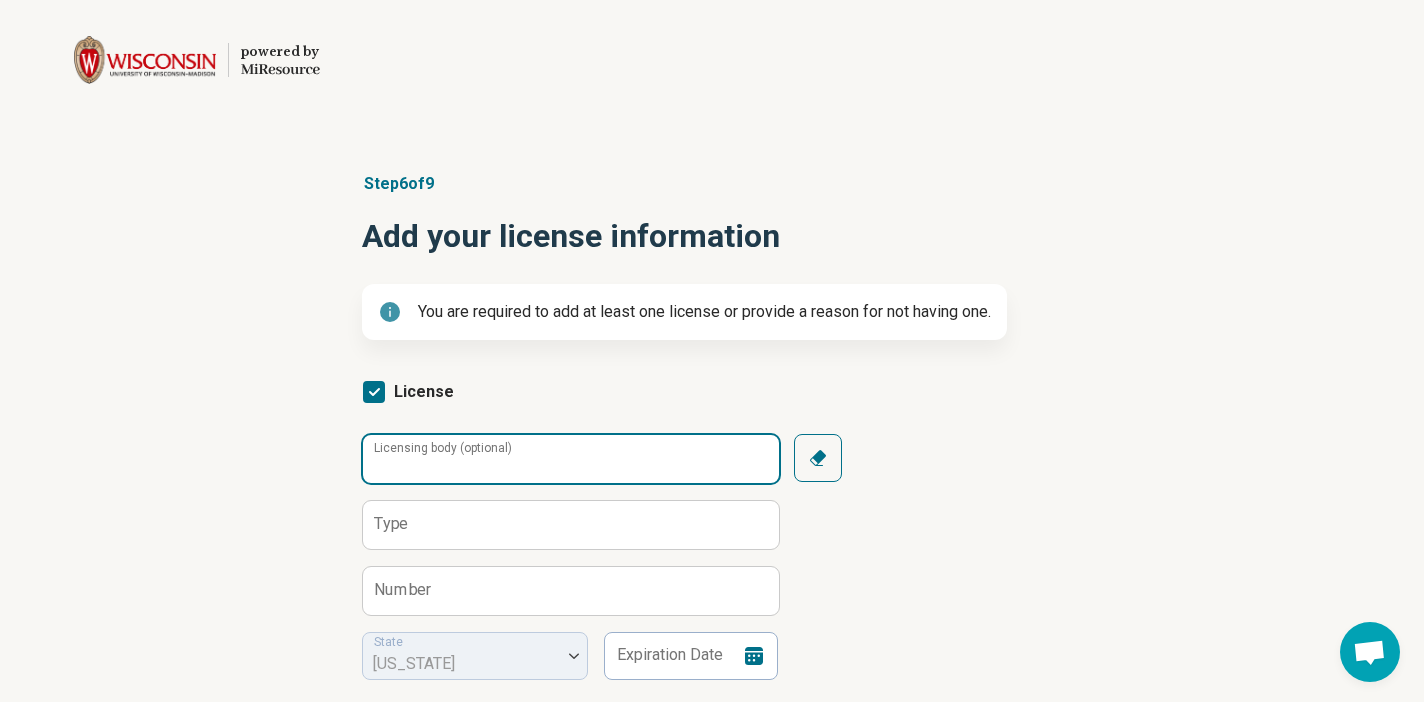 click on "Licensing body (optional)" at bounding box center [571, 459] 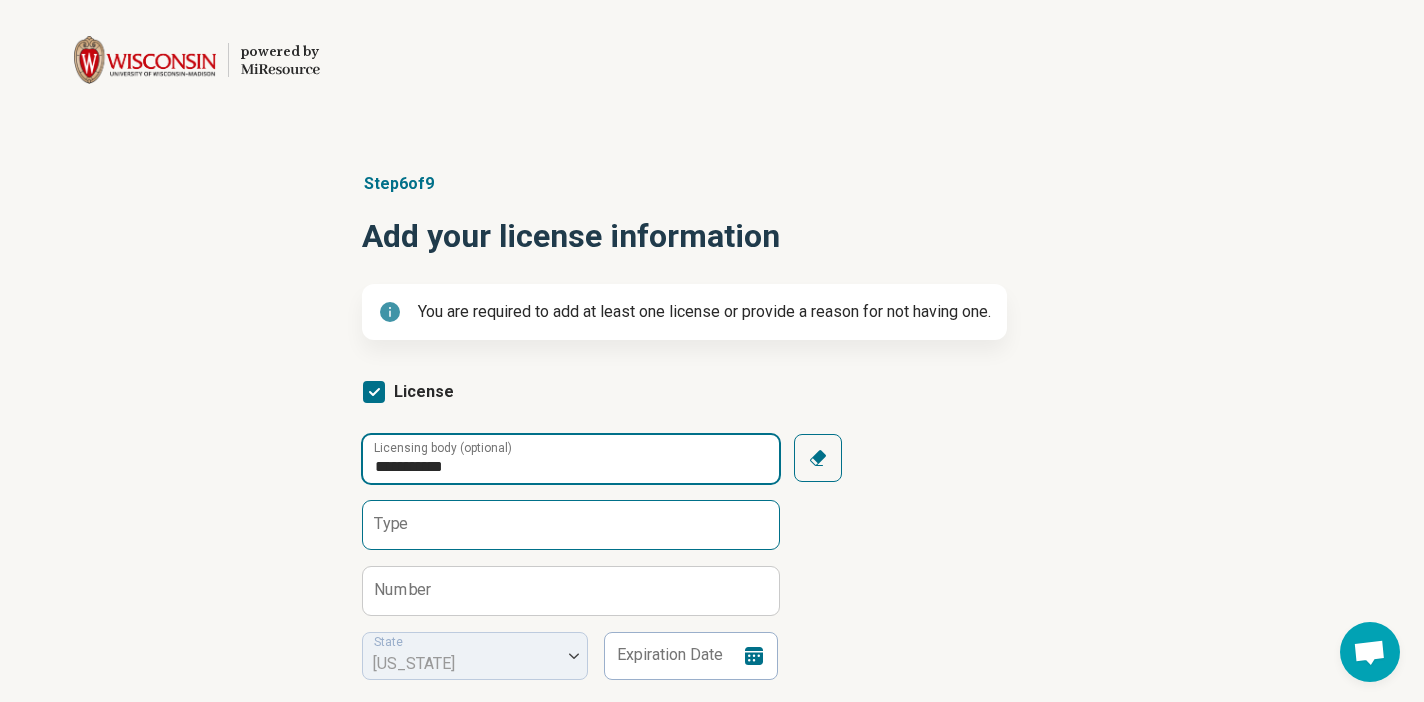 type on "**********" 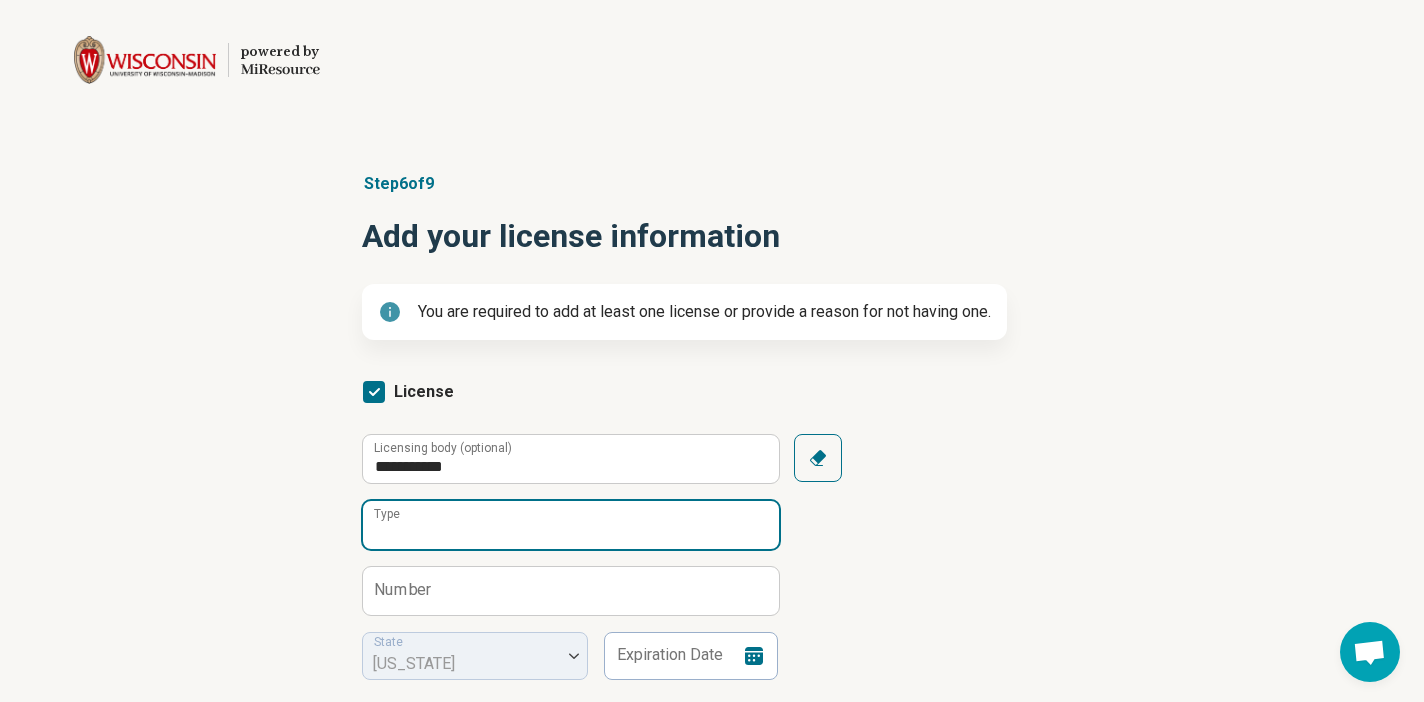 click on "Type" at bounding box center (571, 525) 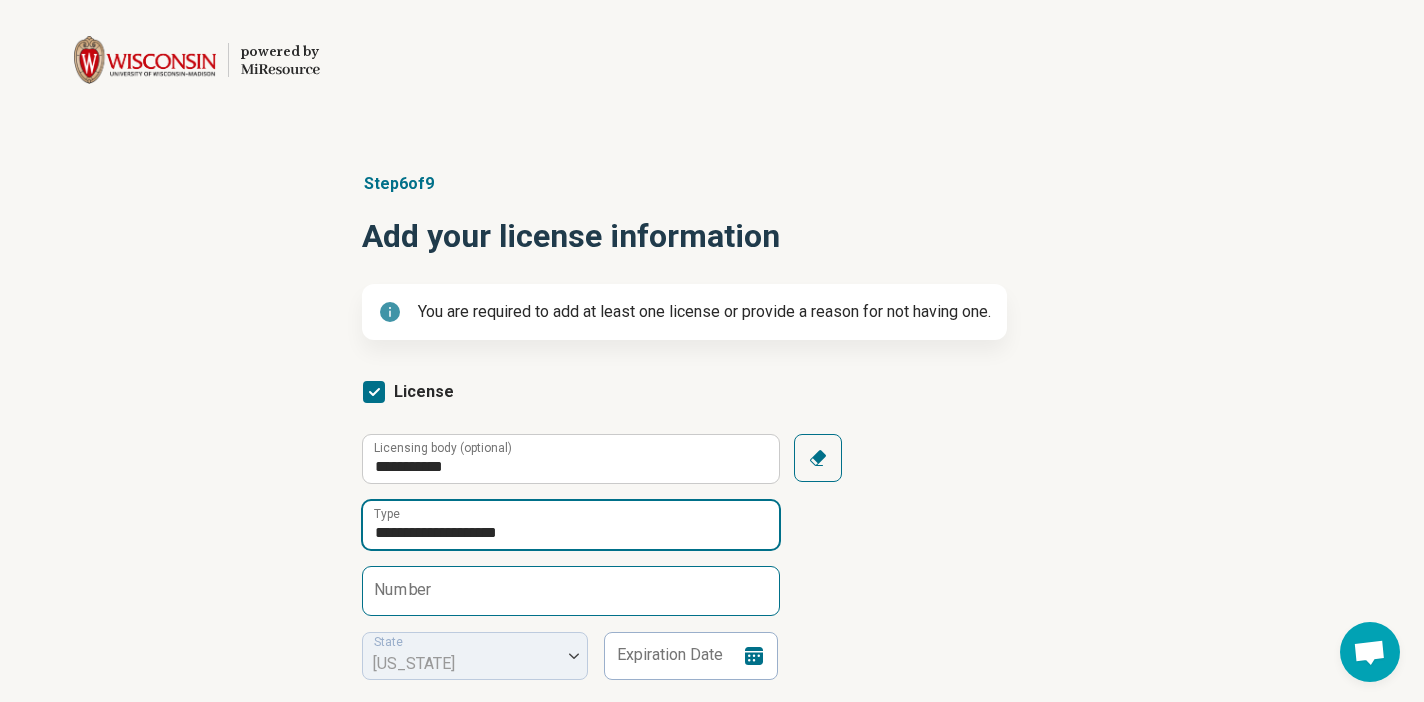 type on "**********" 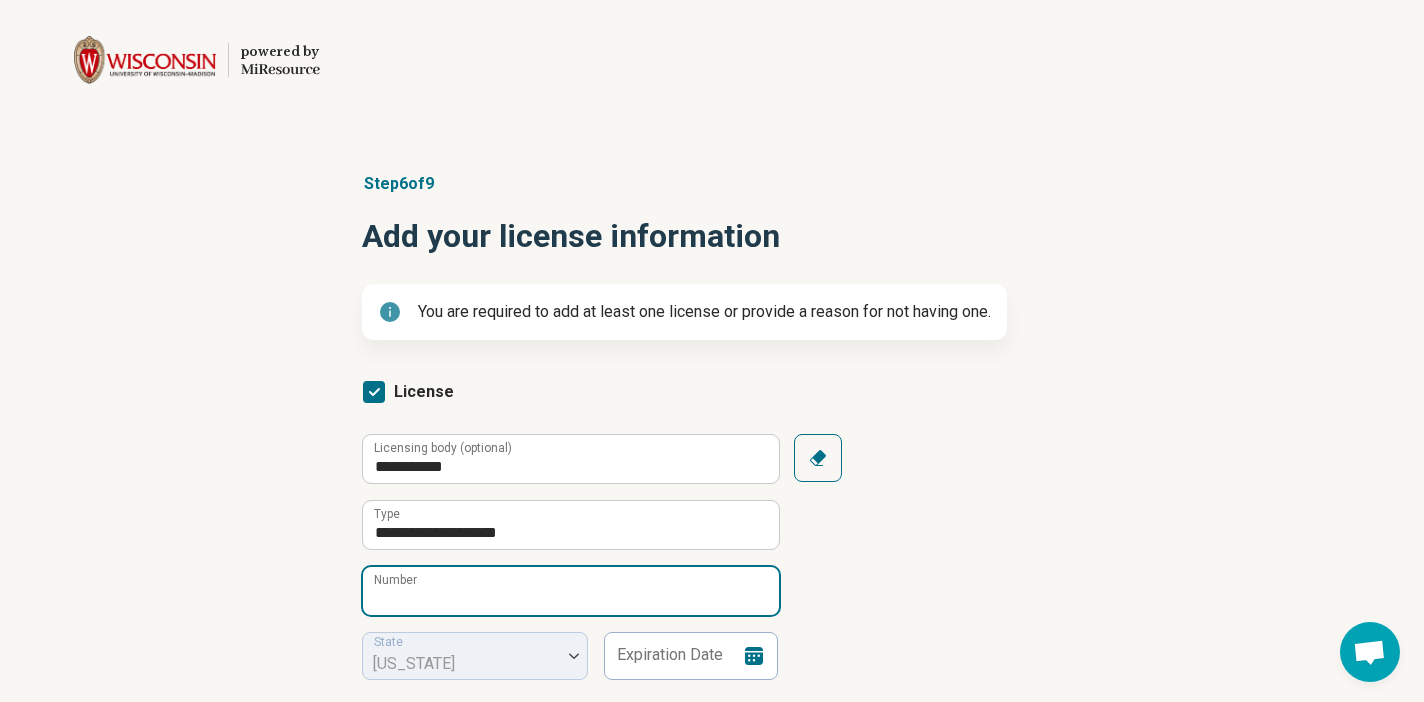 click on "Number" at bounding box center [571, 591] 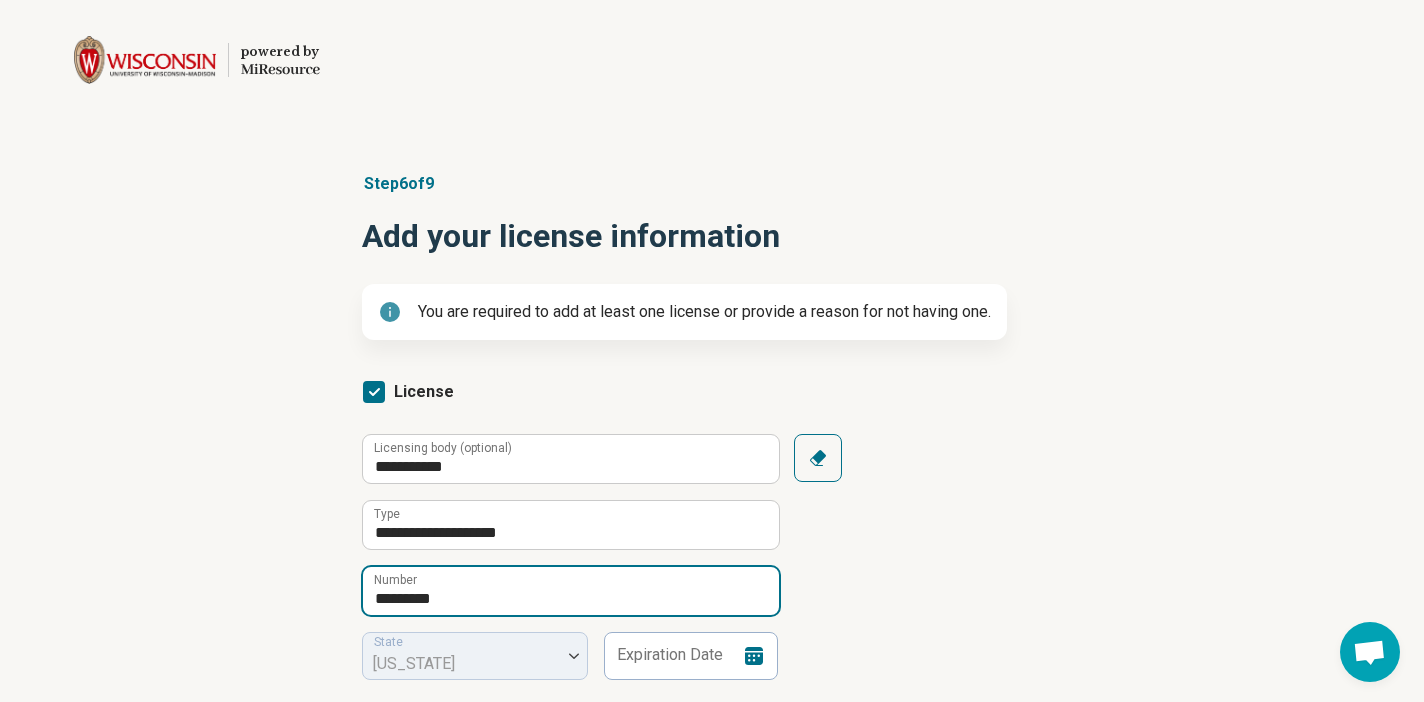 type on "*********" 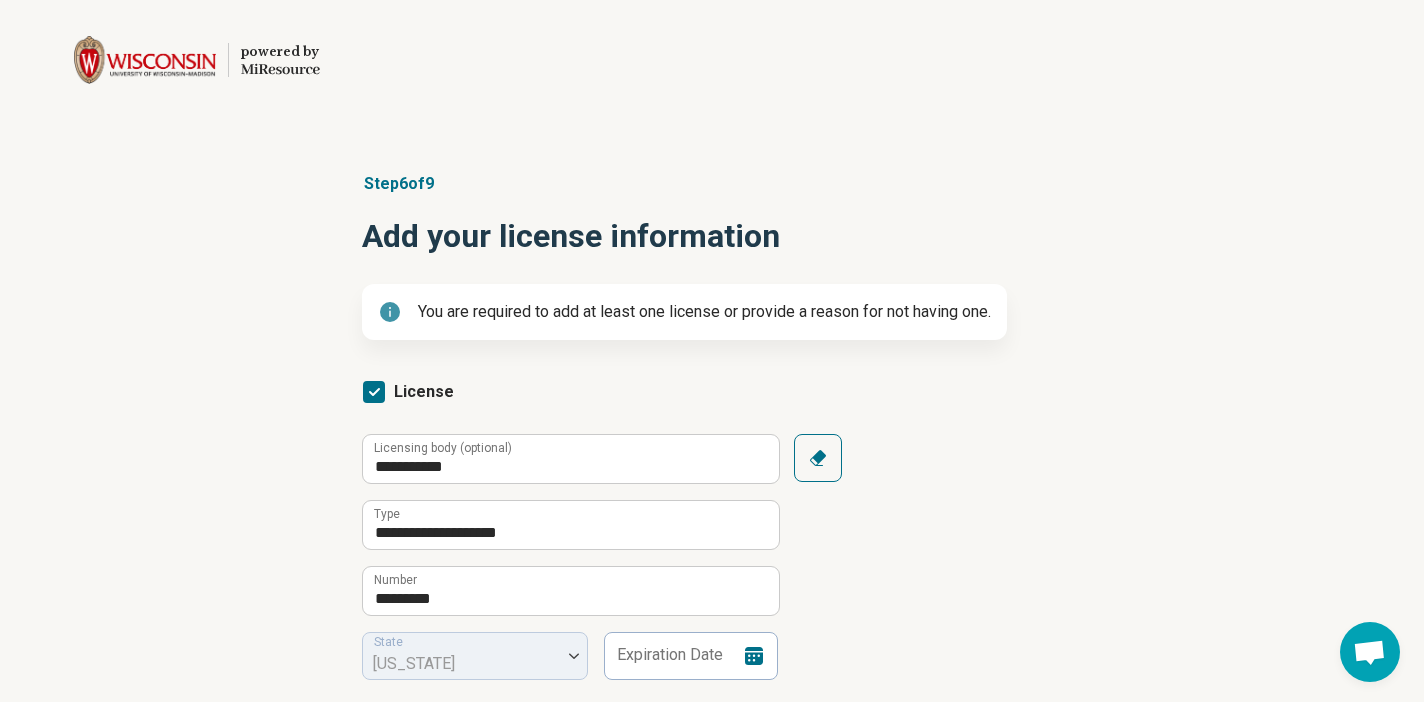 click on "State [US_STATE]" at bounding box center [475, 656] 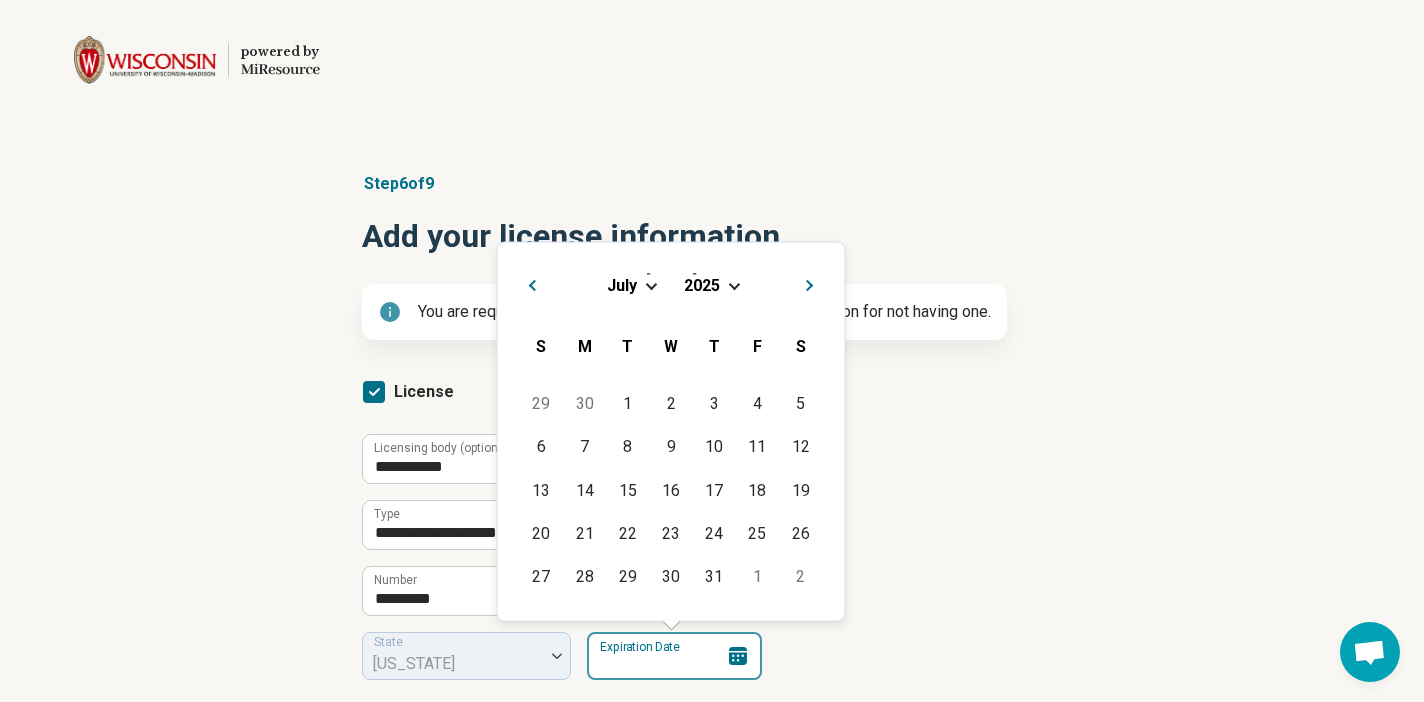 click on "Expiration Date" at bounding box center [674, 656] 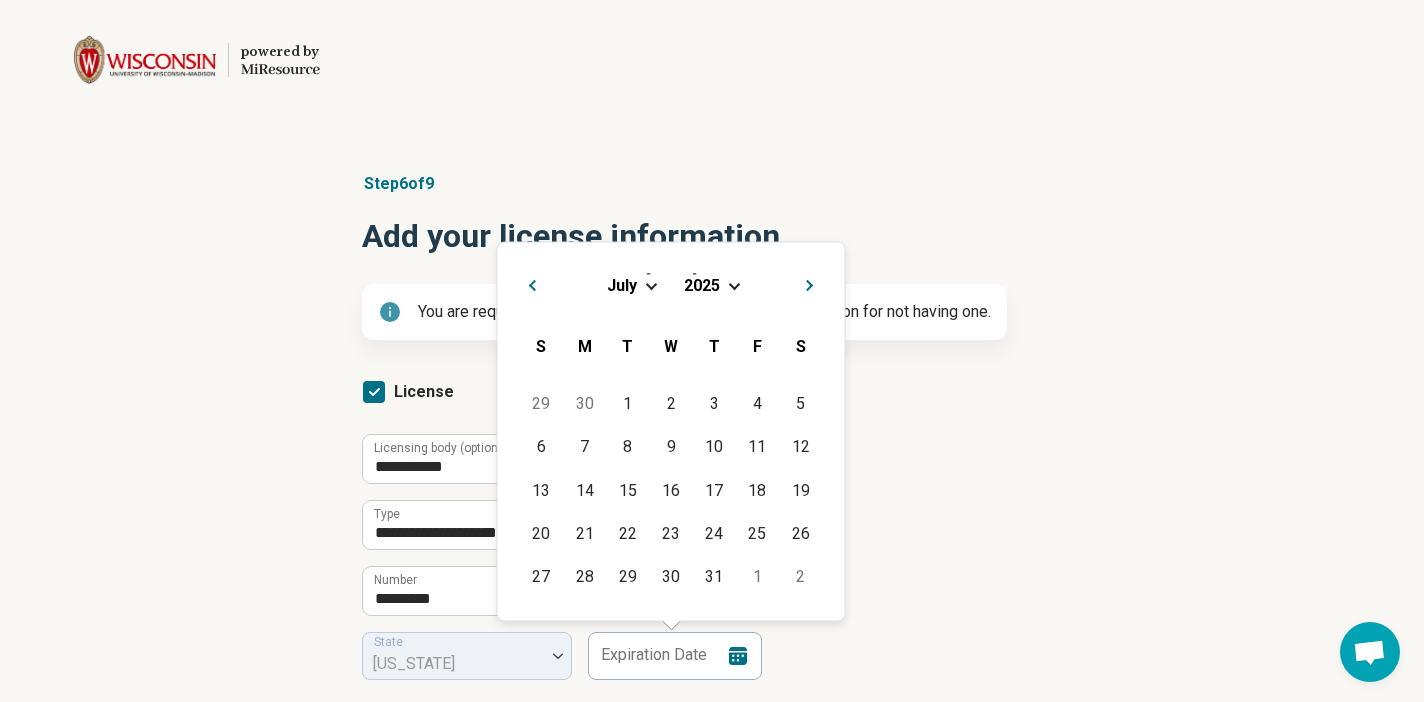 click at bounding box center [733, 283] 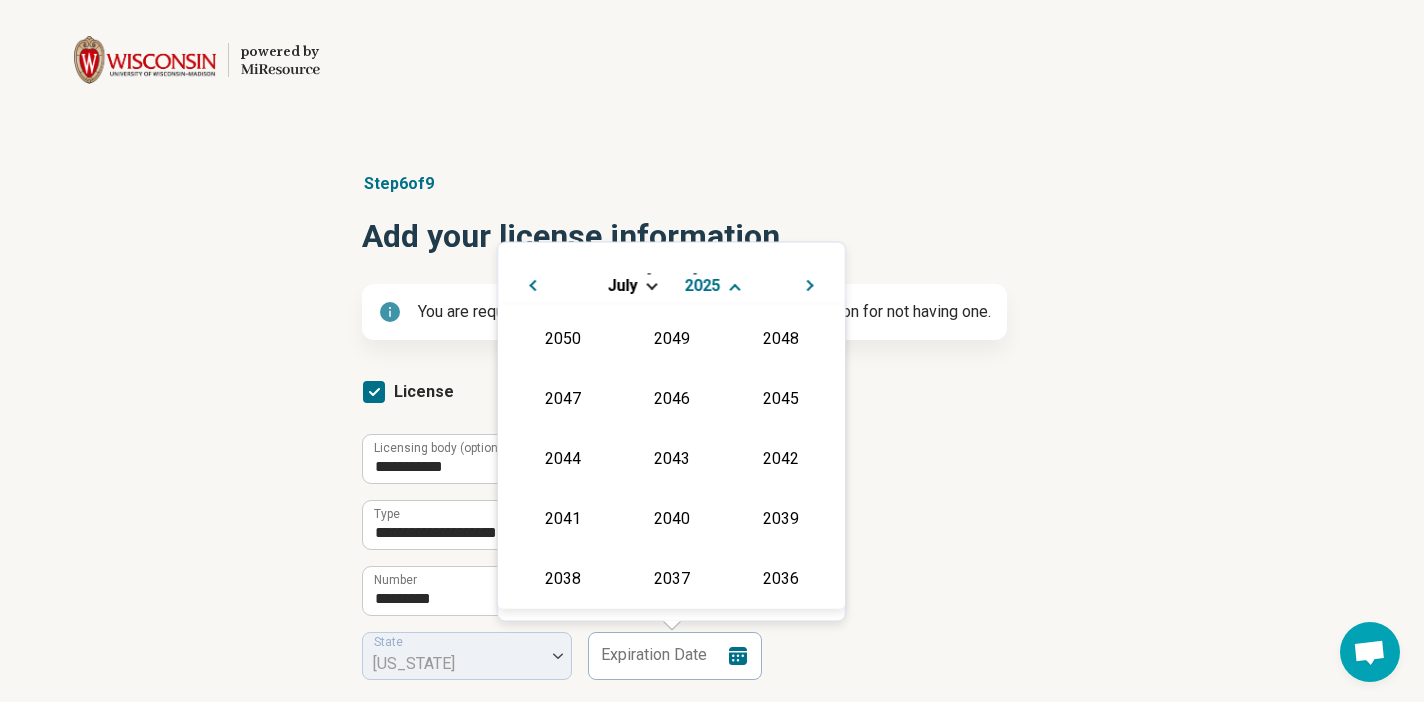 scroll, scrollTop: 362, scrollLeft: 0, axis: vertical 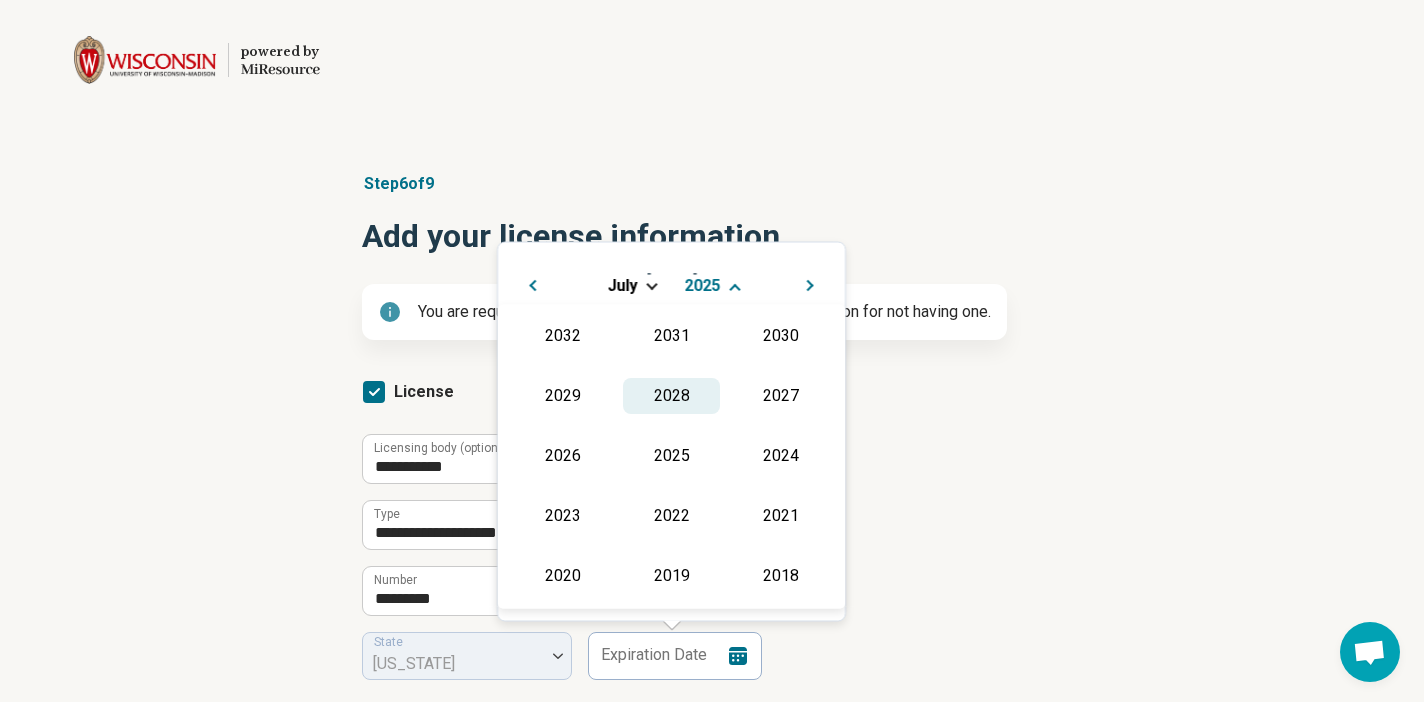 click on "2028" at bounding box center (671, 396) 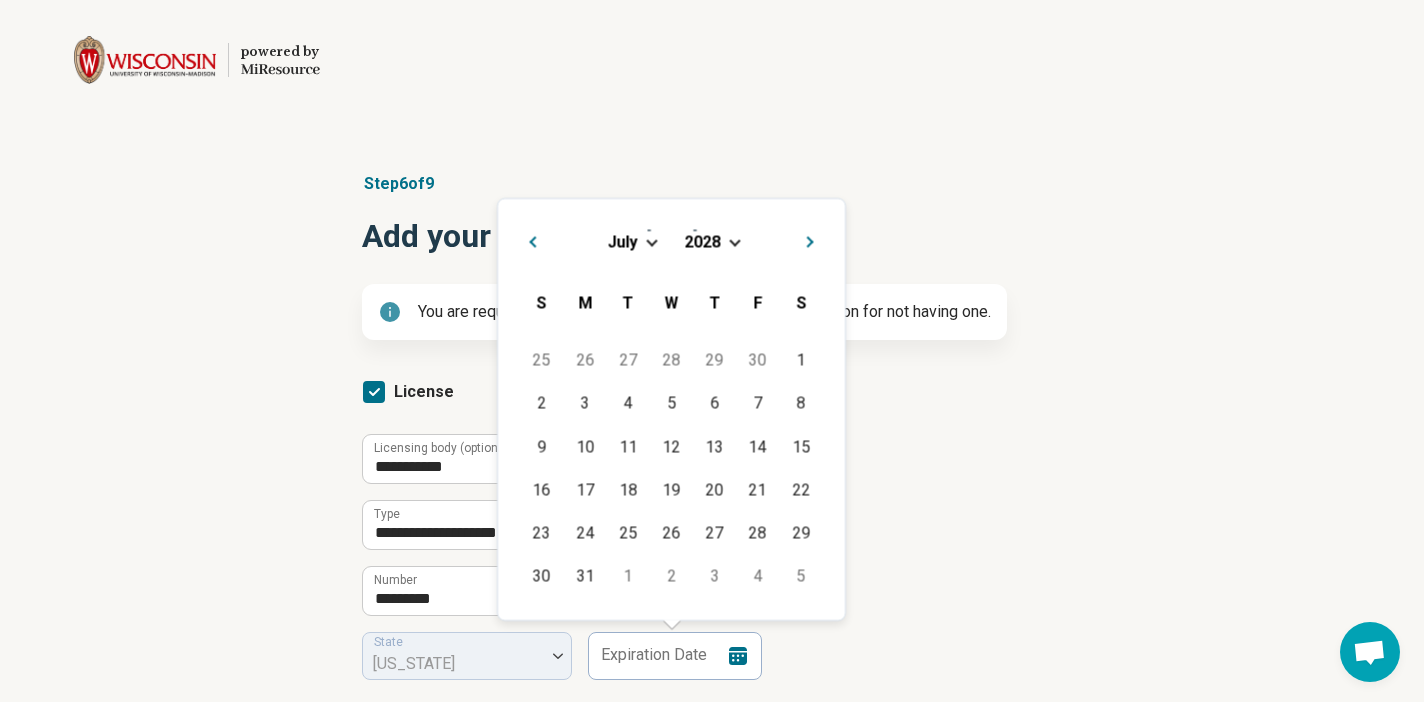 click at bounding box center [651, 240] 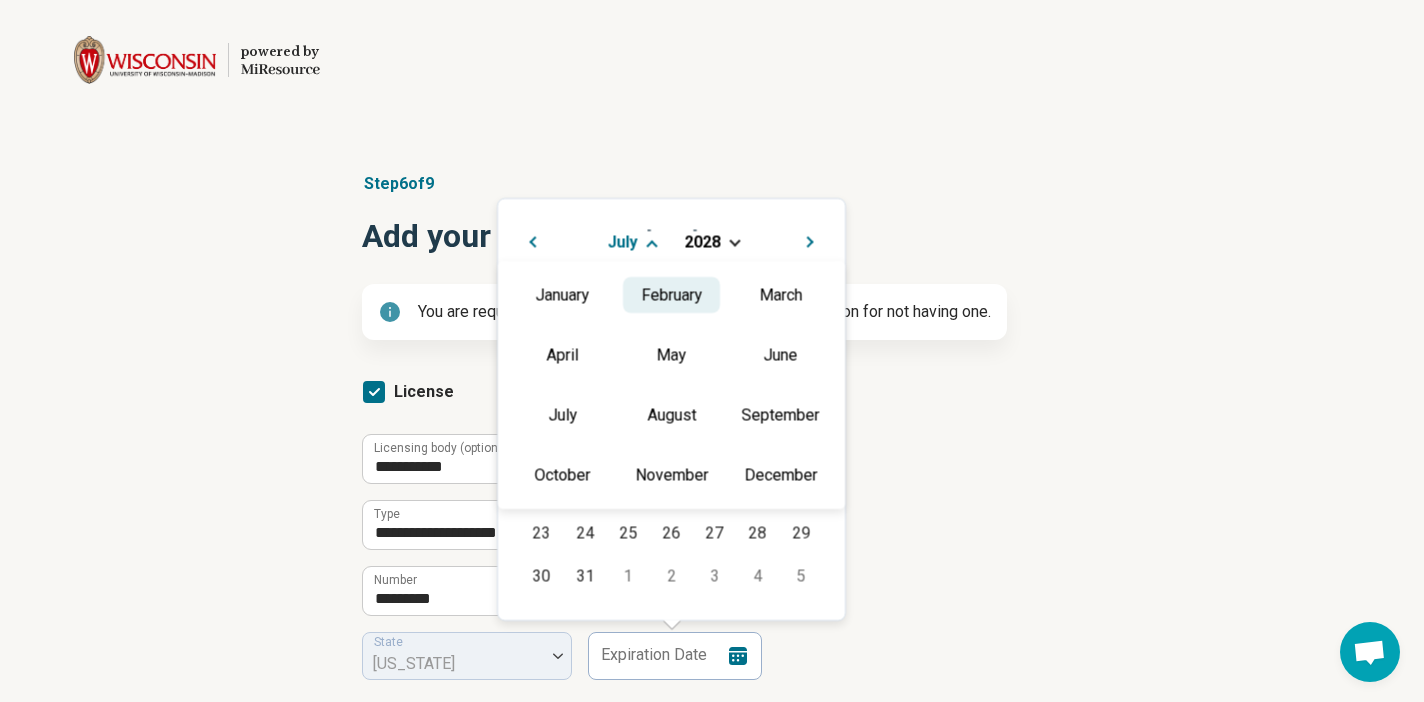 click on "February" at bounding box center [671, 295] 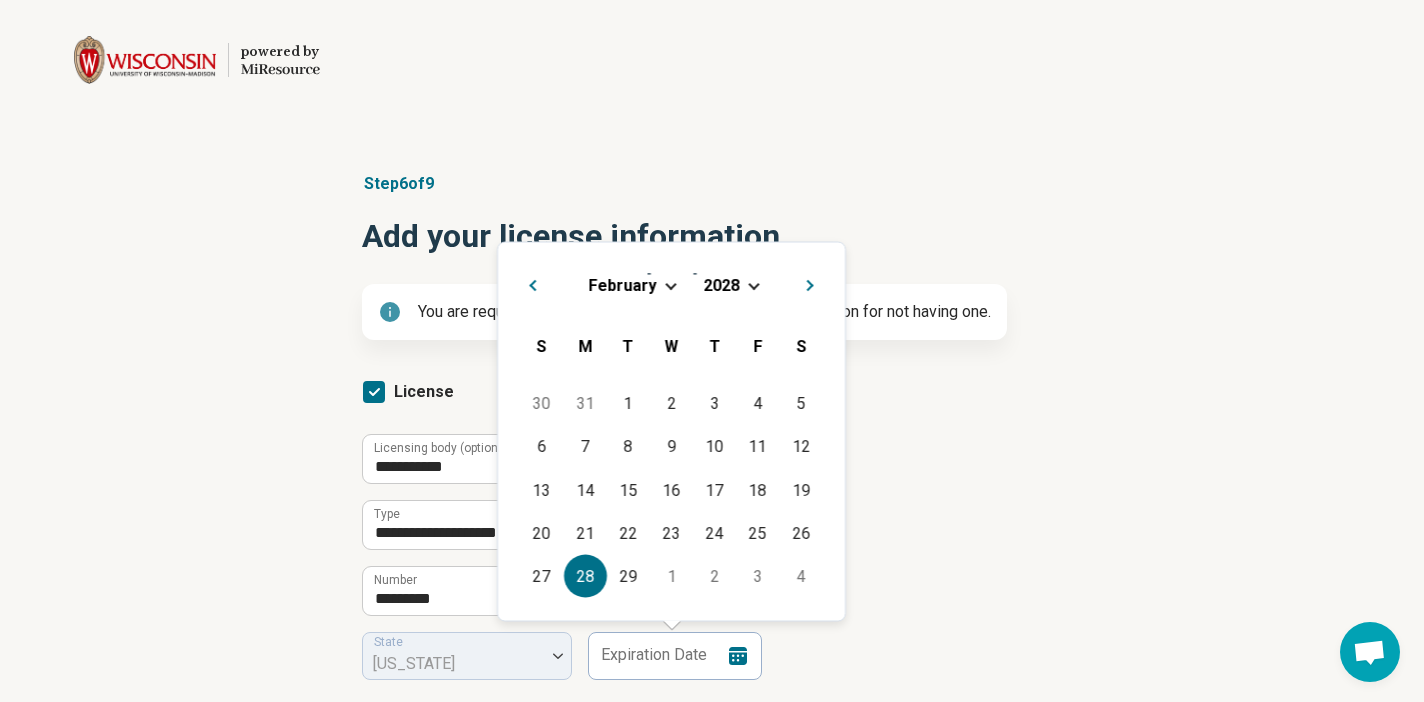click on "28" at bounding box center (585, 576) 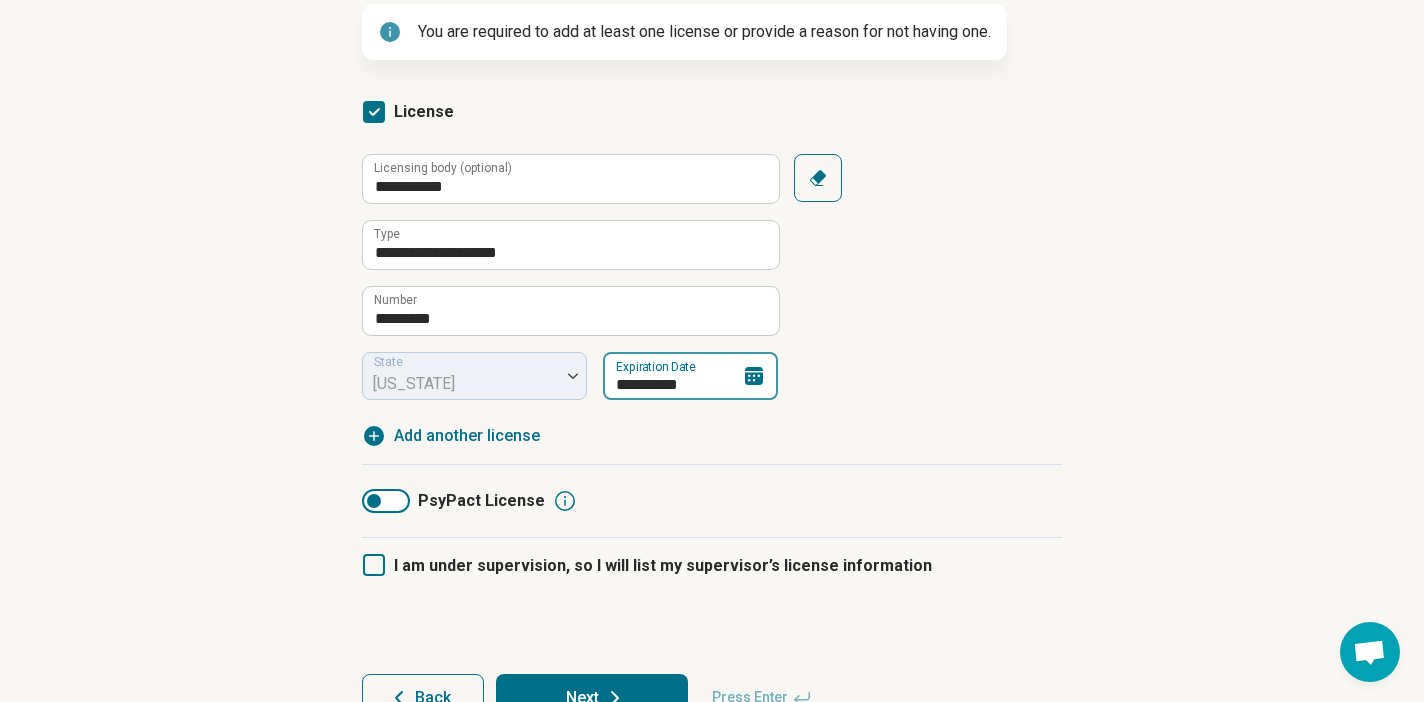 scroll, scrollTop: 339, scrollLeft: 0, axis: vertical 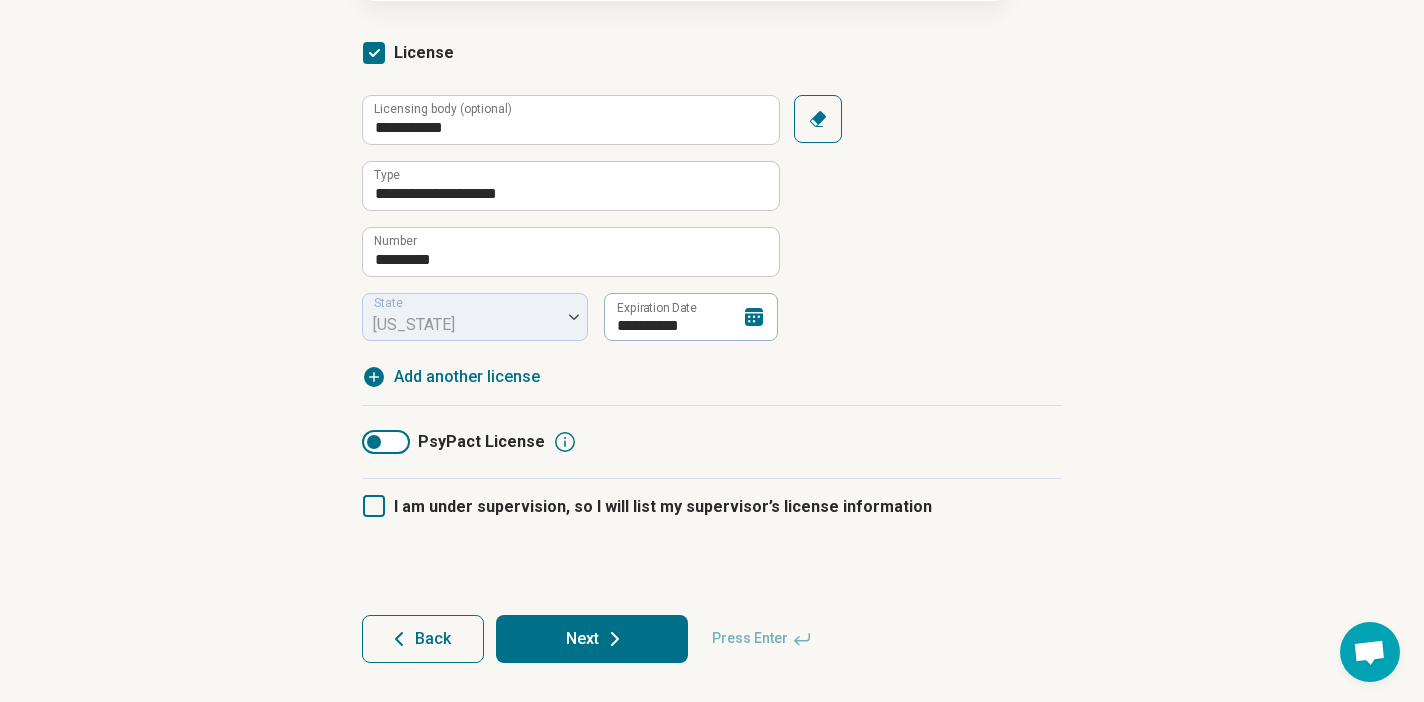 click 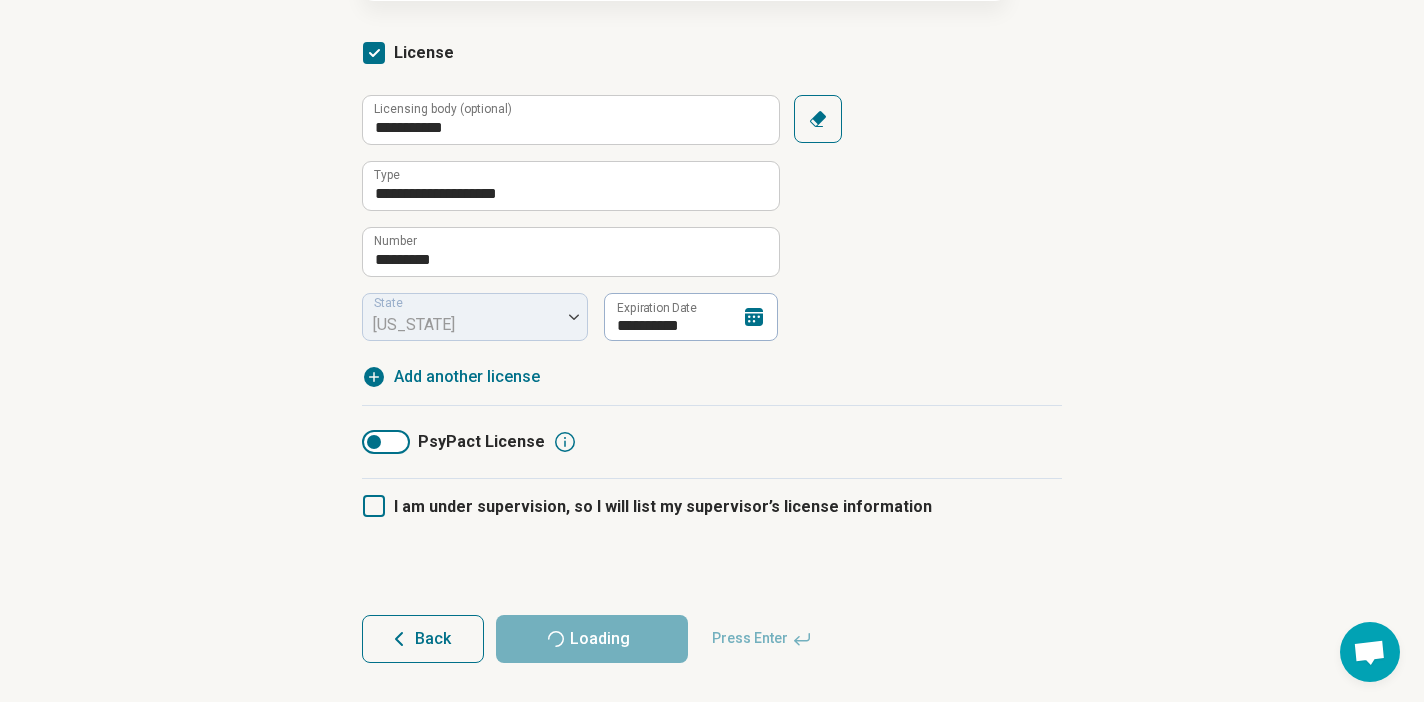 scroll, scrollTop: 0, scrollLeft: 0, axis: both 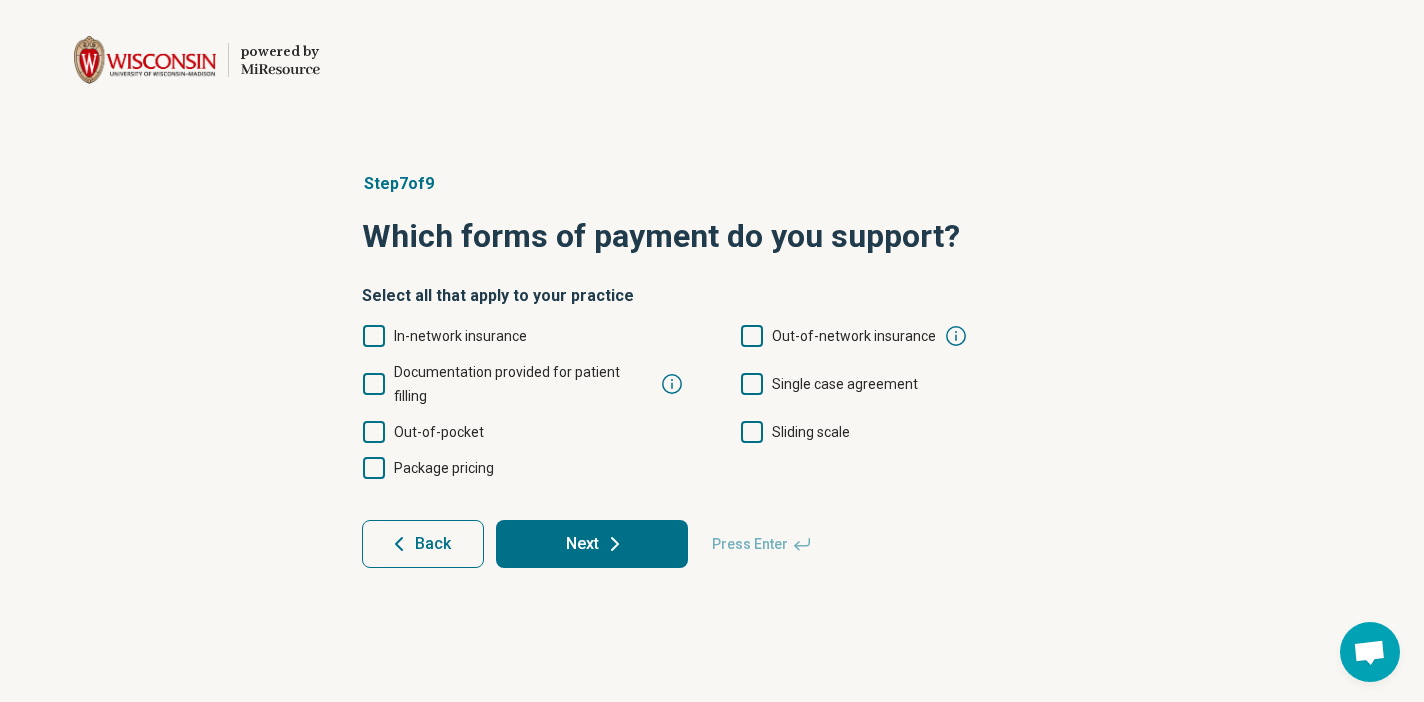 click 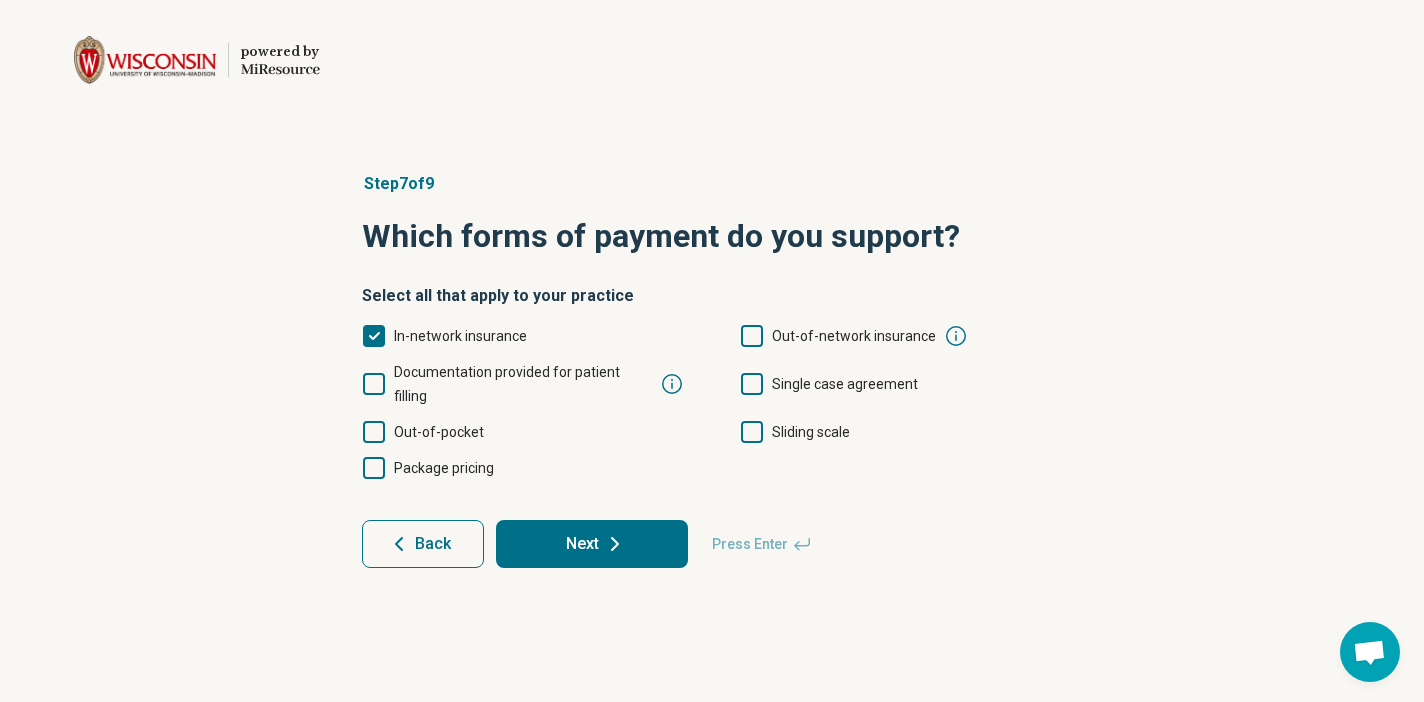 scroll, scrollTop: 10, scrollLeft: 0, axis: vertical 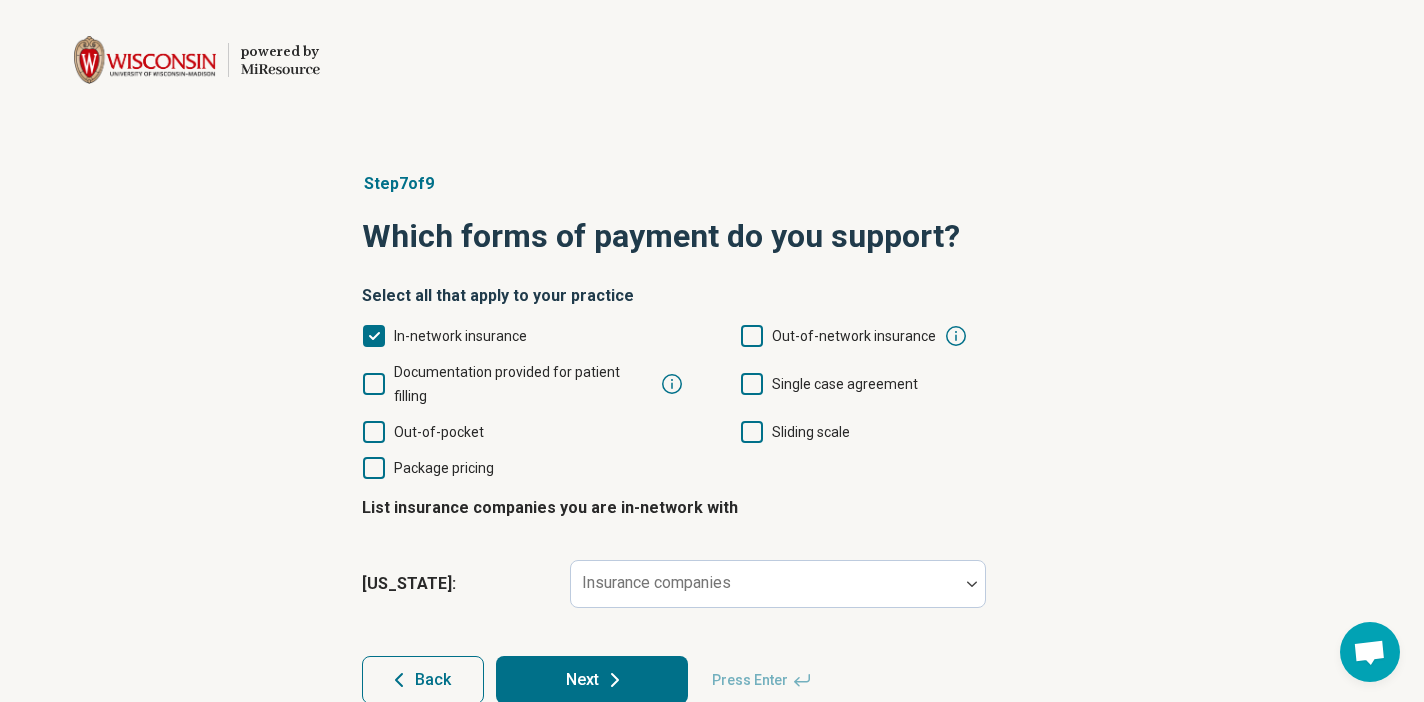 click 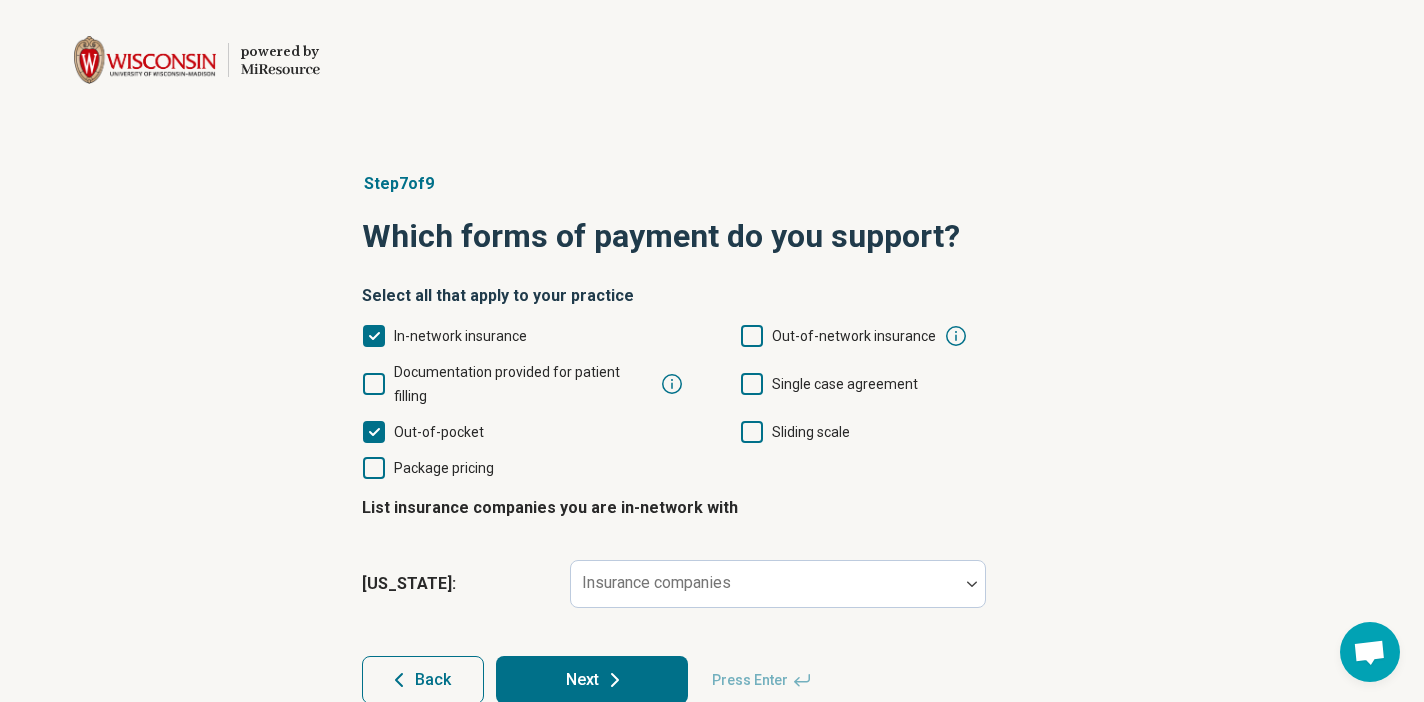 scroll, scrollTop: 10, scrollLeft: 0, axis: vertical 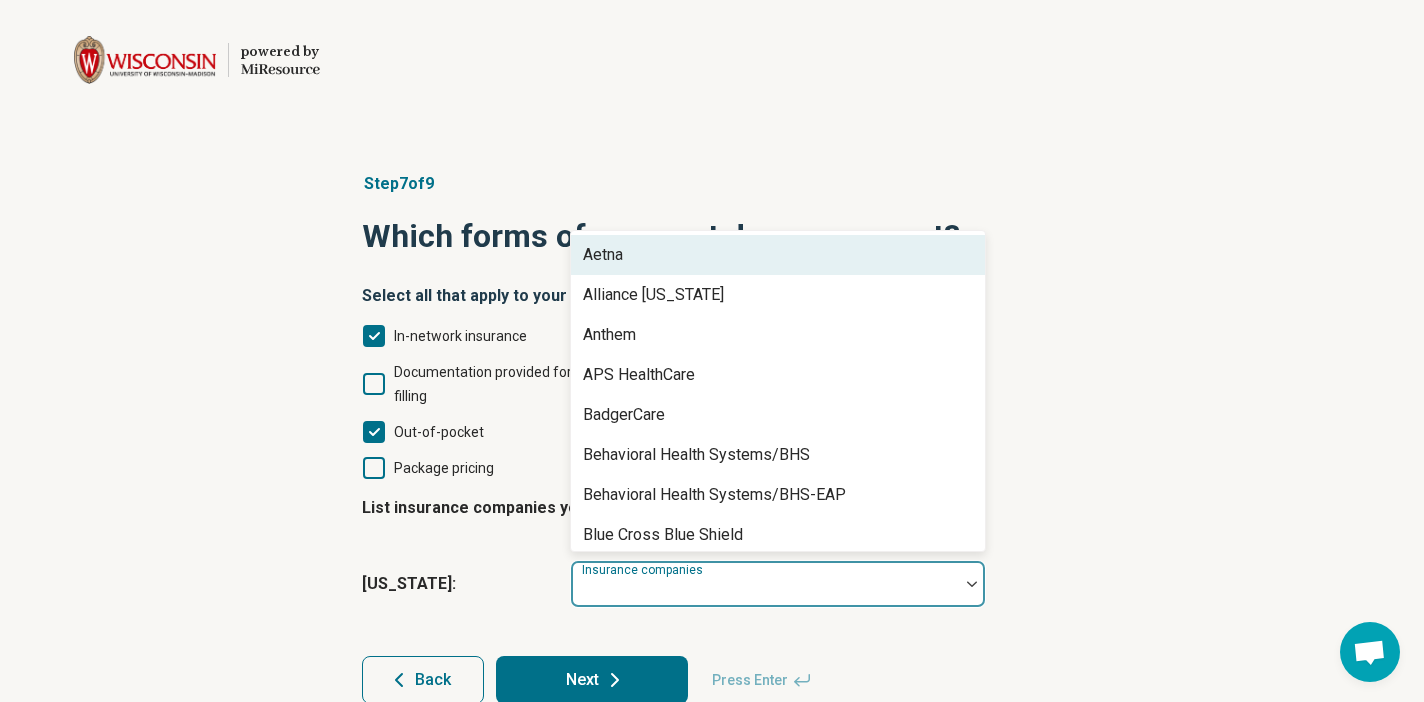 click at bounding box center (765, 592) 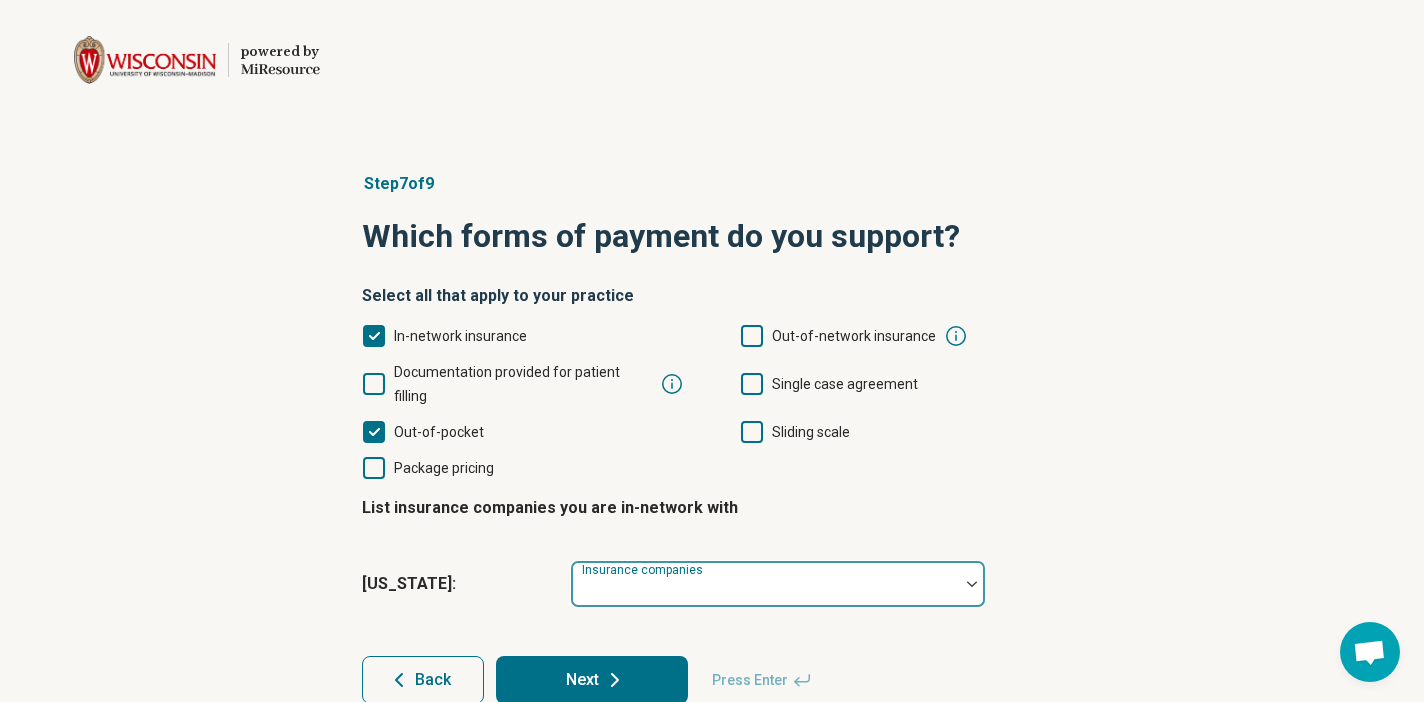 click at bounding box center (765, 592) 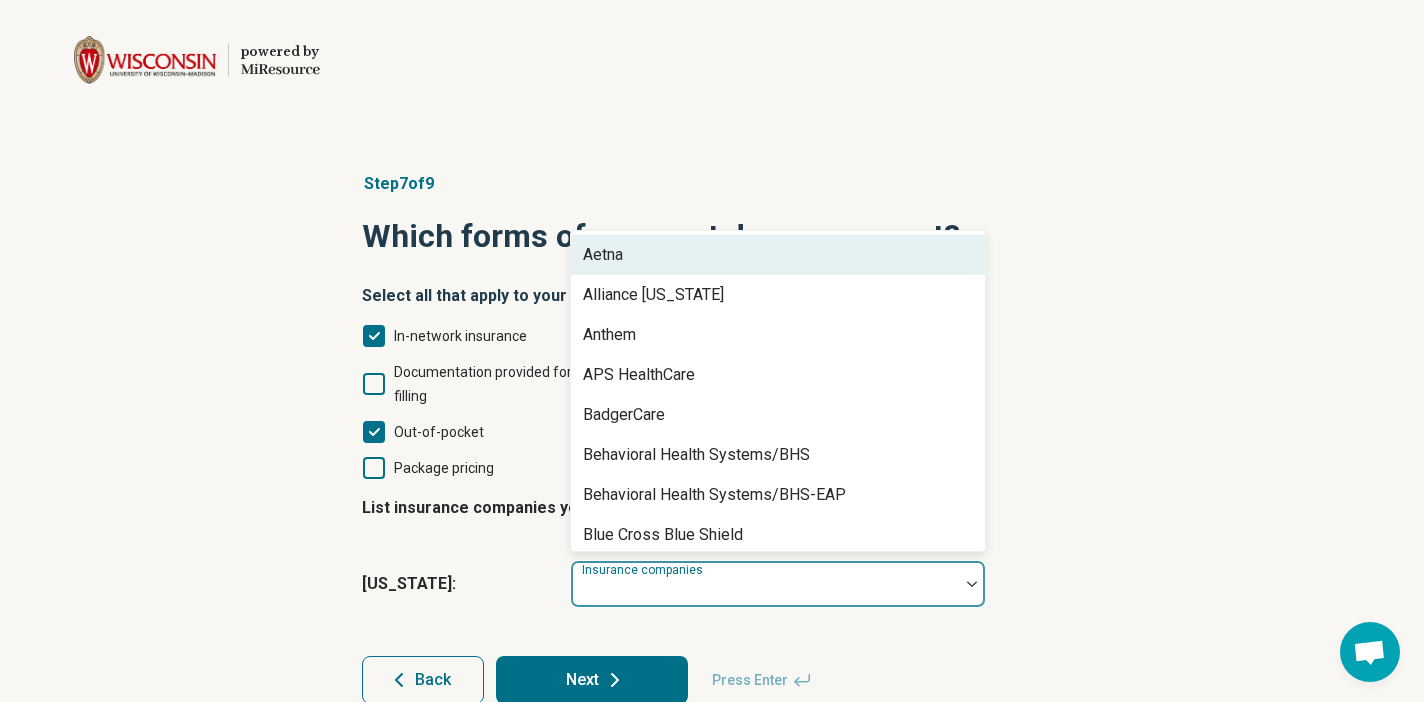 click on "Aetna" at bounding box center [778, 255] 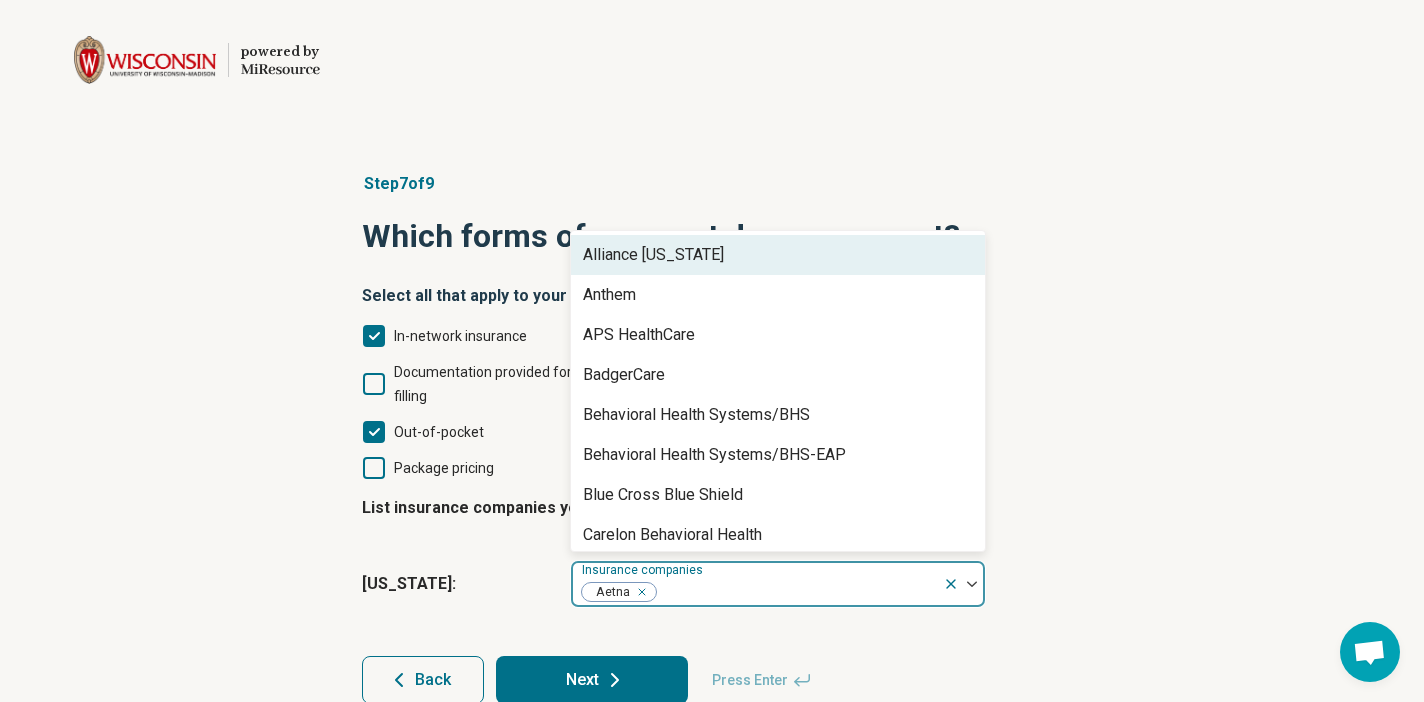 click on "Alliance [US_STATE]" at bounding box center (653, 255) 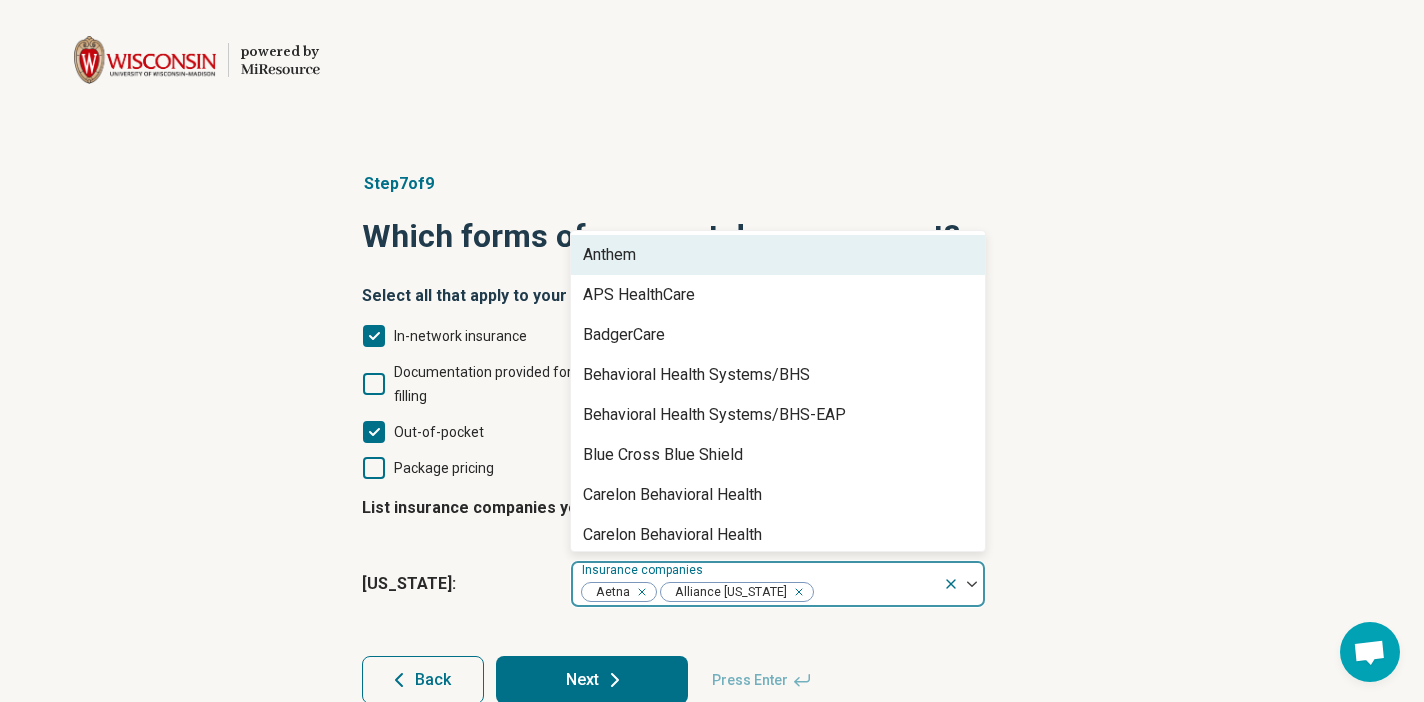 click on "Anthem" at bounding box center [609, 255] 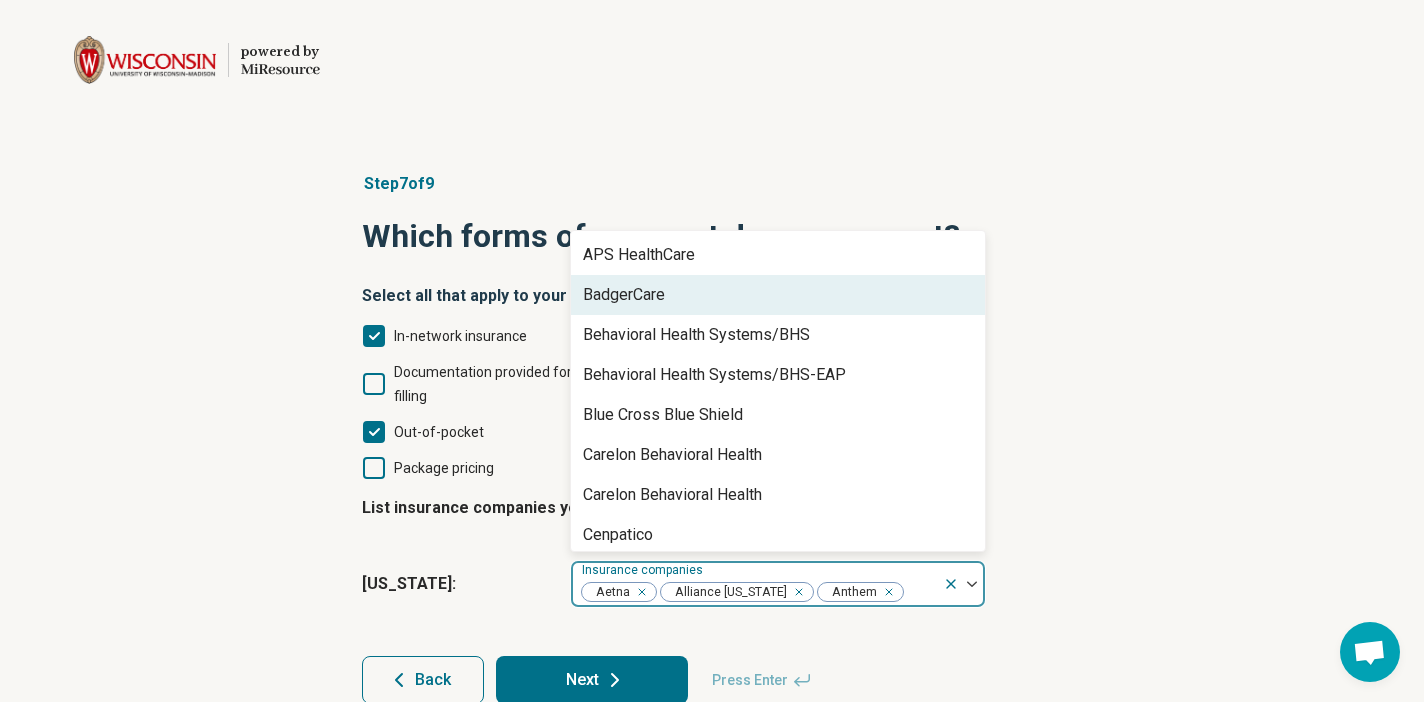 click on "BadgerCare" at bounding box center [624, 295] 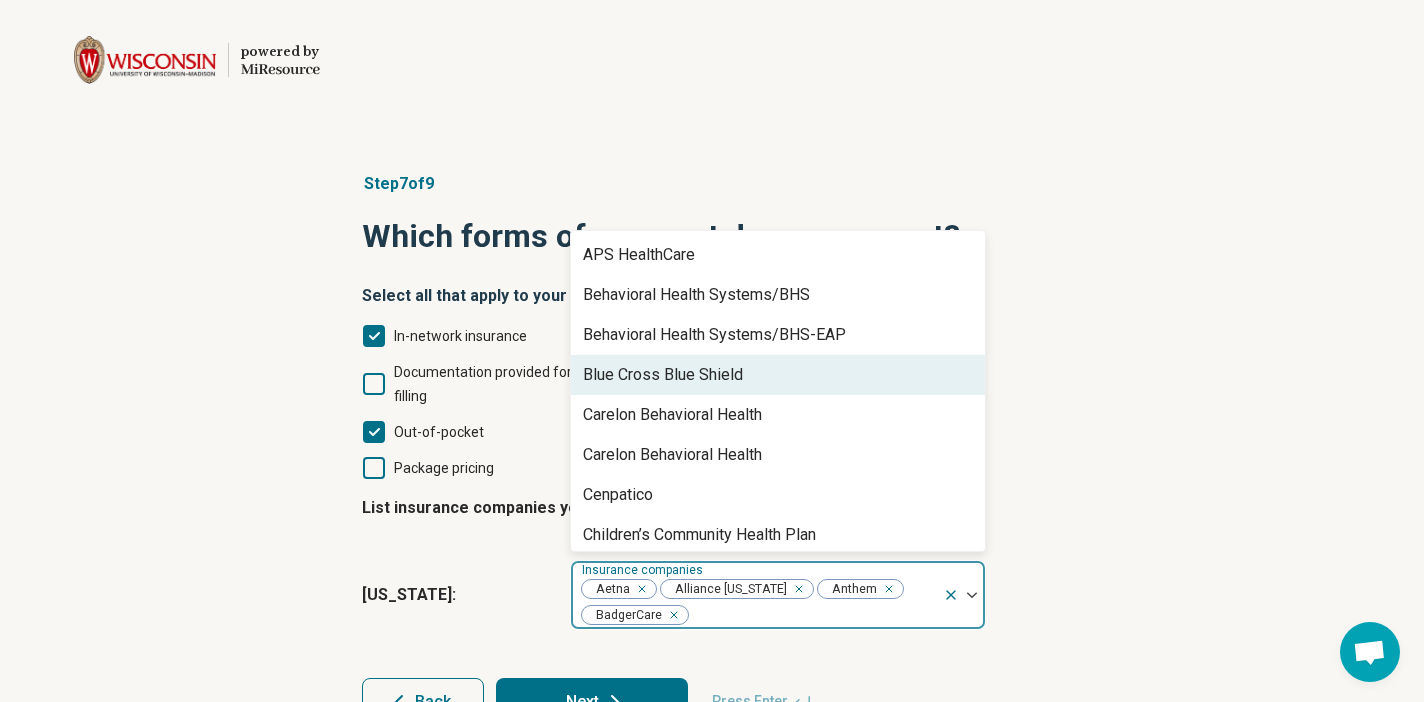 click on "Blue Cross Blue Shield" at bounding box center (663, 375) 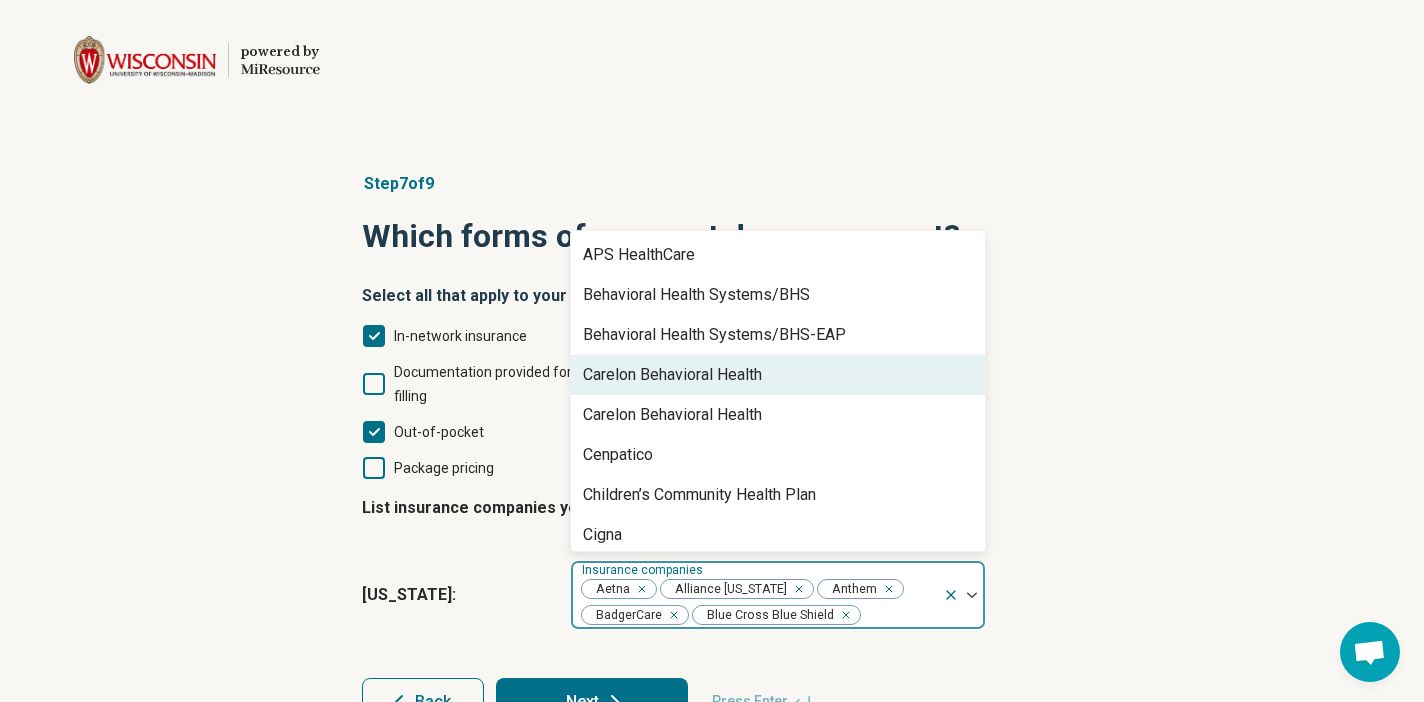 click on "Carelon Behavioral Health" at bounding box center (672, 375) 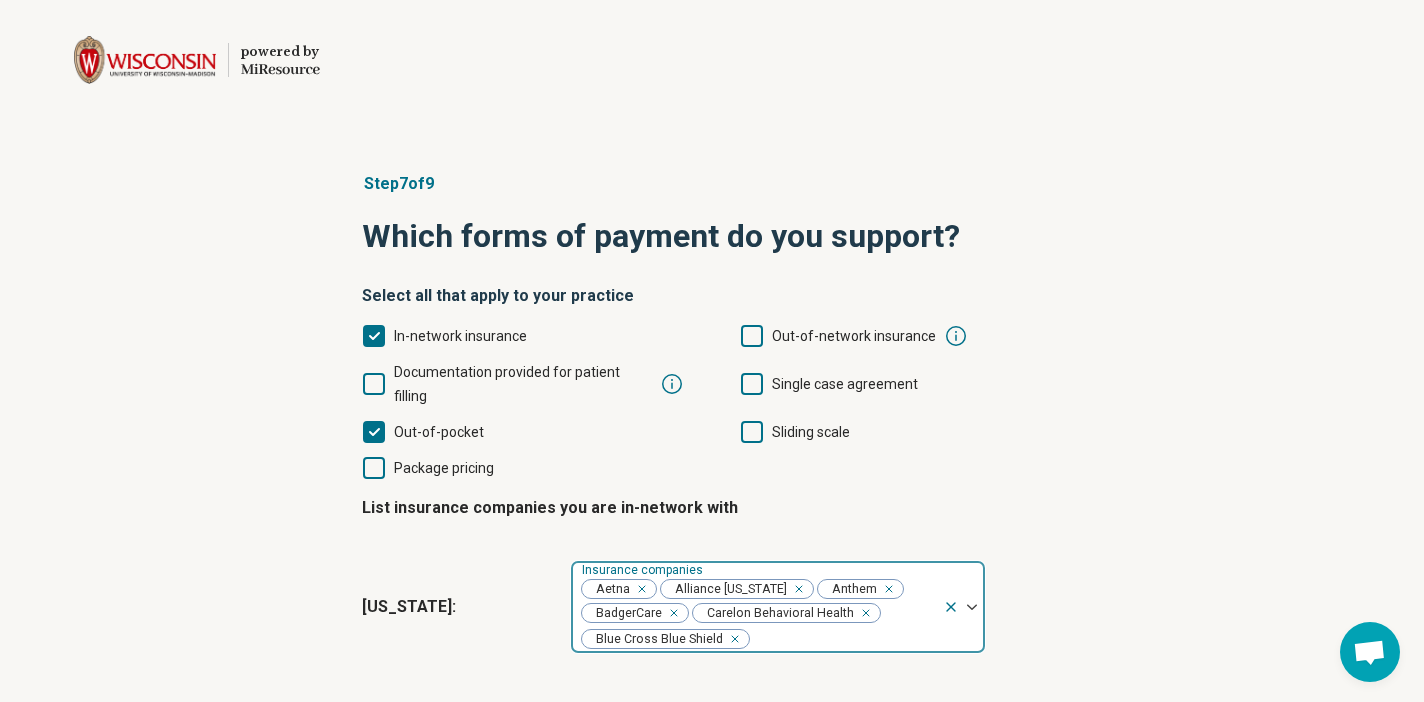 click at bounding box center [972, 607] 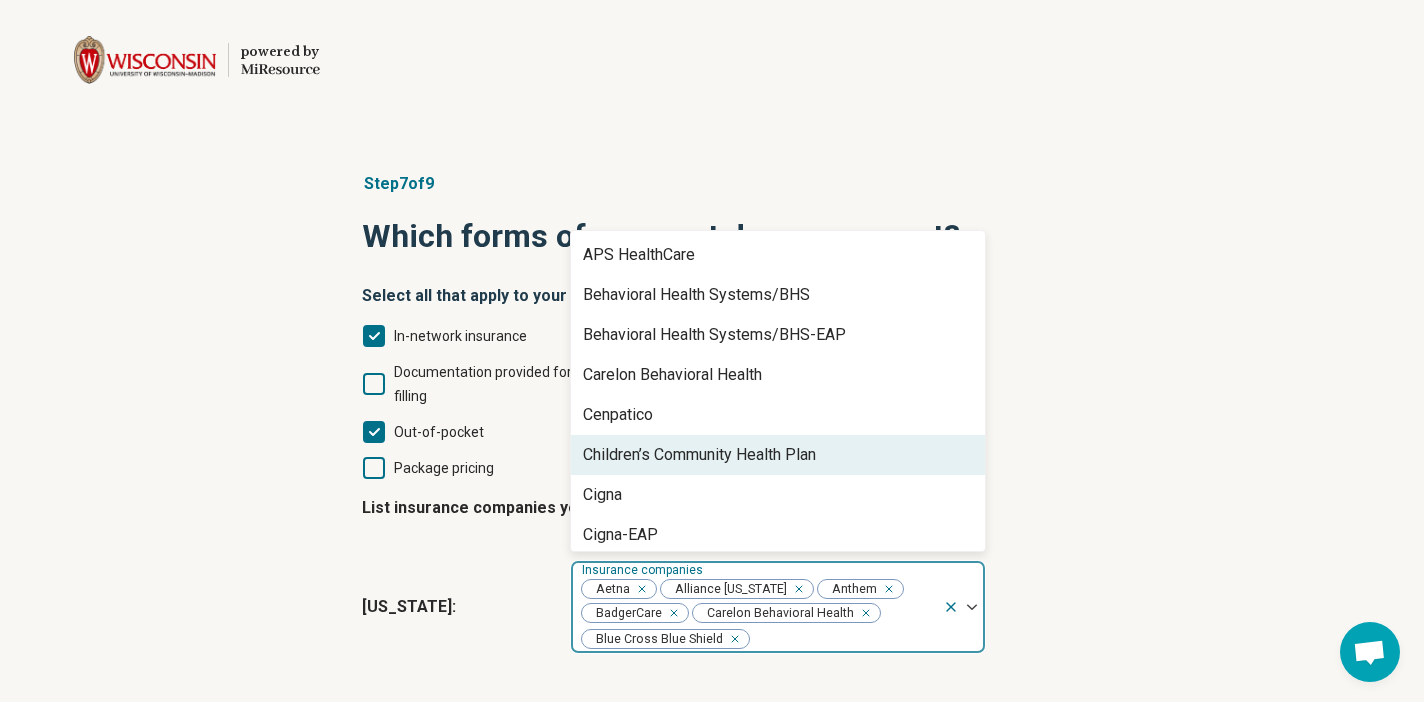 click on "Children’s Community Health Plan" at bounding box center [699, 455] 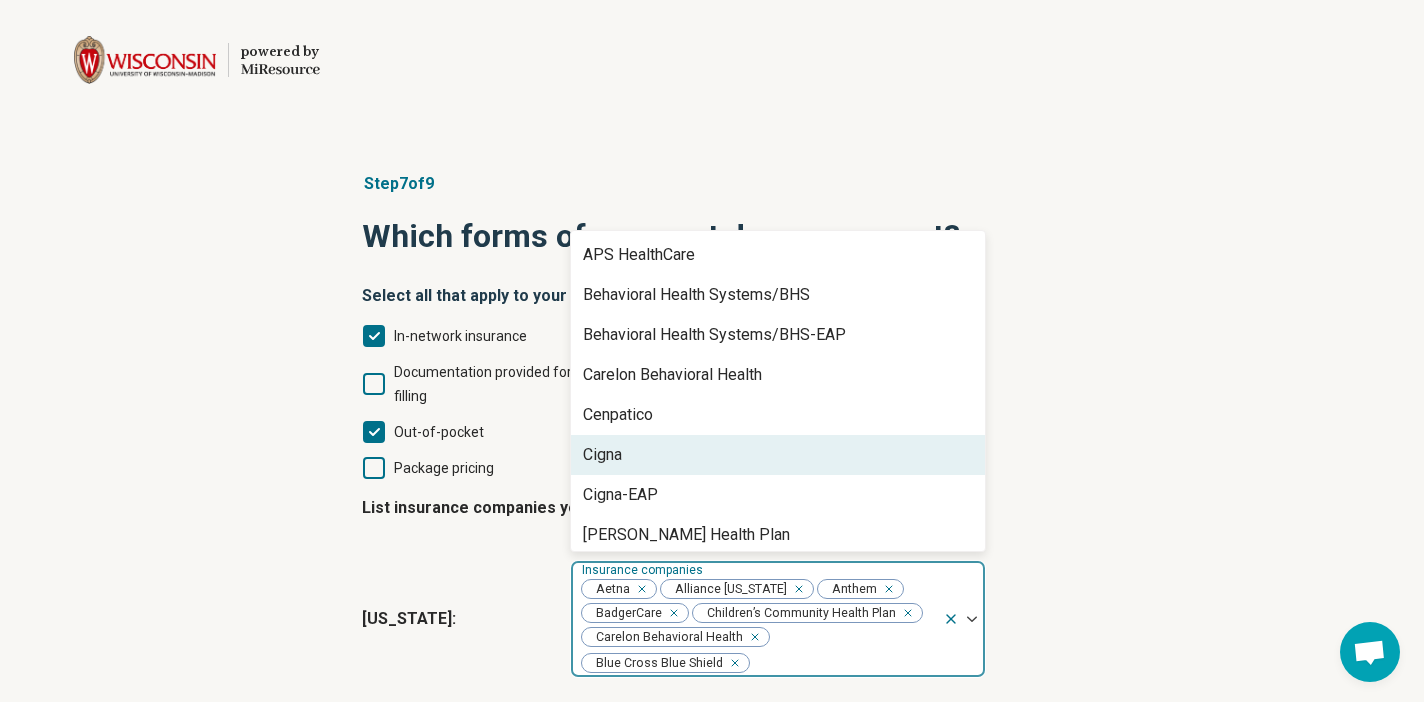 click on "Cigna" at bounding box center [778, 455] 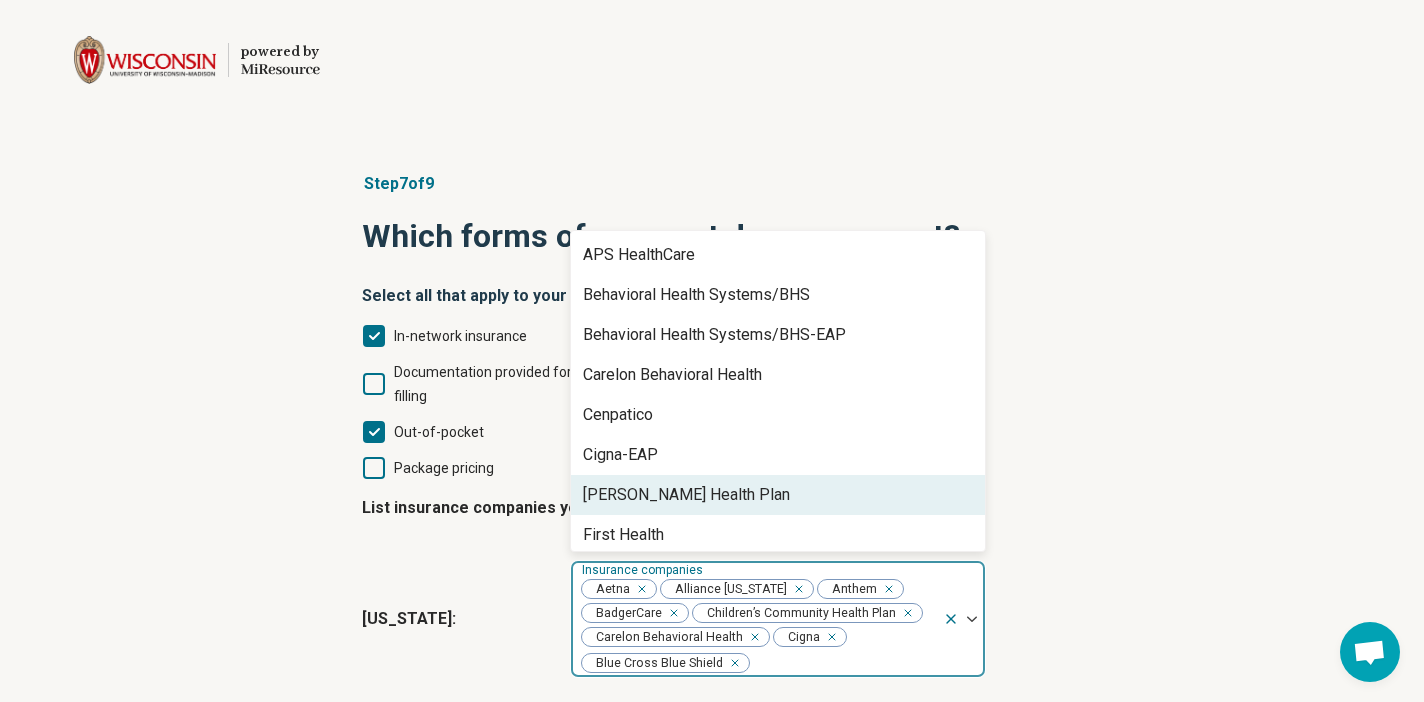 click on "[PERSON_NAME] Health Plan" at bounding box center [686, 495] 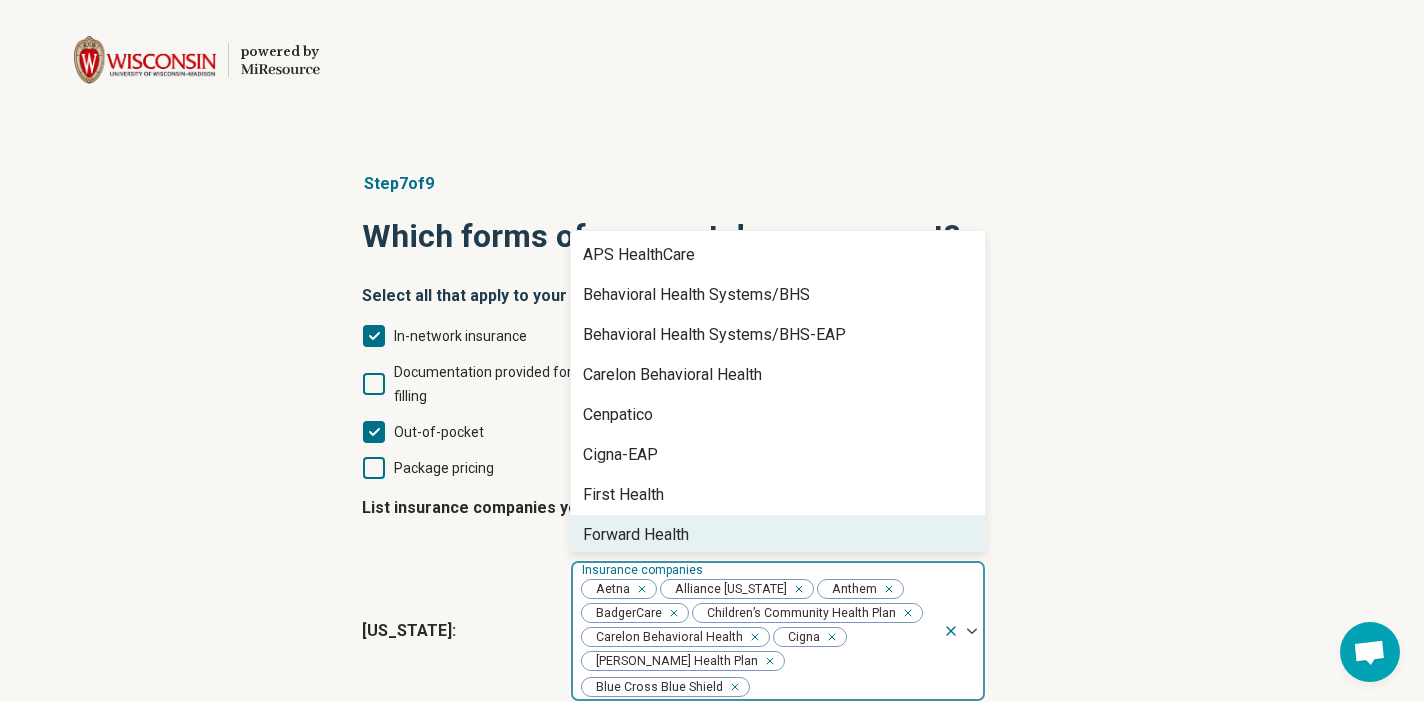 click on "Forward Health" at bounding box center (636, 535) 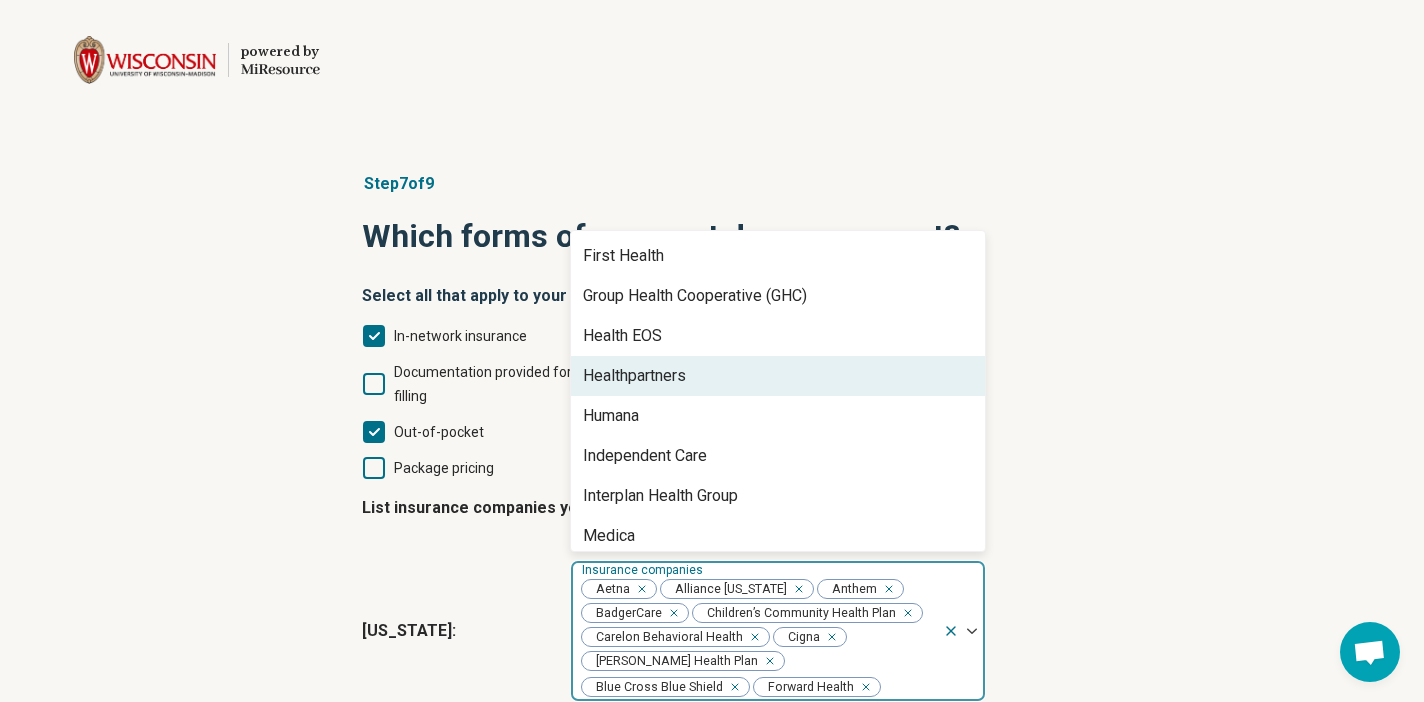 scroll, scrollTop: 252, scrollLeft: 0, axis: vertical 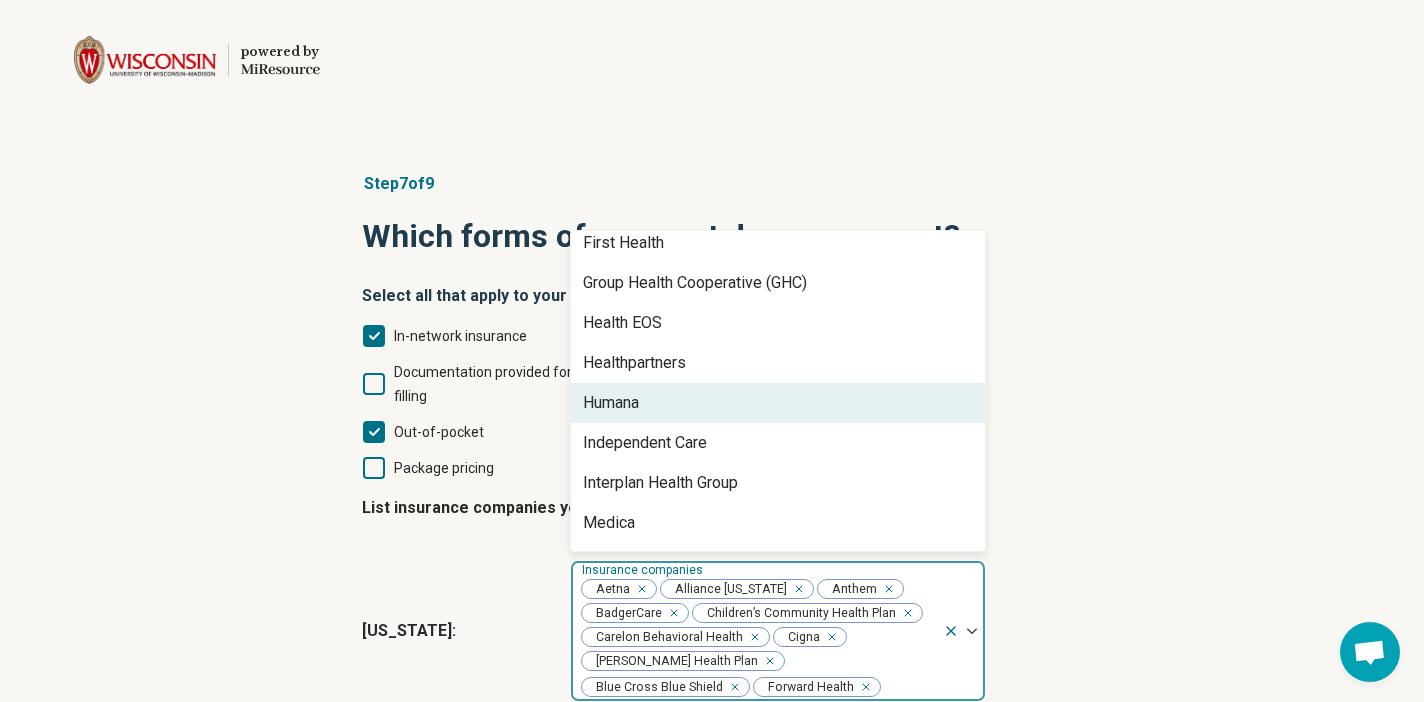 click on "Humana" at bounding box center [611, 403] 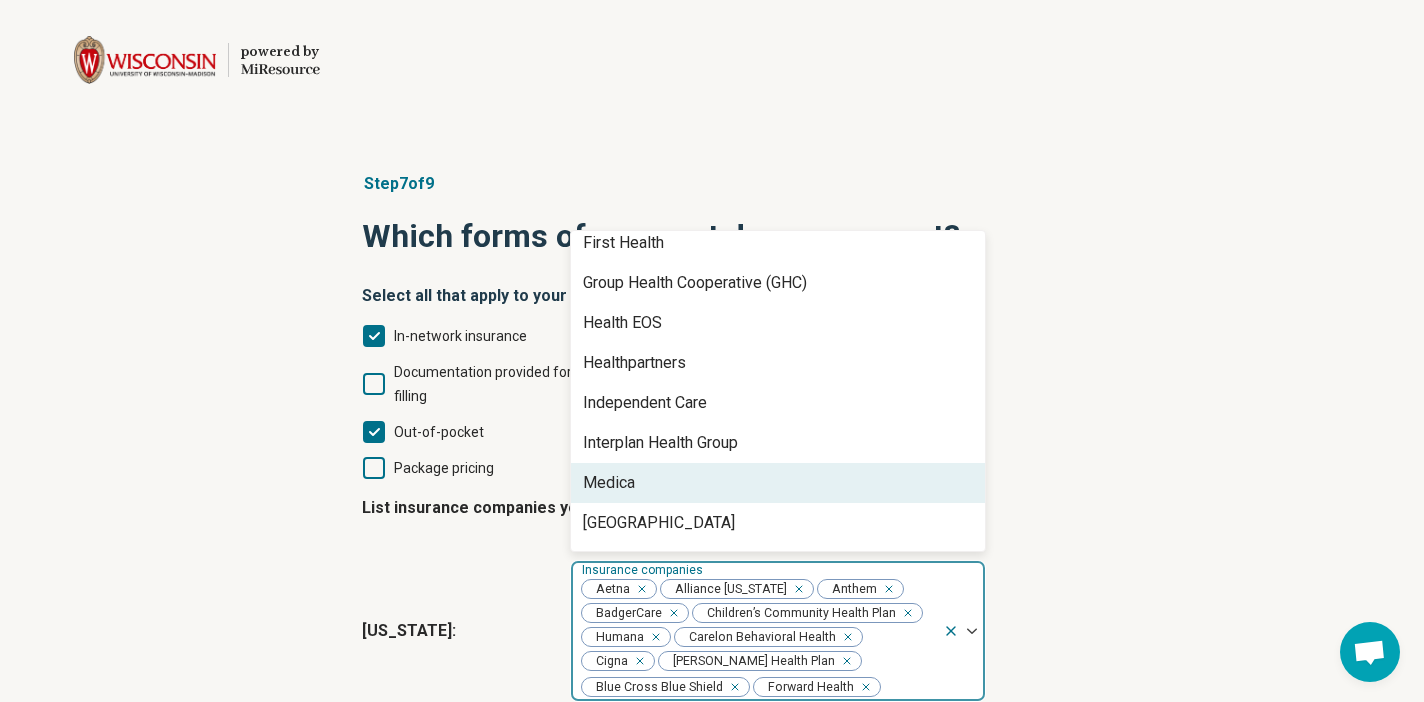 click on "Medica" at bounding box center (609, 483) 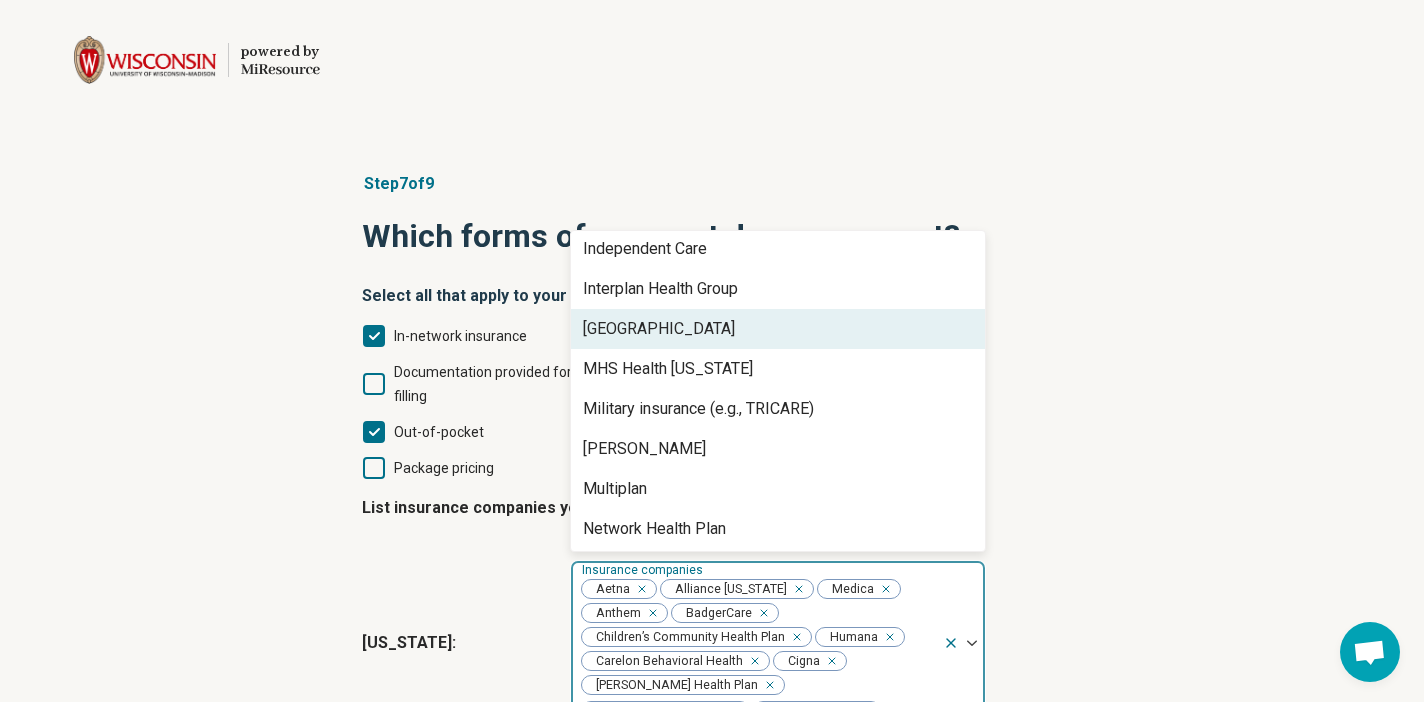 scroll, scrollTop: 413, scrollLeft: 0, axis: vertical 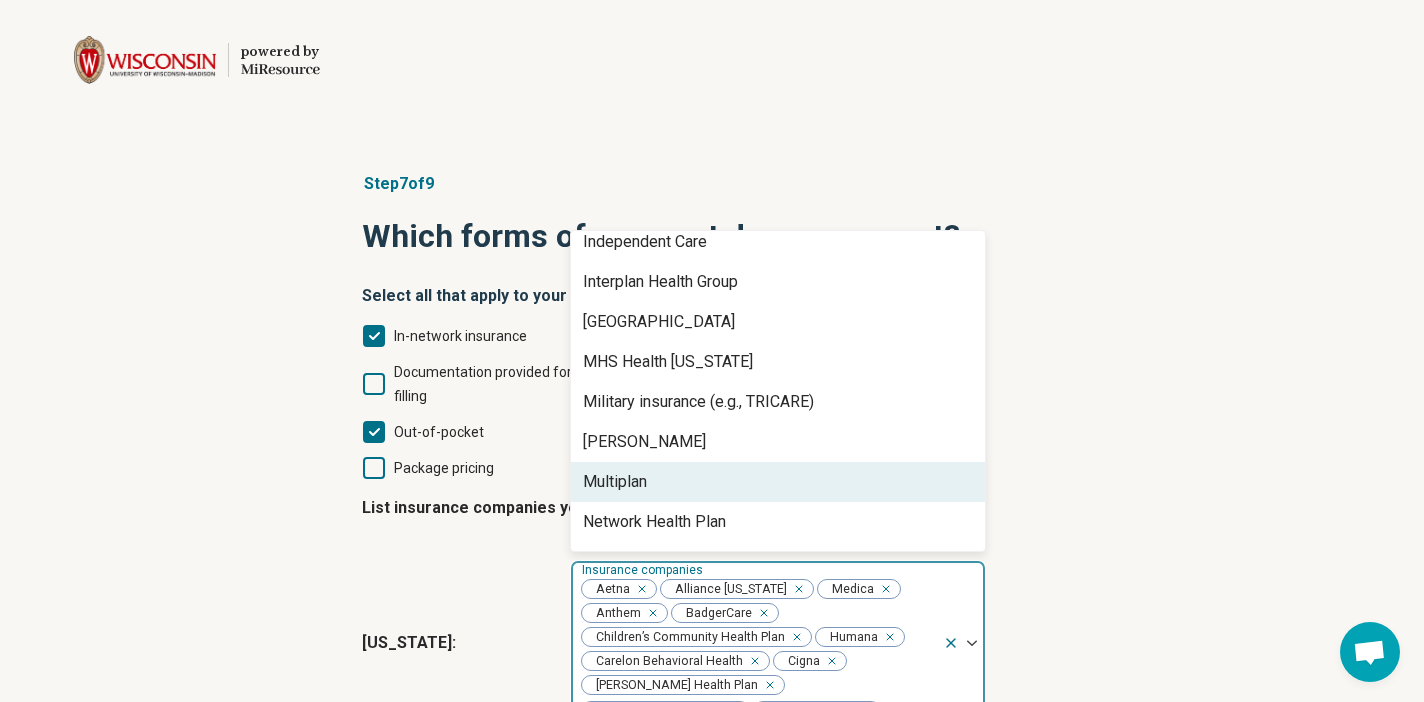 click on "Multiplan" at bounding box center [615, 482] 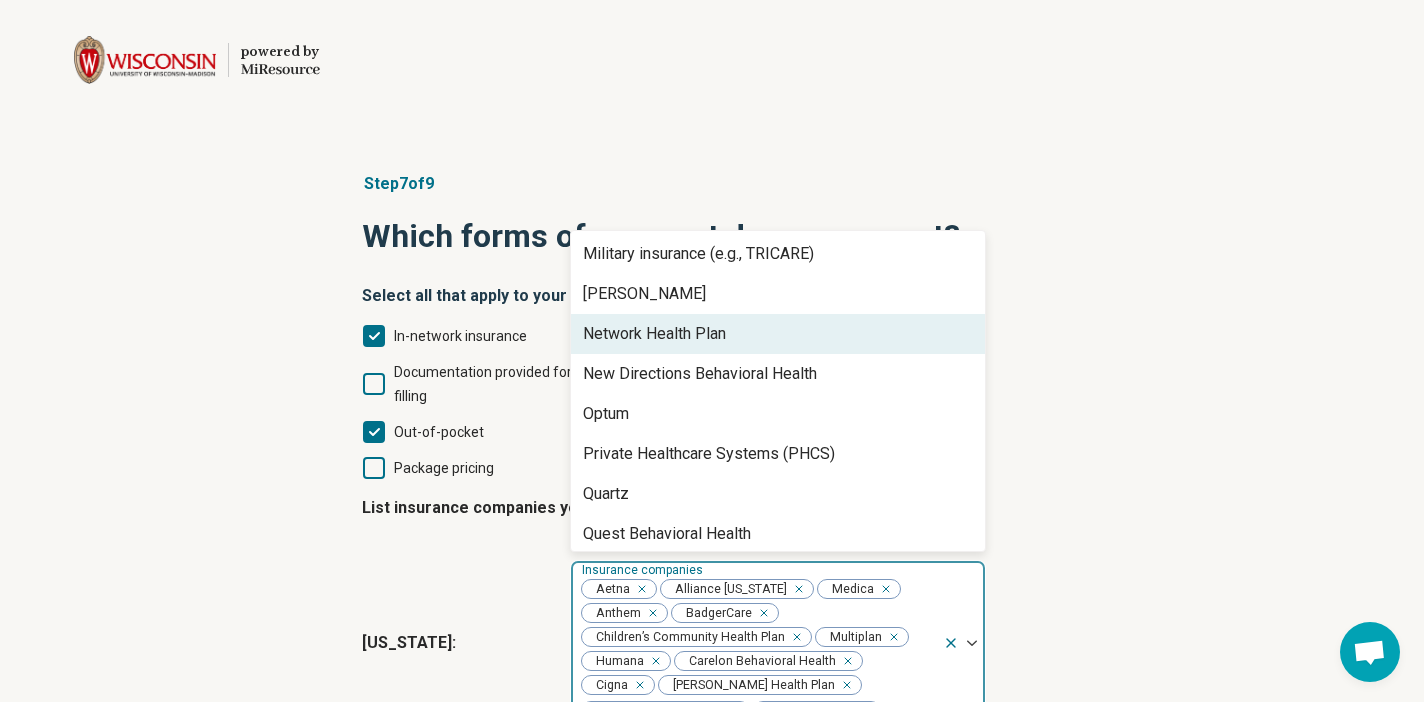 scroll, scrollTop: 579, scrollLeft: 0, axis: vertical 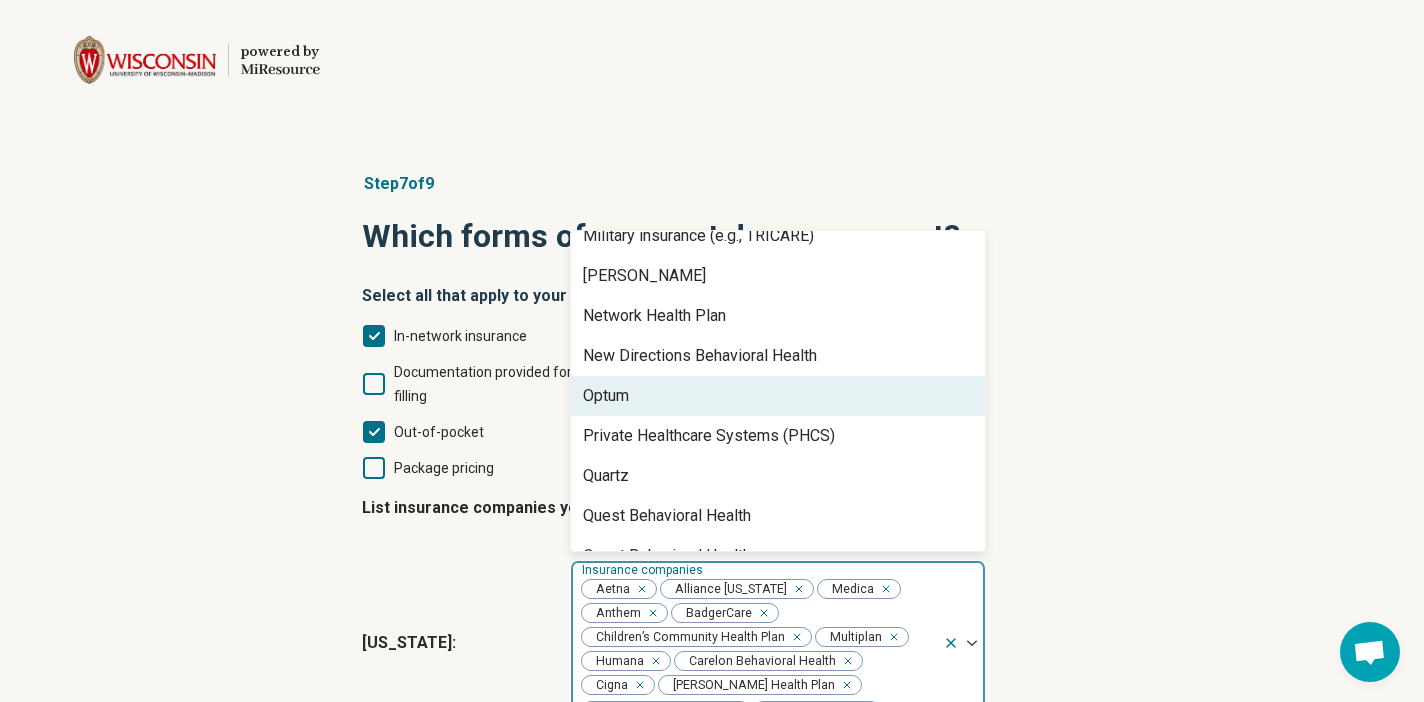 click on "Optum" at bounding box center (606, 396) 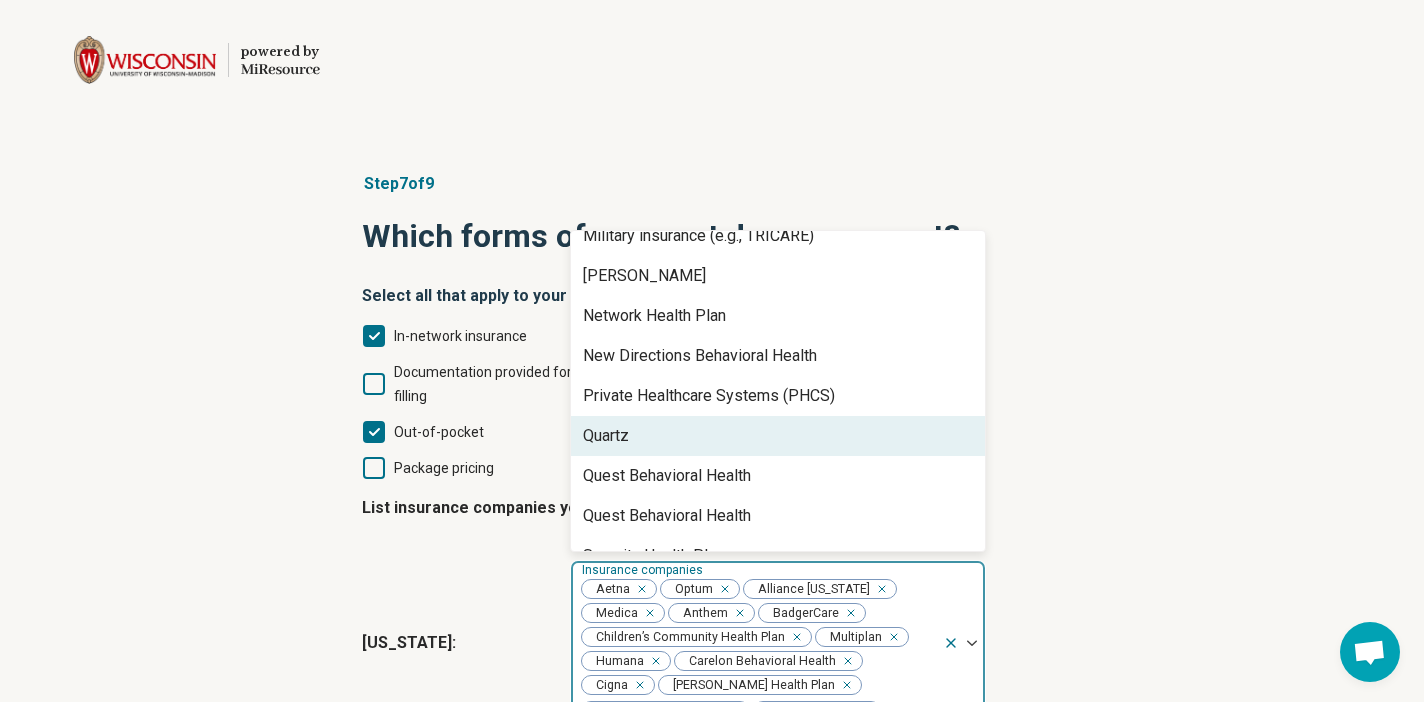 click on "Quartz" at bounding box center [606, 436] 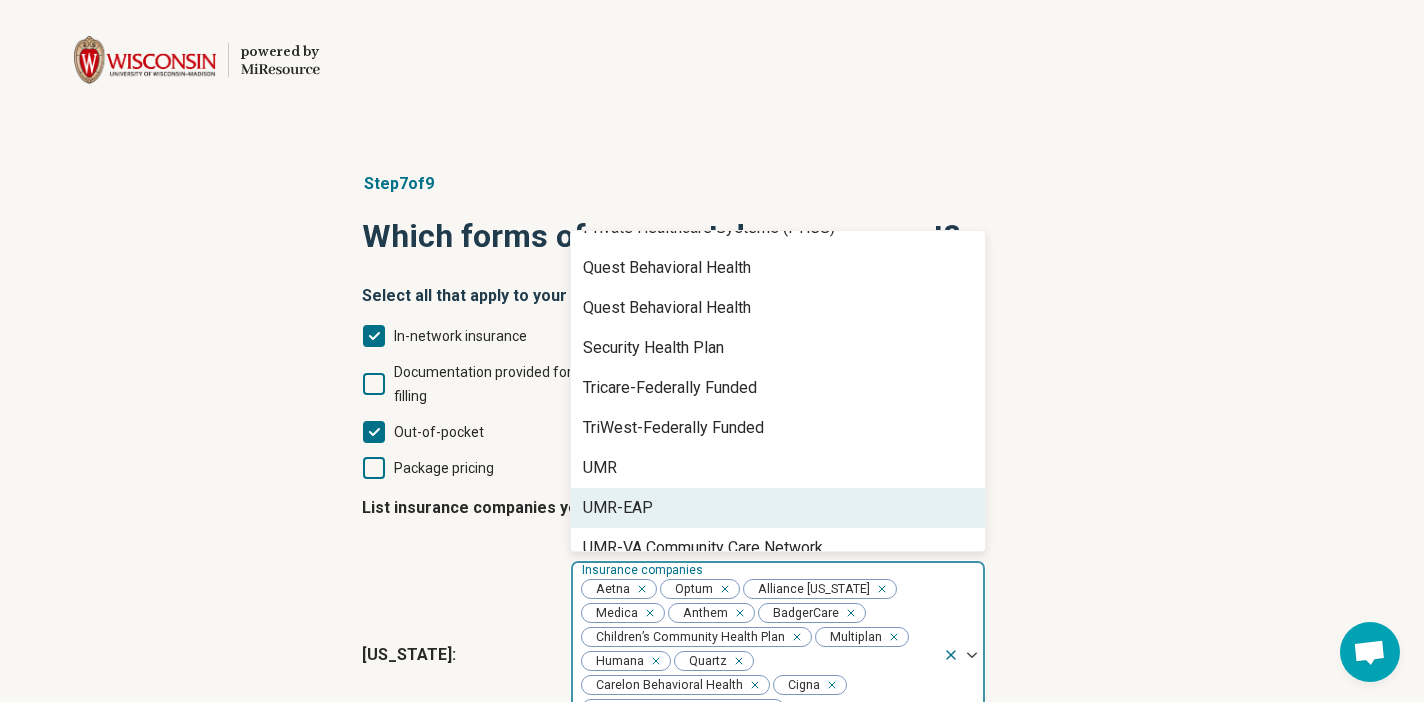 scroll, scrollTop: 848, scrollLeft: 0, axis: vertical 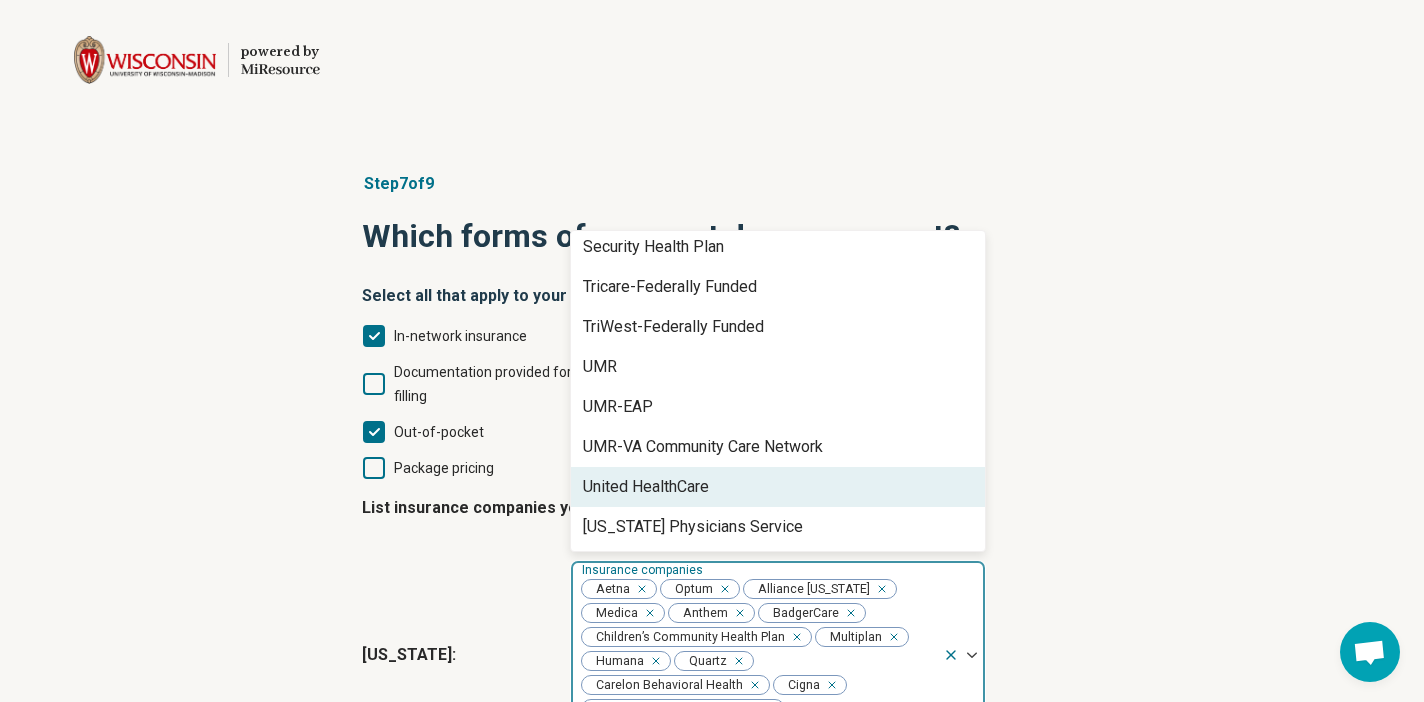 click on "United HealthCare" at bounding box center (646, 487) 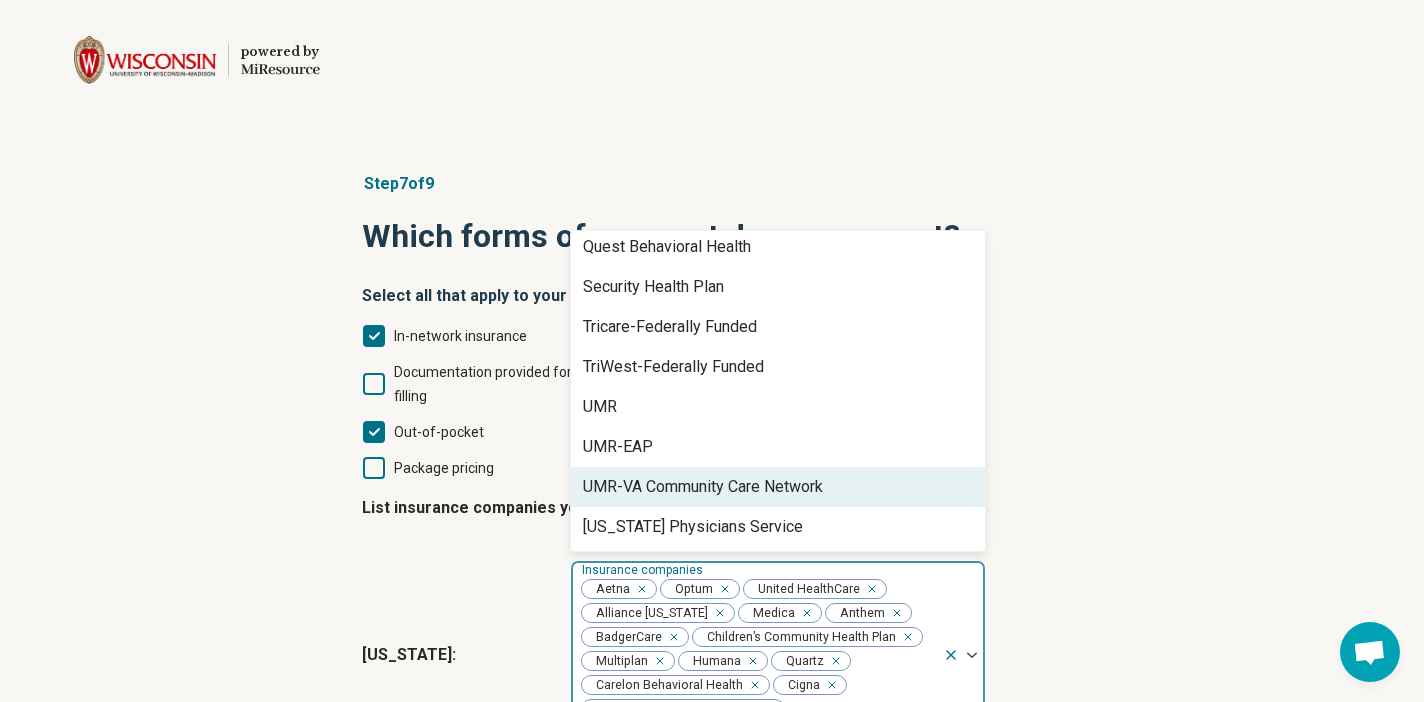 scroll, scrollTop: 808, scrollLeft: 0, axis: vertical 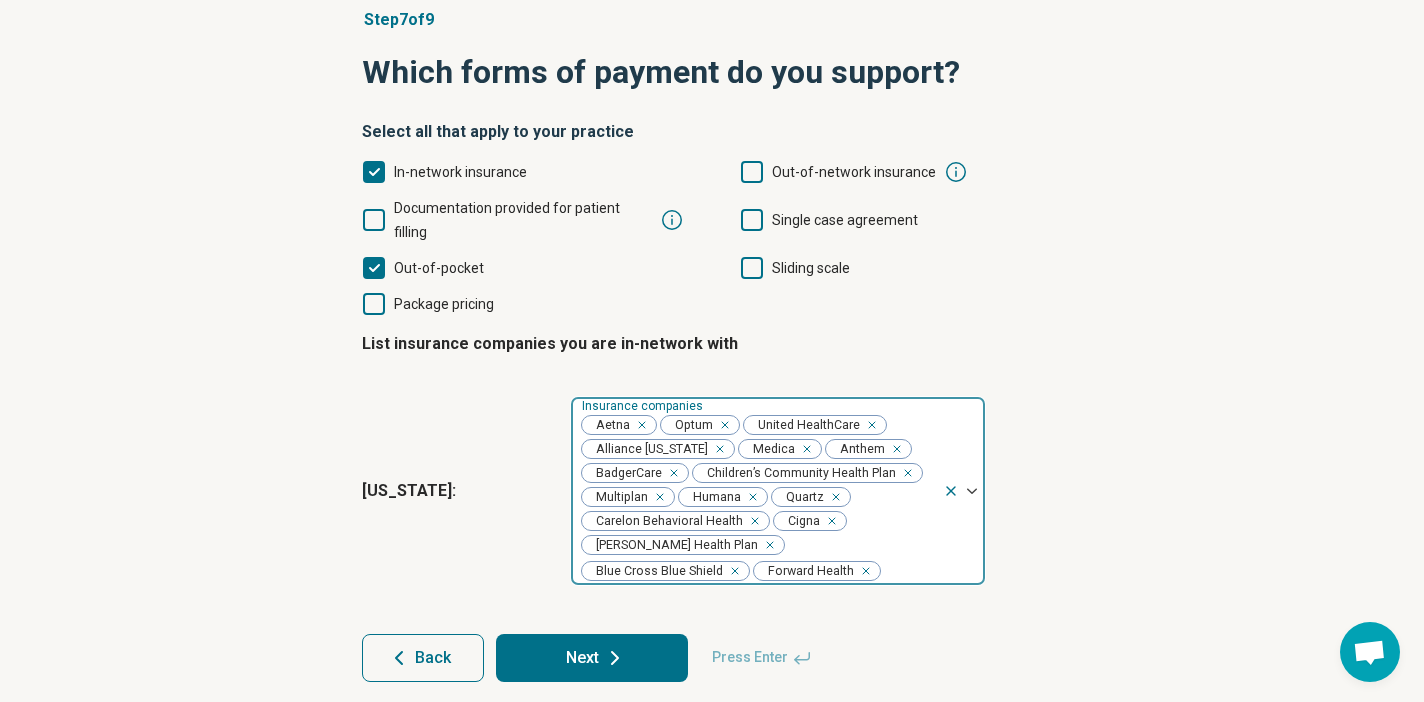 click at bounding box center (964, 491) 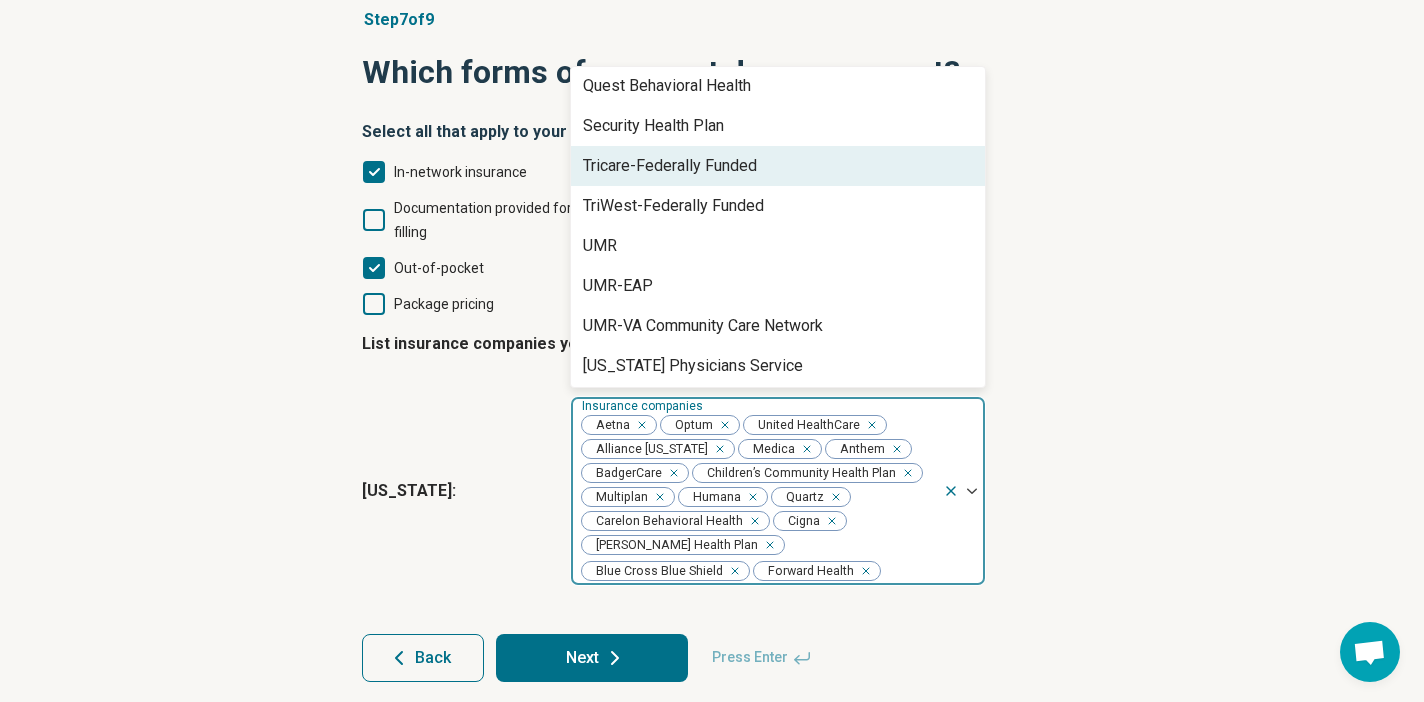 scroll, scrollTop: 808, scrollLeft: 0, axis: vertical 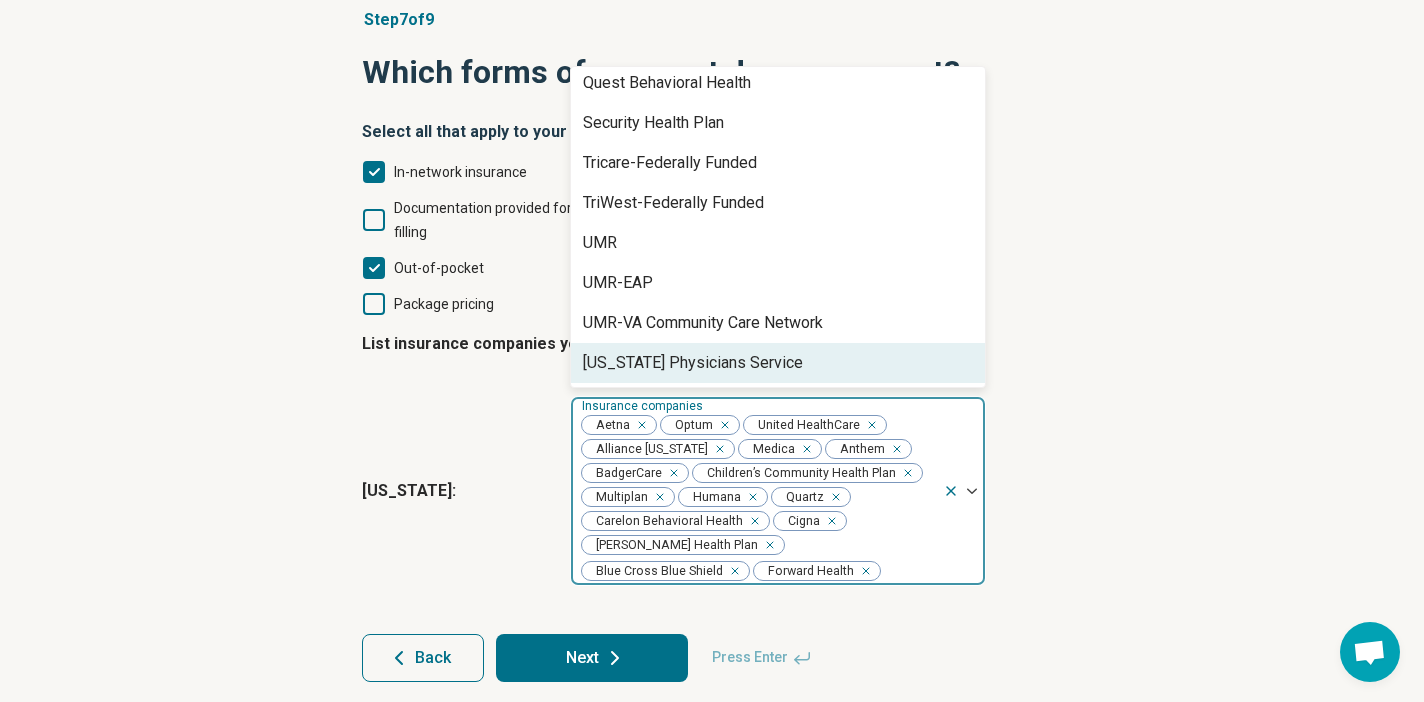 click on "Step  7  of  9 Which forms of payment do you support? Select all that apply to your practice In-network insurance Out-of-network insurance Documentation provided for patient filling Single case agreement Out-of-pocket Sliding scale Package pricing List insurance companies you are in-network with [US_STATE] : [US_STATE] Physicians Service, 28 of 28. 28 results available. Use Up and Down to choose options, press Enter to select the currently focused option, press Escape to exit the menu, press Tab to select the option and exit the menu. Insurance companies Aetna Optum United HealthCare Alliance [US_STATE] Medica Anthem BadgerCare Children’s Community Health Plan Multiplan Humana Quartz Carelon Behavioral Health Cigna [PERSON_NAME] Health Plan Blue Cross Blue Shield Forward Health APS HealthCare Behavioral Health Systems/BHS Behavioral Health Systems/BHS-EAP Carelon Behavioral Health Cenpatico Cigna-EAP First Health Group Health Cooperative (GHC) Health EOS Healthpartners Independent Care Interplan Health Group [PERSON_NAME] UMR" at bounding box center (712, 345) 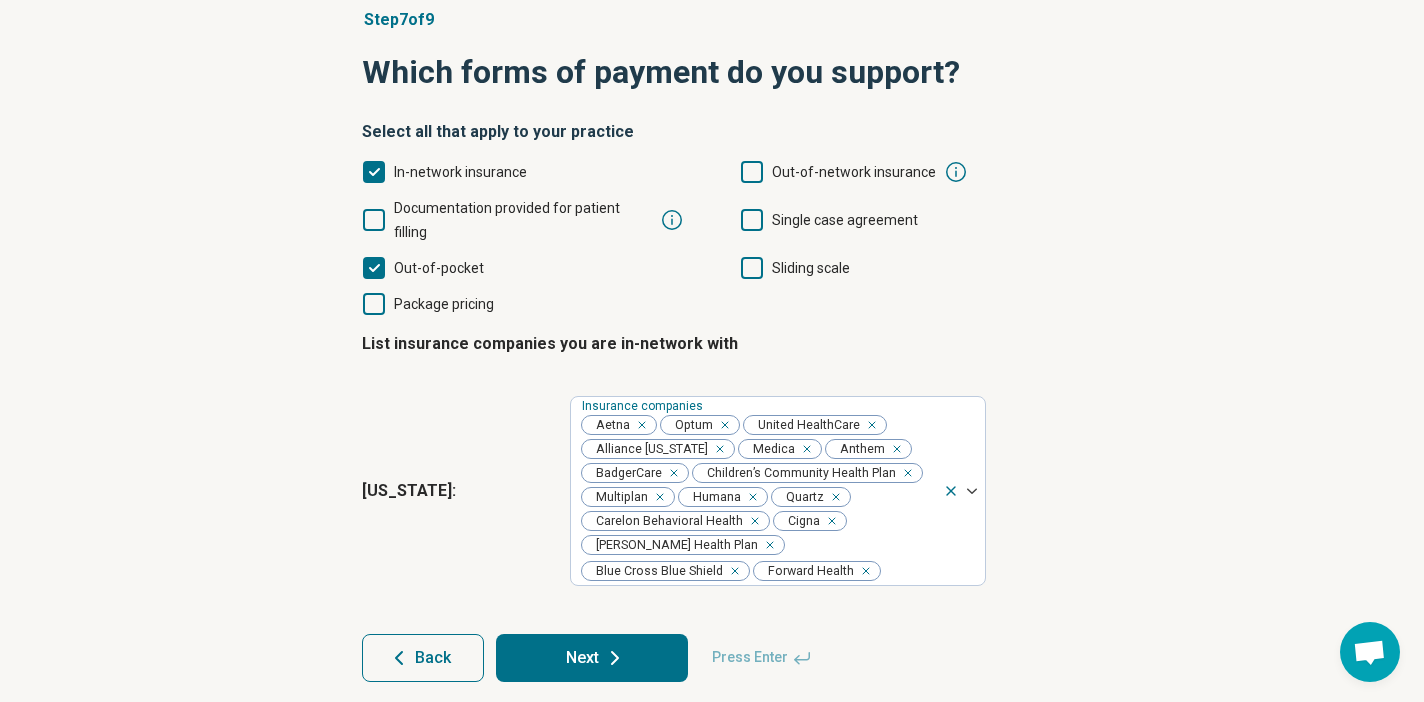 click on "Next" at bounding box center [592, 658] 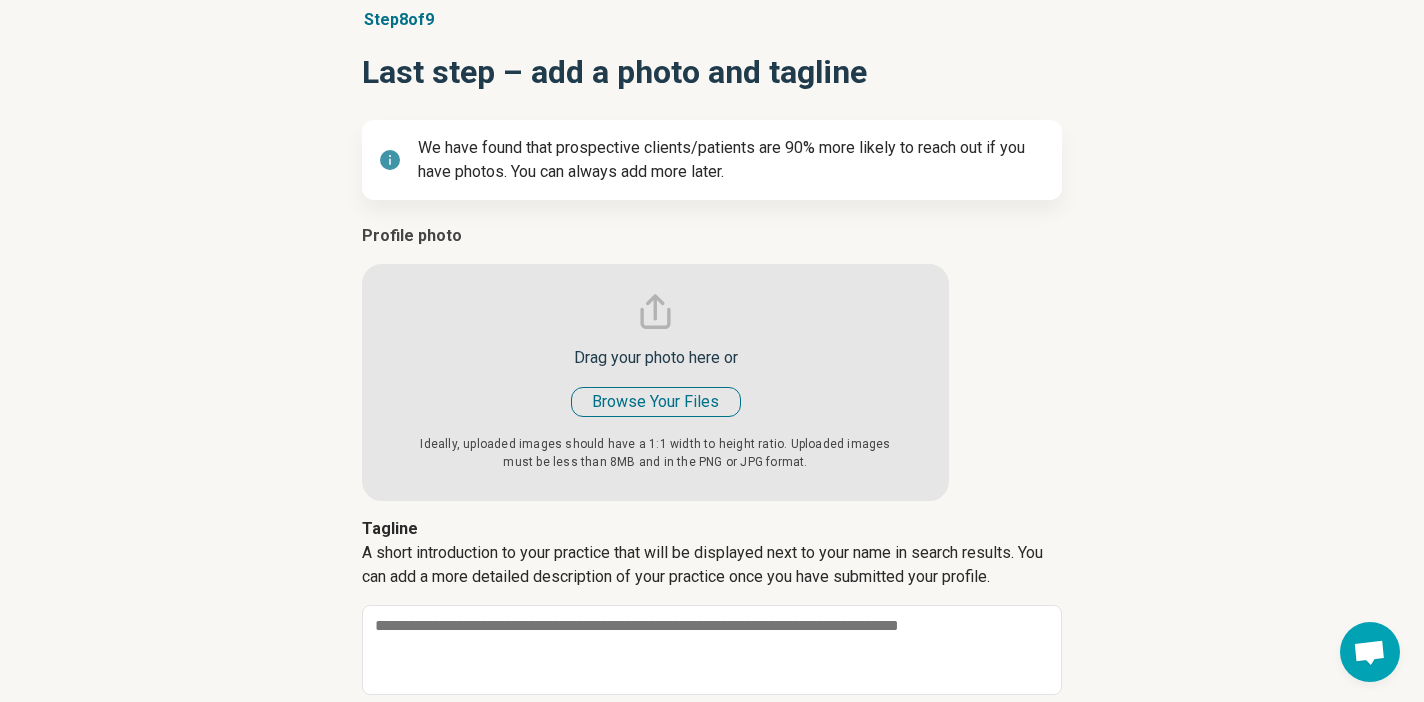 type on "*" 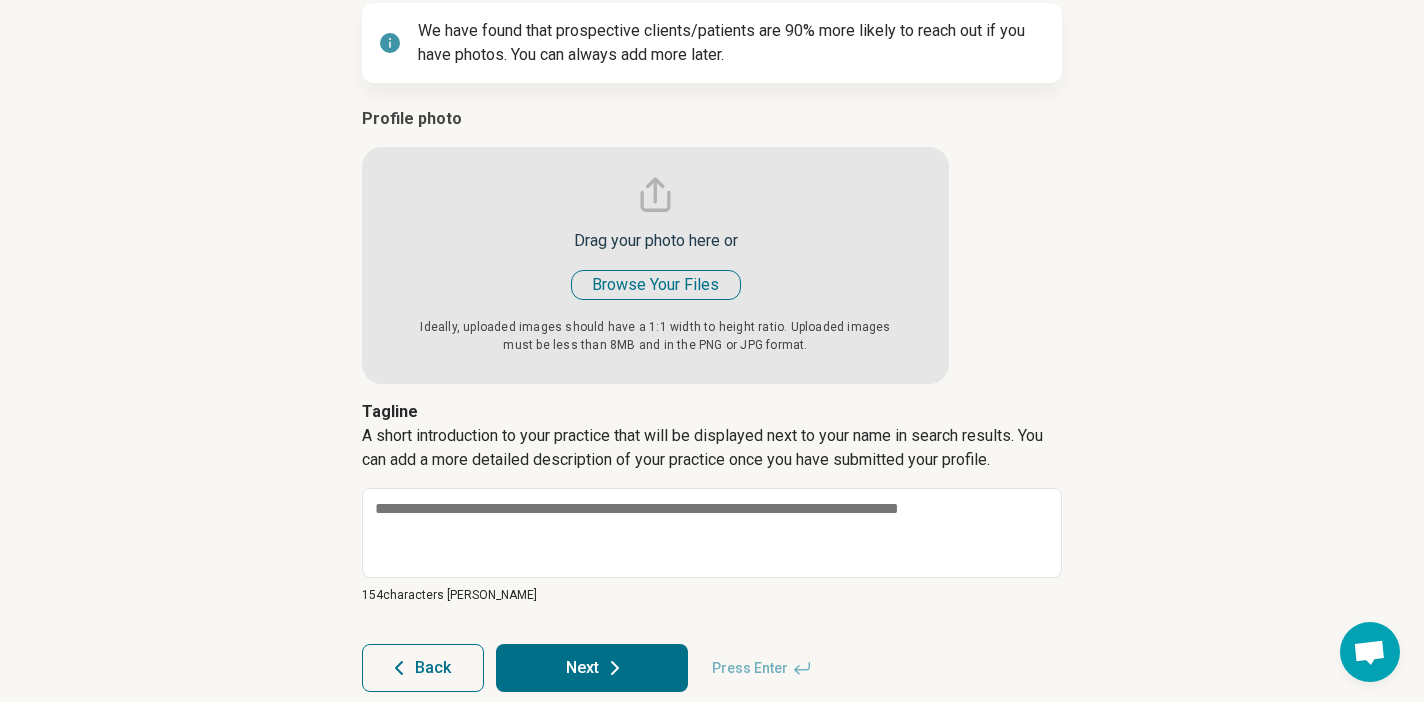 scroll, scrollTop: 311, scrollLeft: 0, axis: vertical 